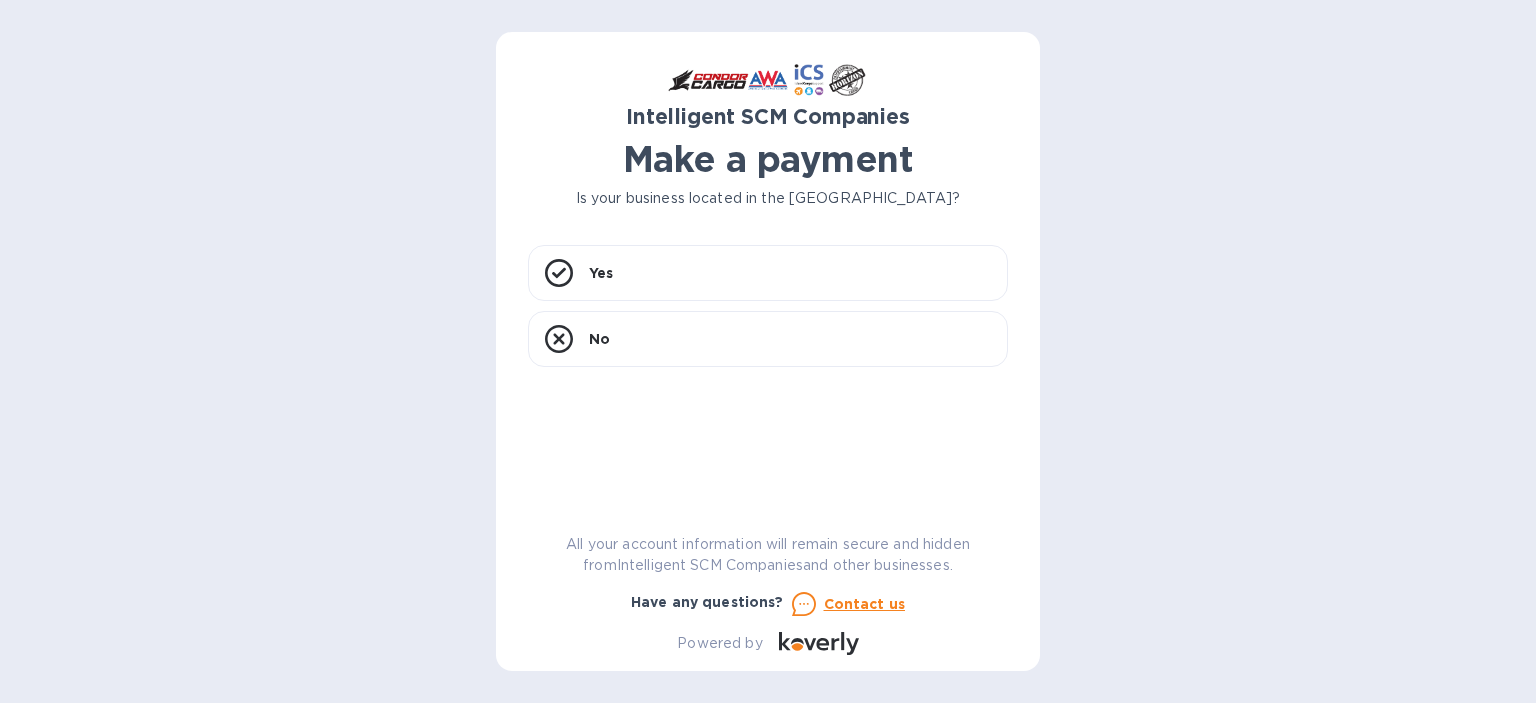 scroll, scrollTop: 0, scrollLeft: 0, axis: both 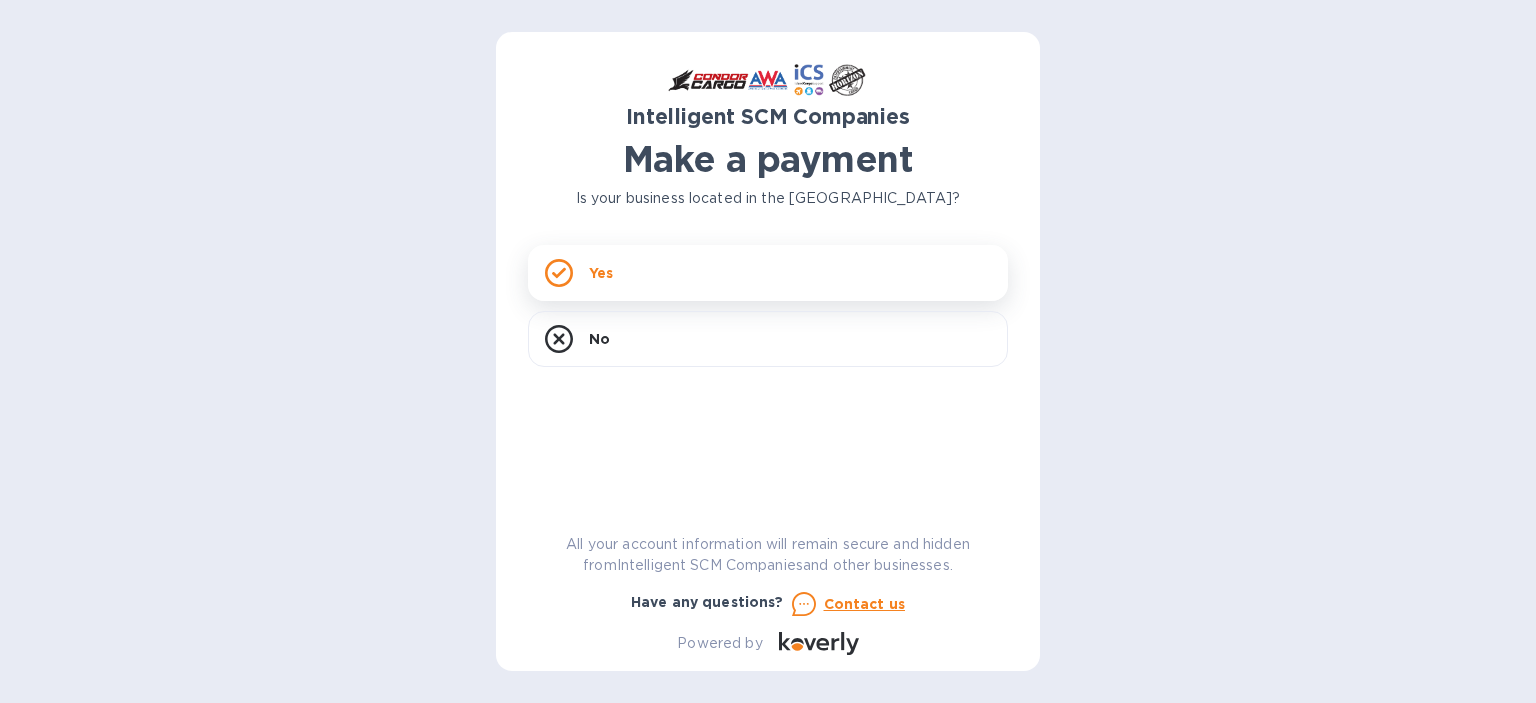 click on "Yes" at bounding box center [768, 273] 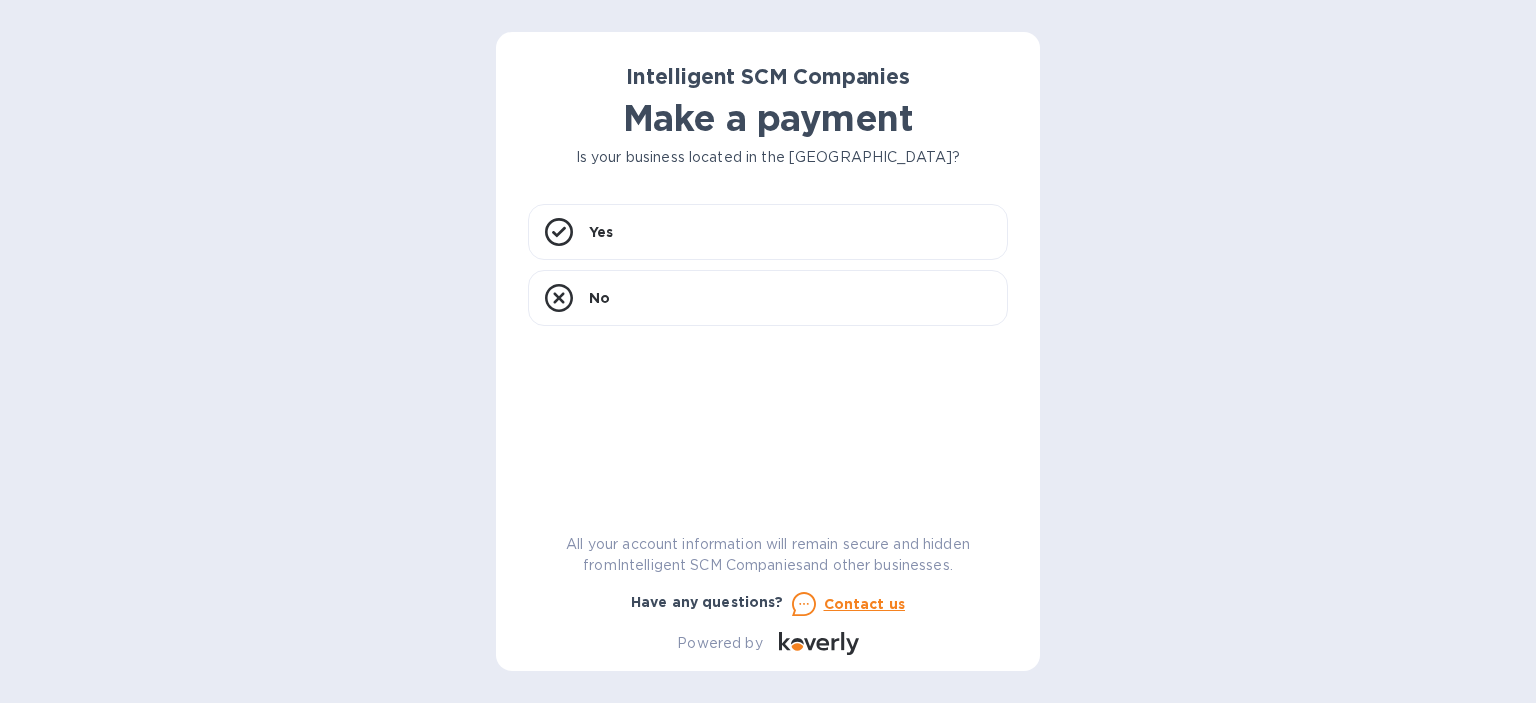 scroll, scrollTop: 0, scrollLeft: 0, axis: both 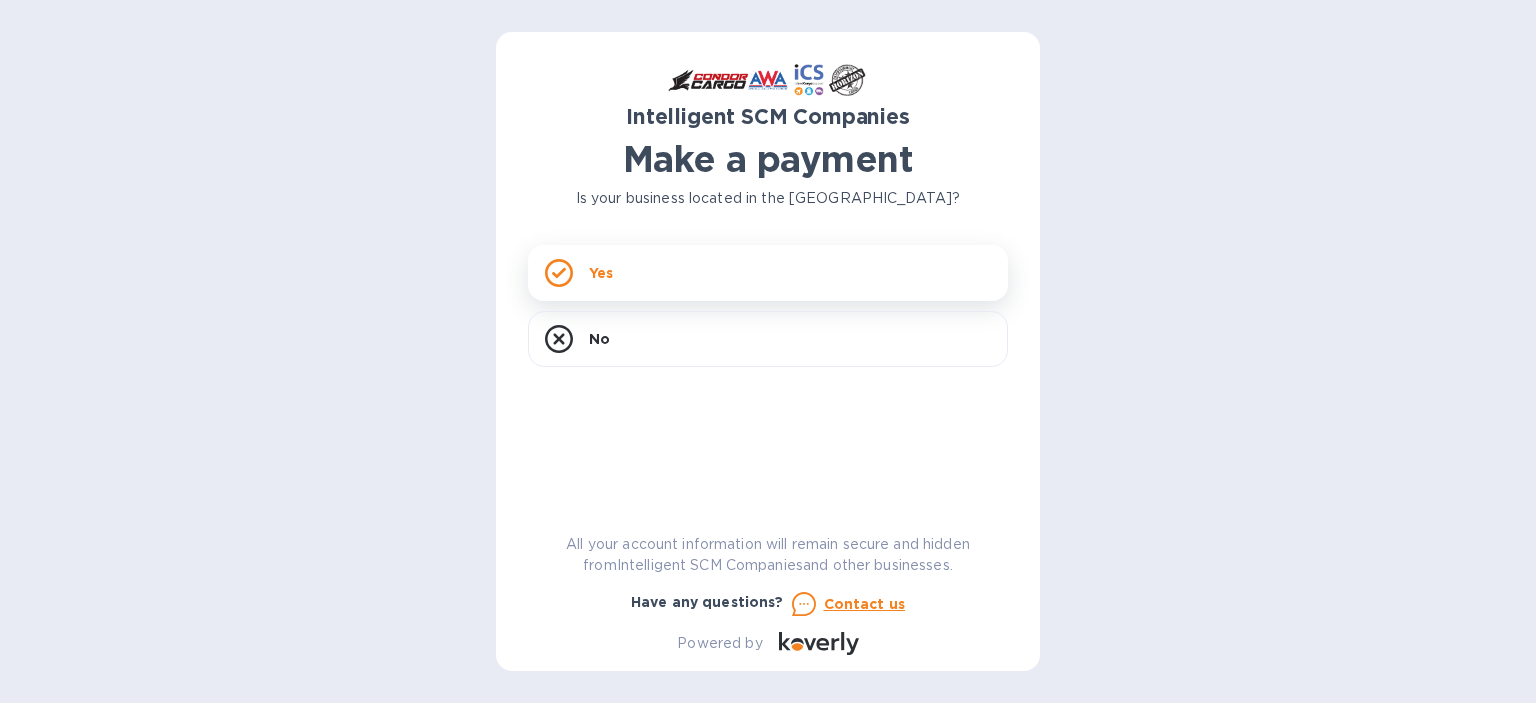 click on "Yes" at bounding box center [768, 273] 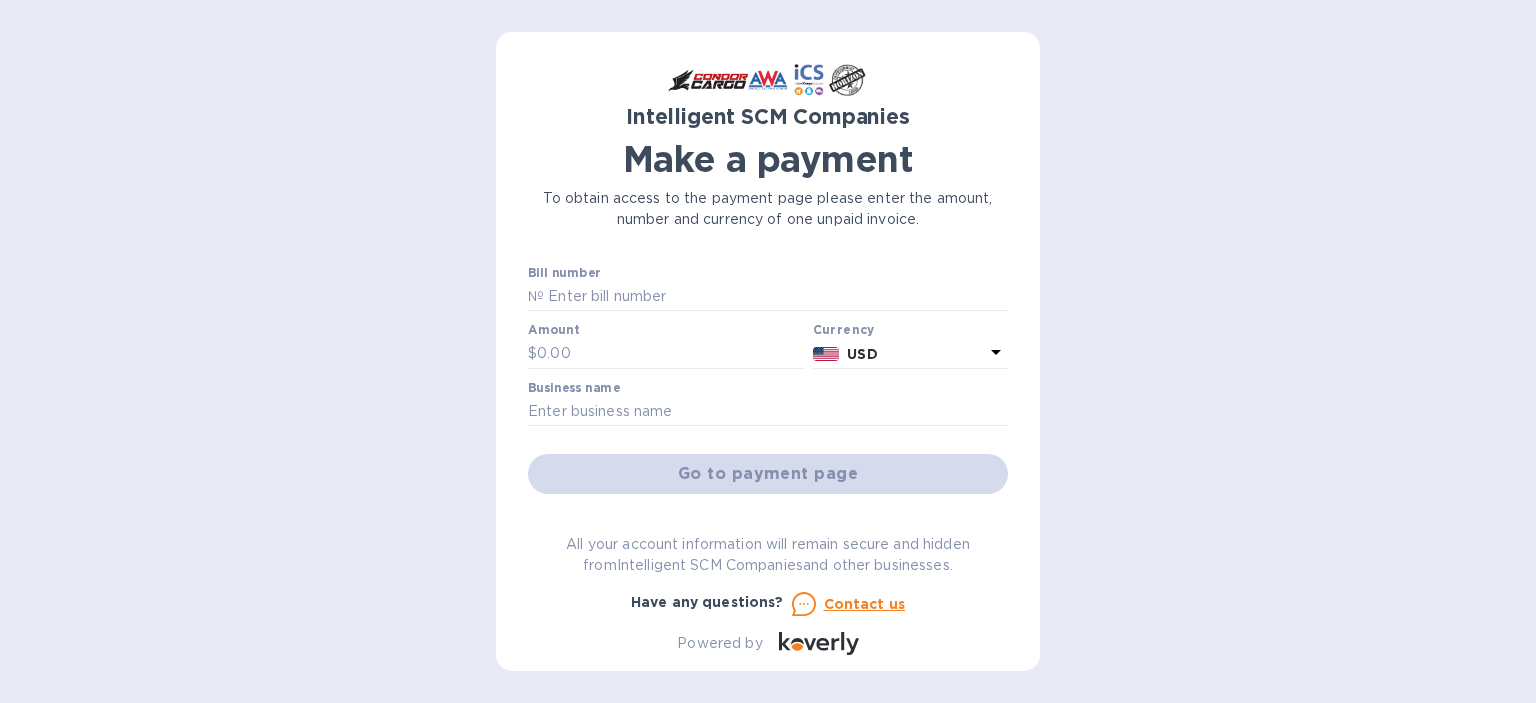 click on "Intelligent SCM Companies Make a payment To obtain access to the payment page please enter the amount,   number and currency of one unpaid invoice. Bill number №   Amount $   Currency USD Business name   Go to payment page You can pay using: Bank transfer (for US banks) Free Credit card and more... Pay Get more time to pay Up to  12 weeks Wallet Instant transfers via Wallet Free All your account information will remain secure and hidden  from  Intelligent SCM Companies  and other businesses. Have any questions? Contact us Powered by" at bounding box center (768, 351) 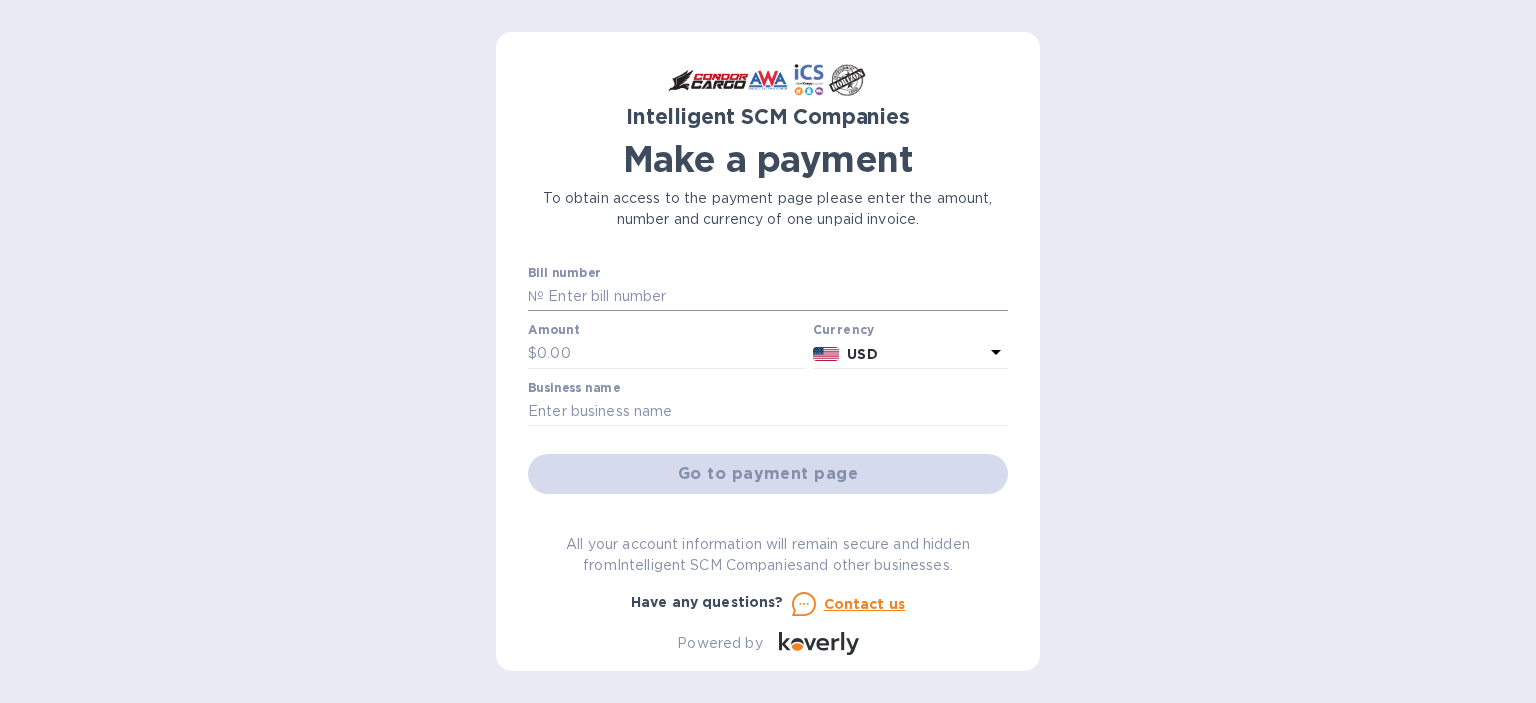 click at bounding box center [776, 297] 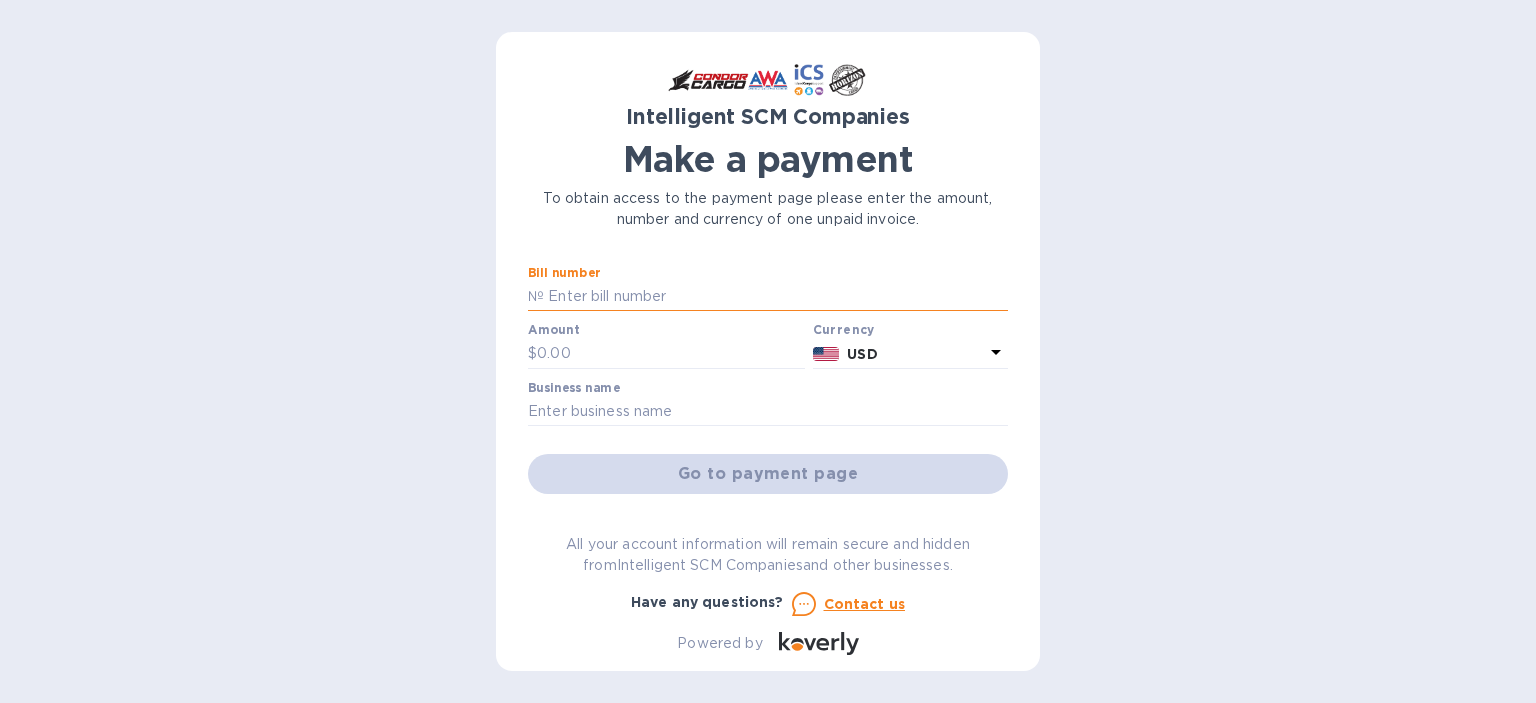 paste on "PAC60040614" 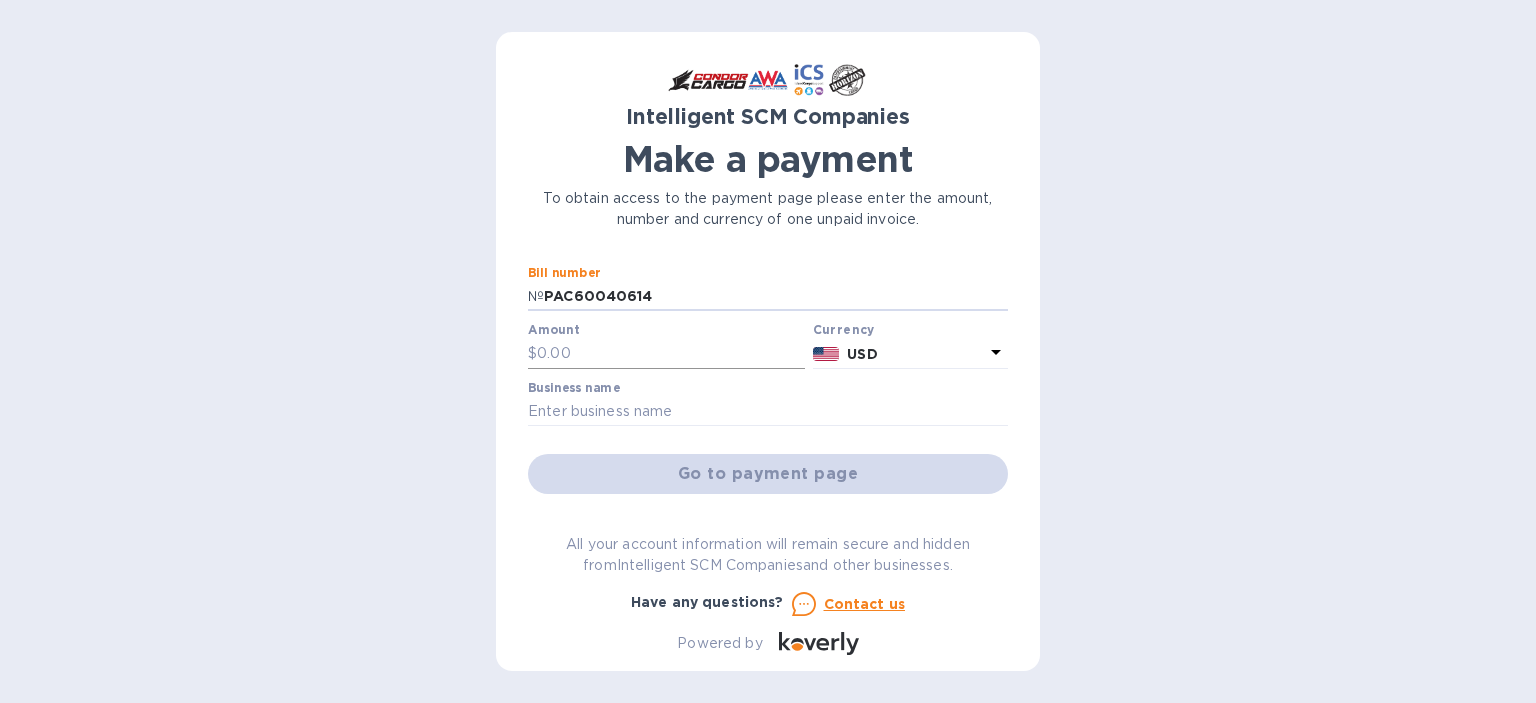 type on "PAC60040614" 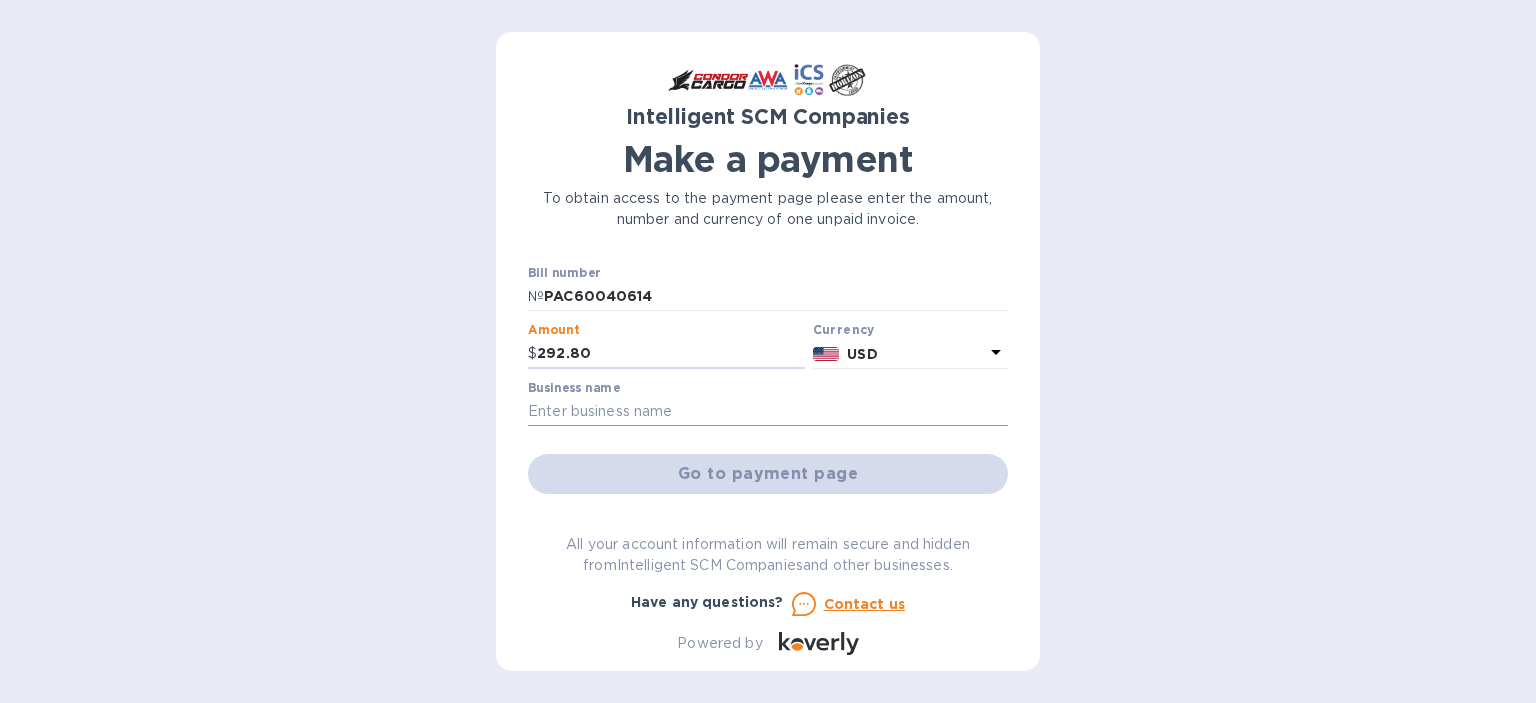 type on "292.80" 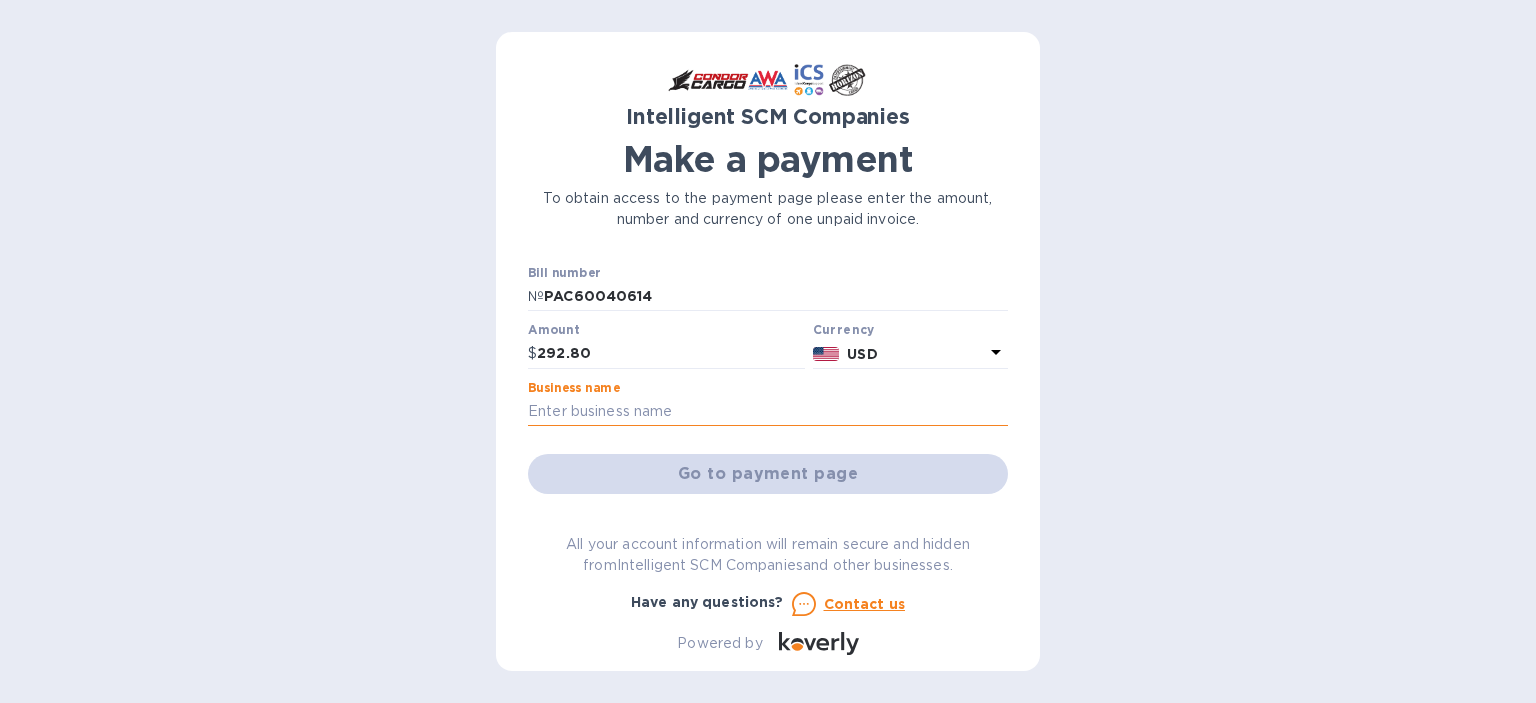 click at bounding box center [768, 412] 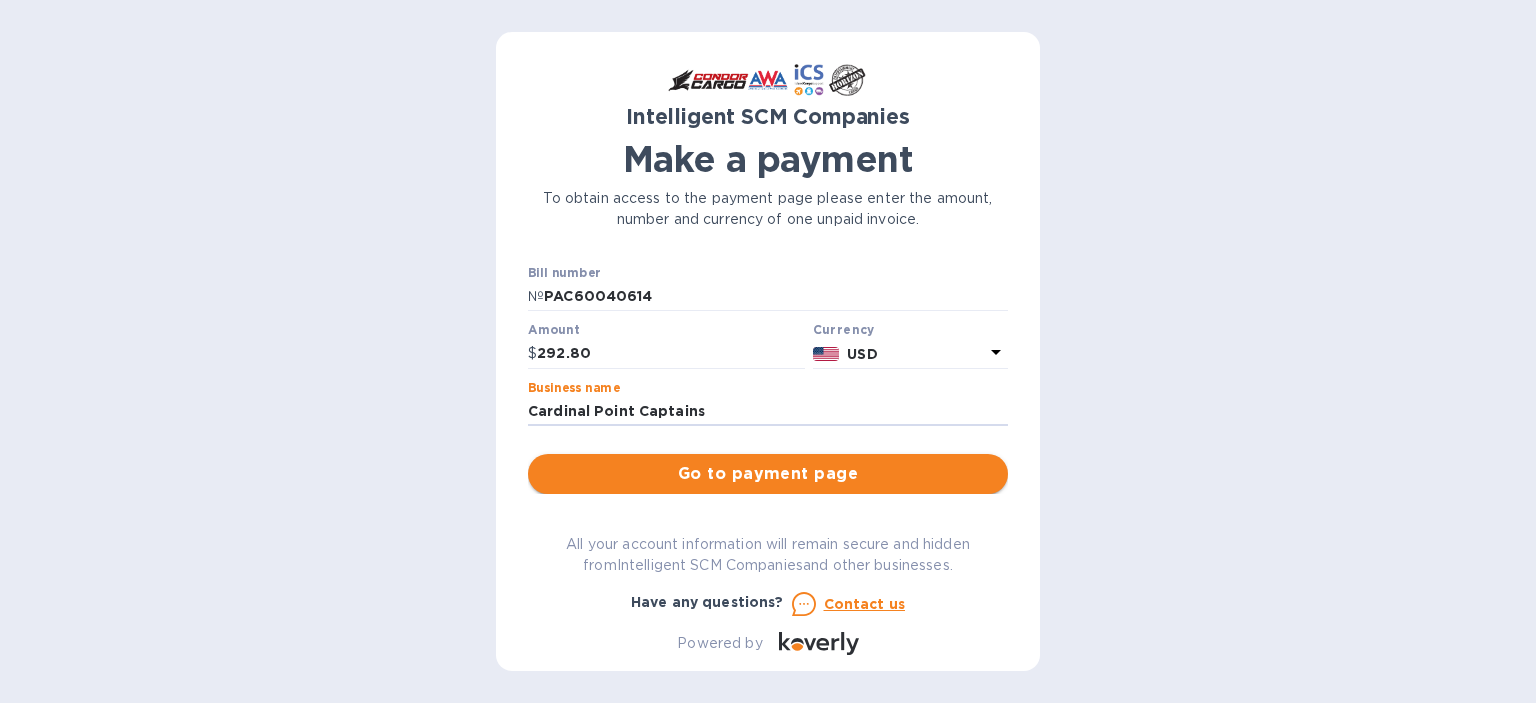 type on "Cardinal Point Captains" 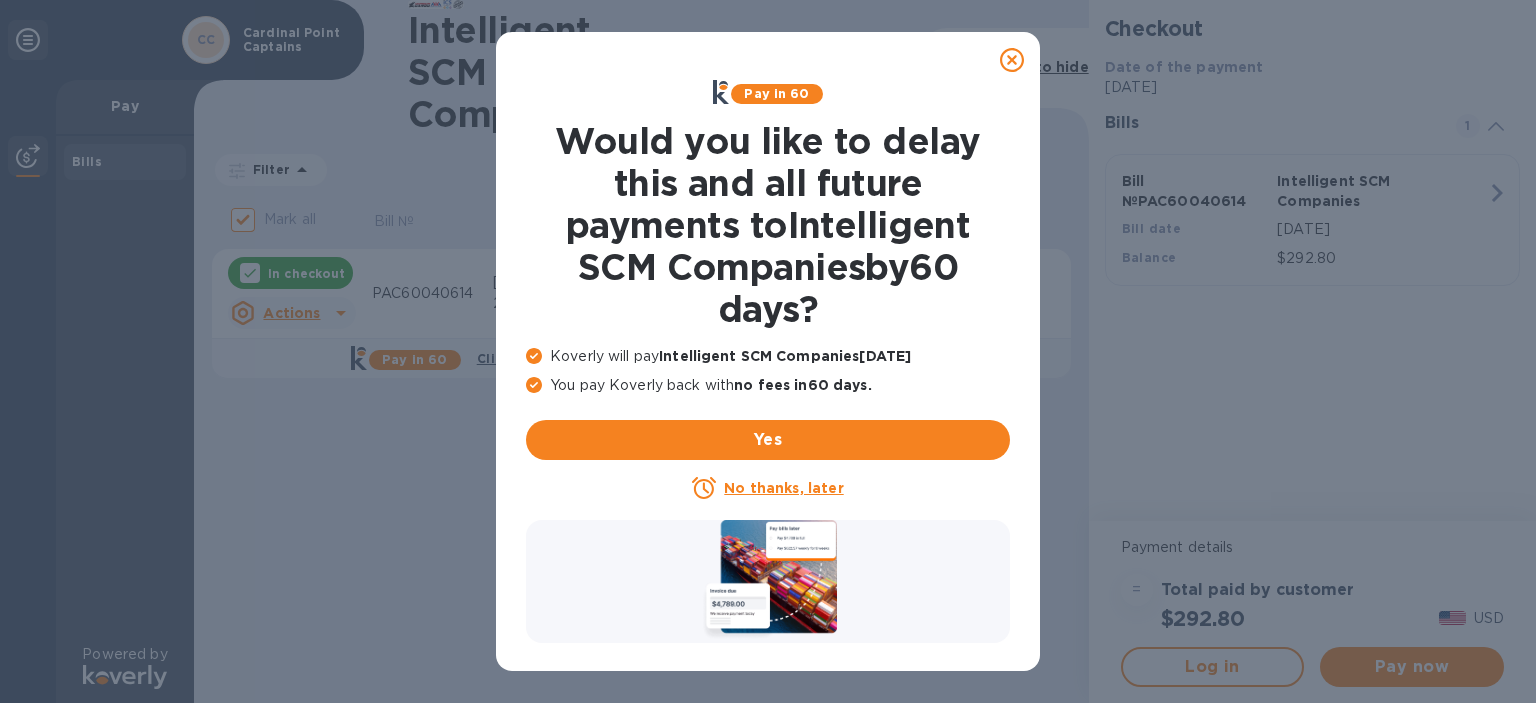 click on "No thanks, later" at bounding box center (783, 488) 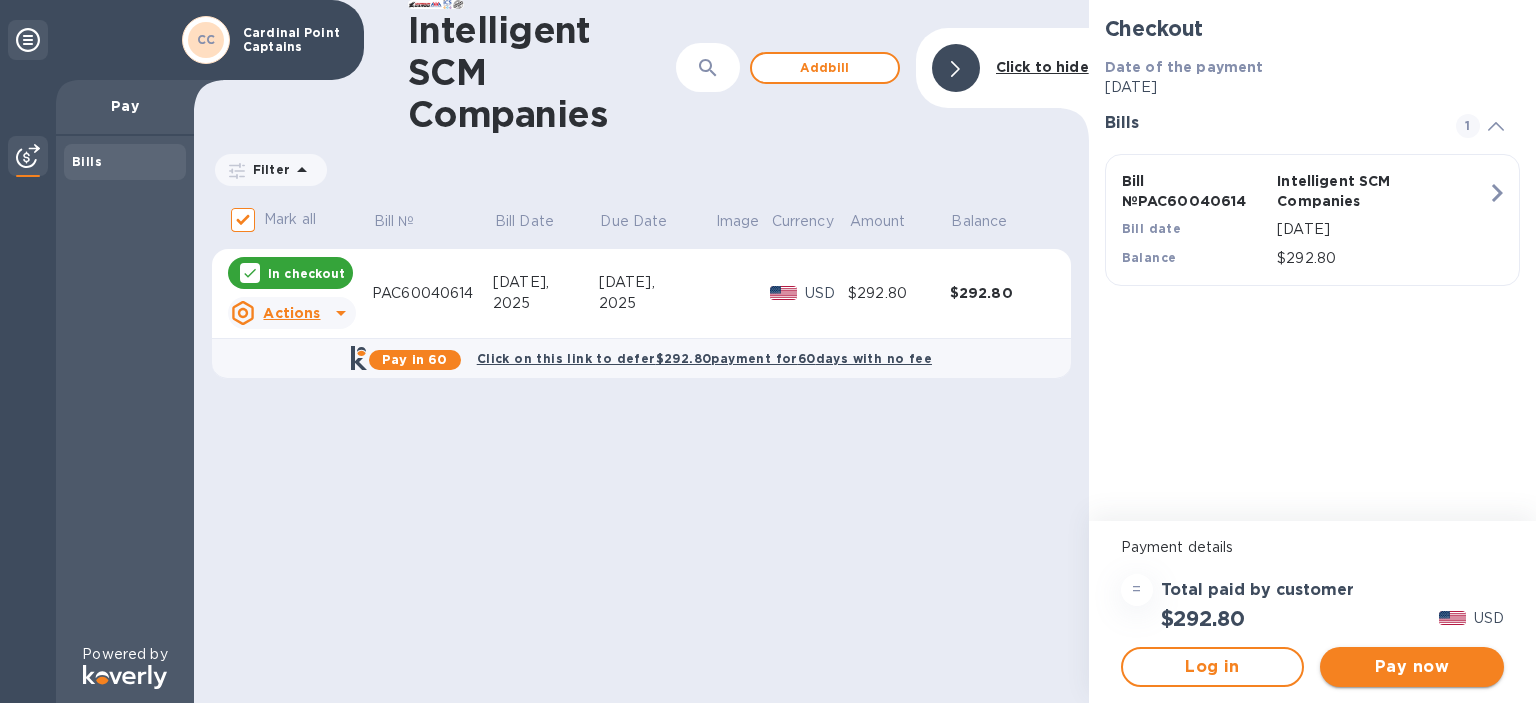 click on "Pay now" at bounding box center [1412, 667] 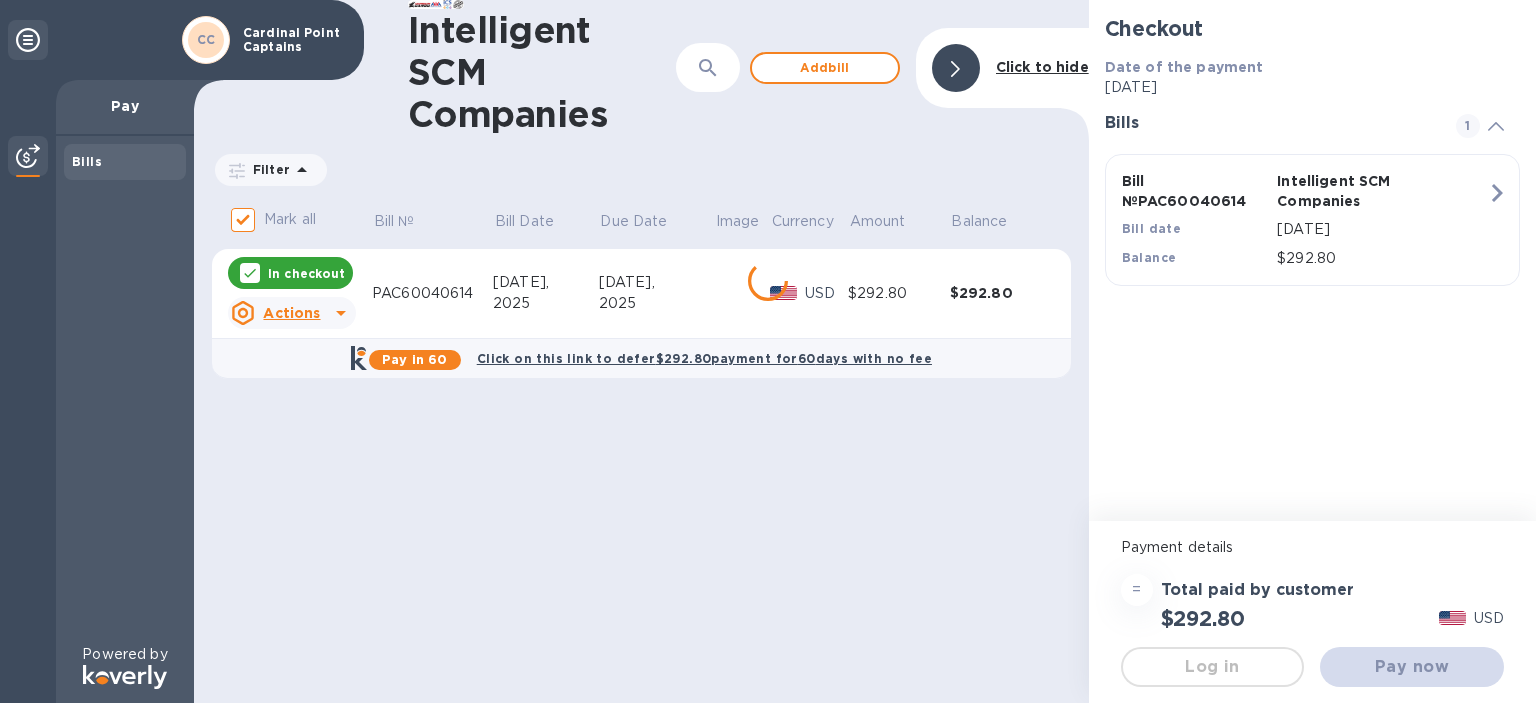 scroll, scrollTop: 0, scrollLeft: 0, axis: both 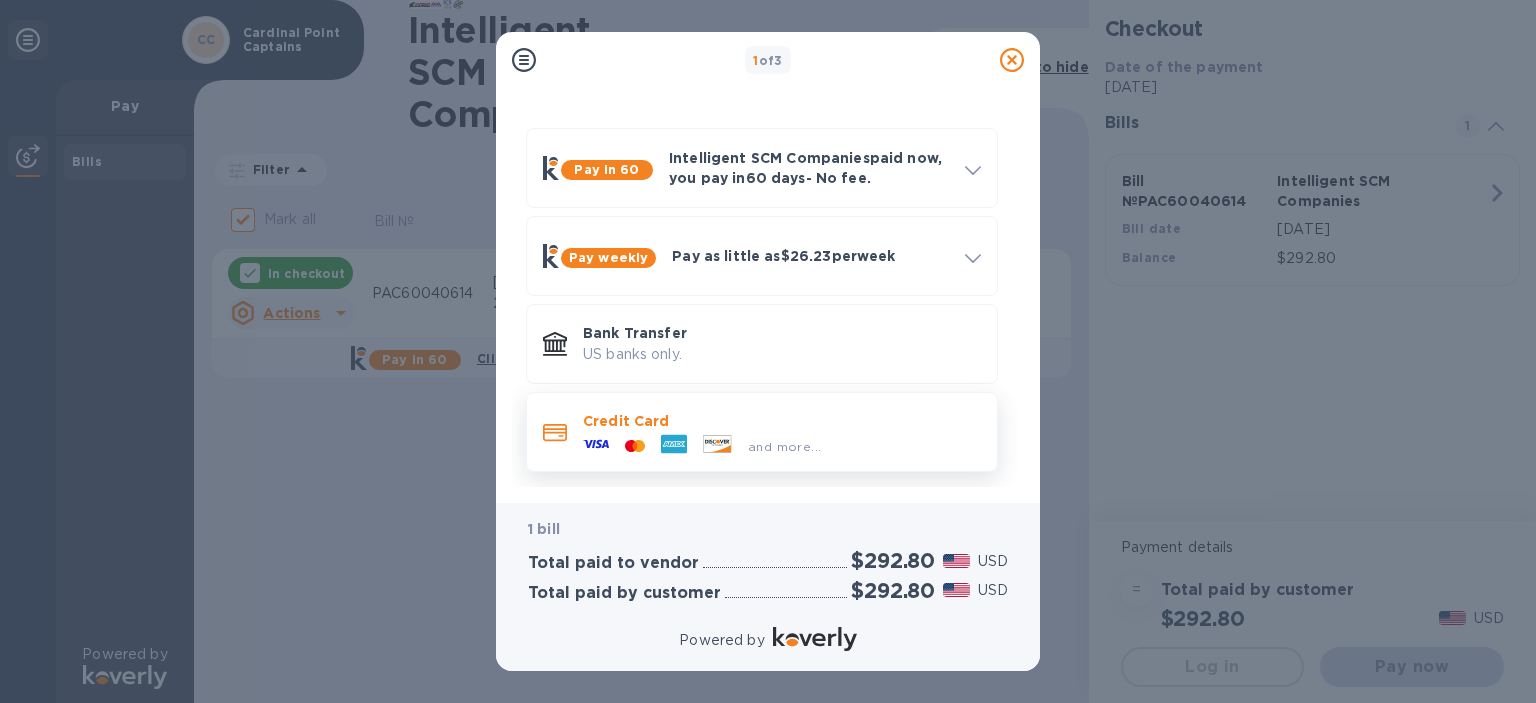 click on "and more..." at bounding box center [784, 446] 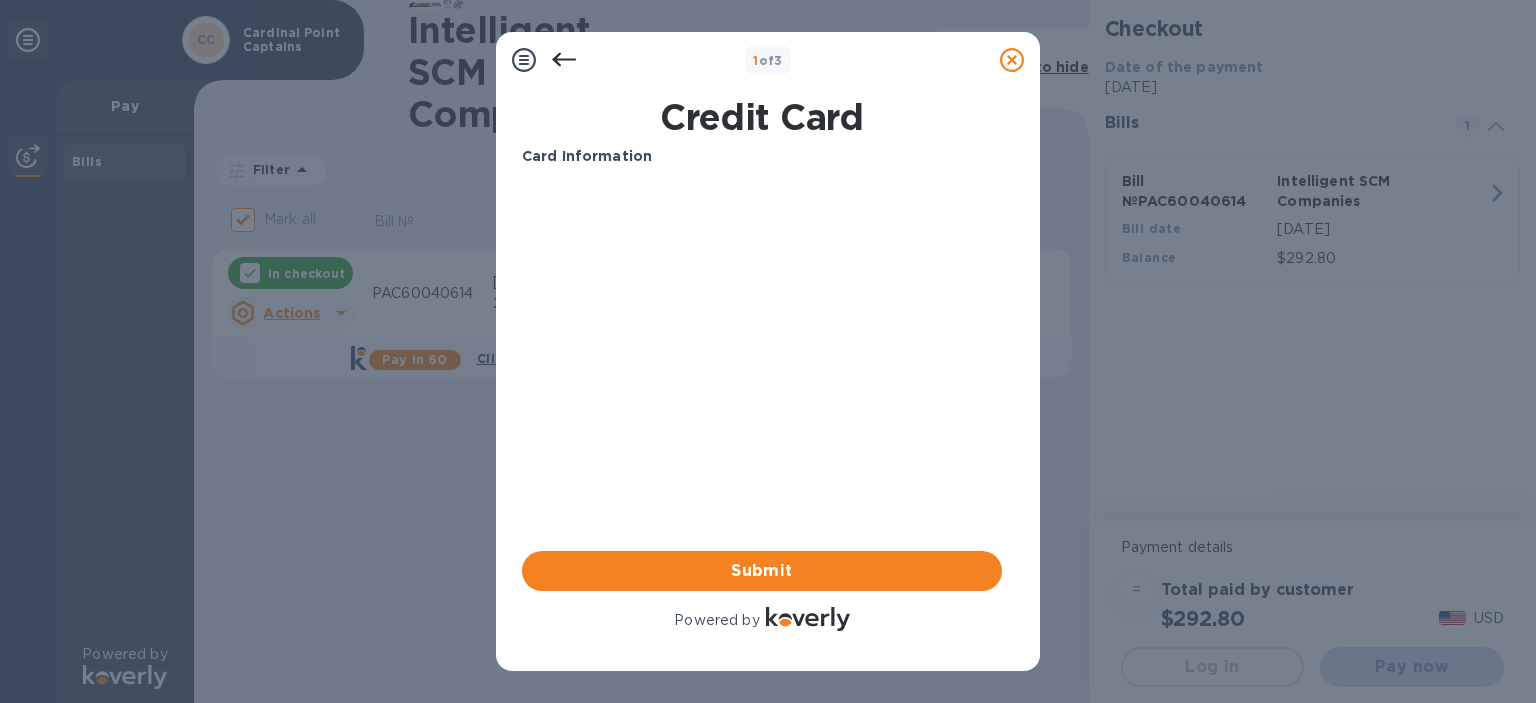 scroll, scrollTop: 0, scrollLeft: 0, axis: both 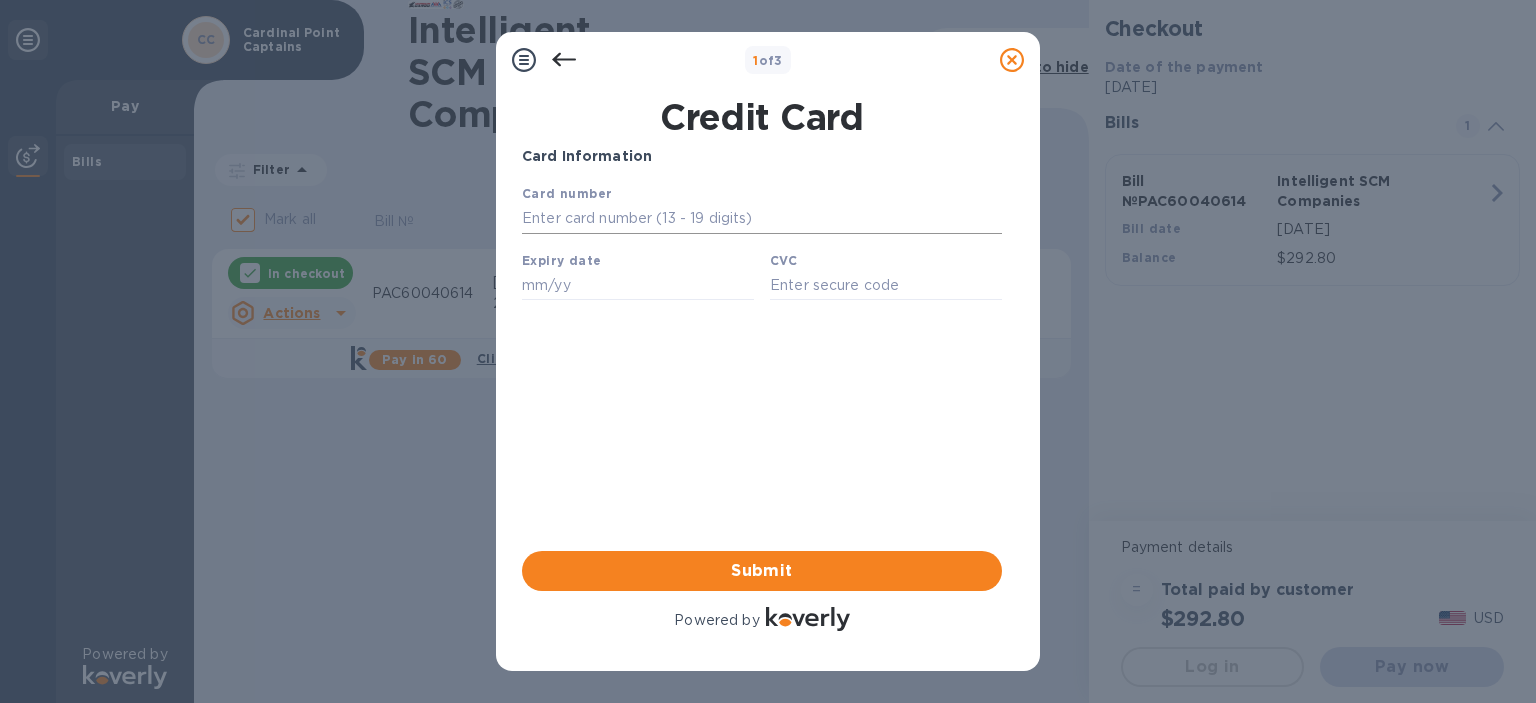 click at bounding box center [762, 219] 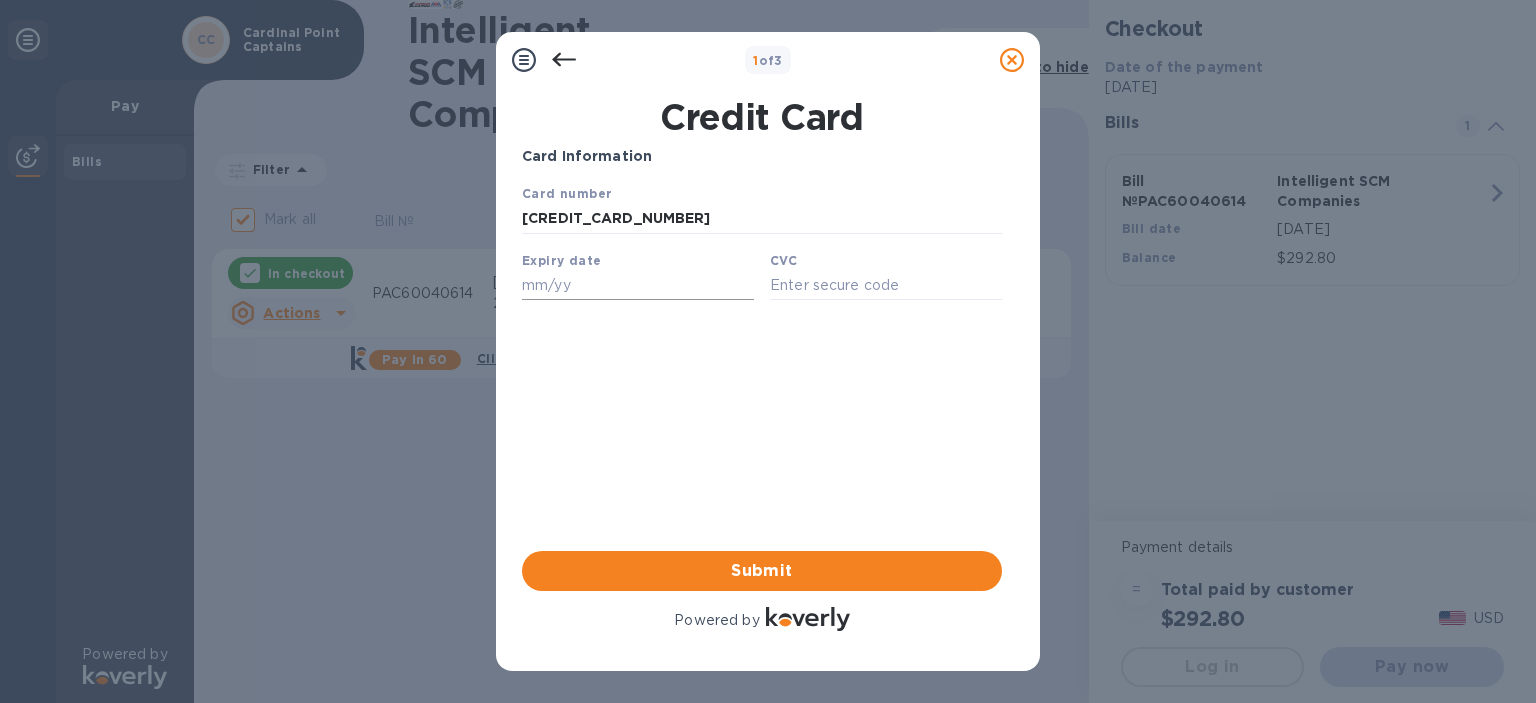 type on "3715 5468 3811 704" 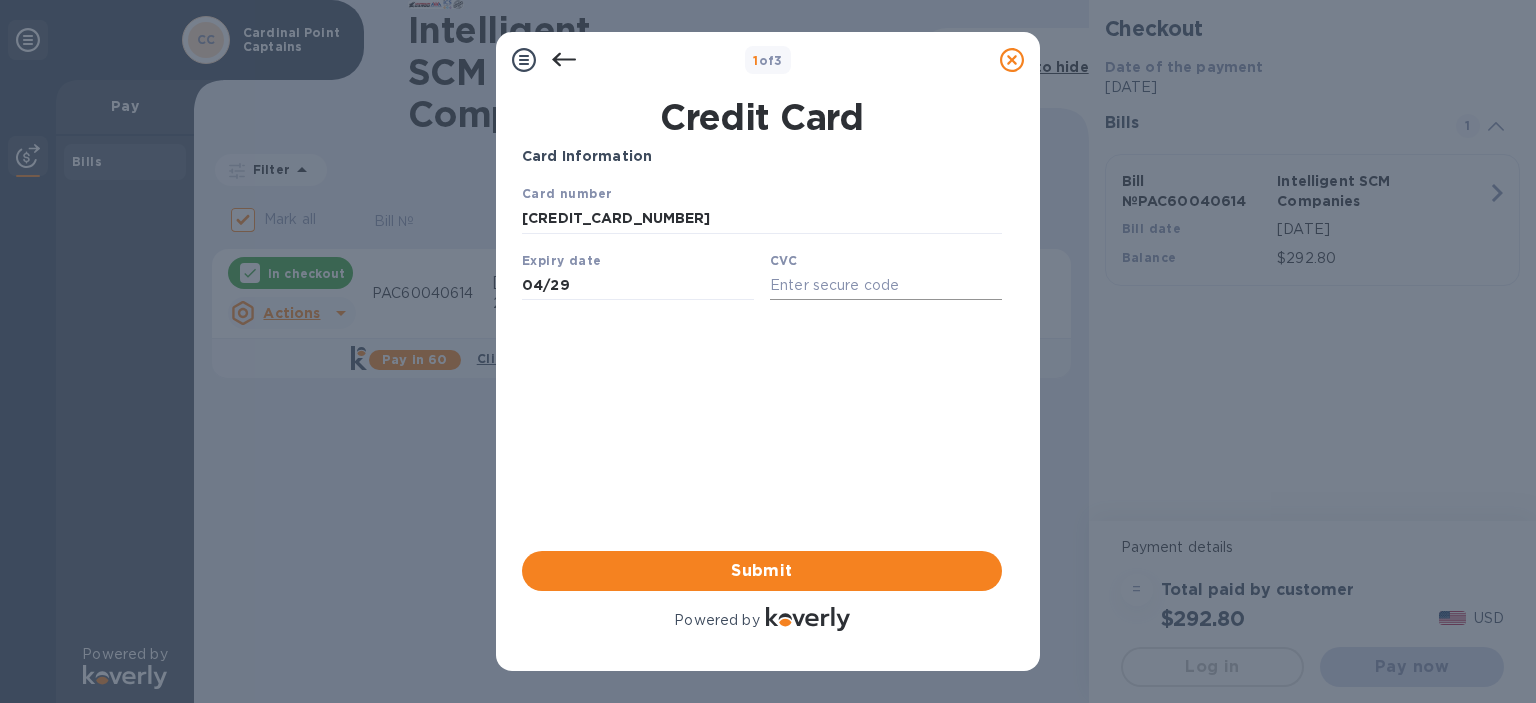 type on "04/29" 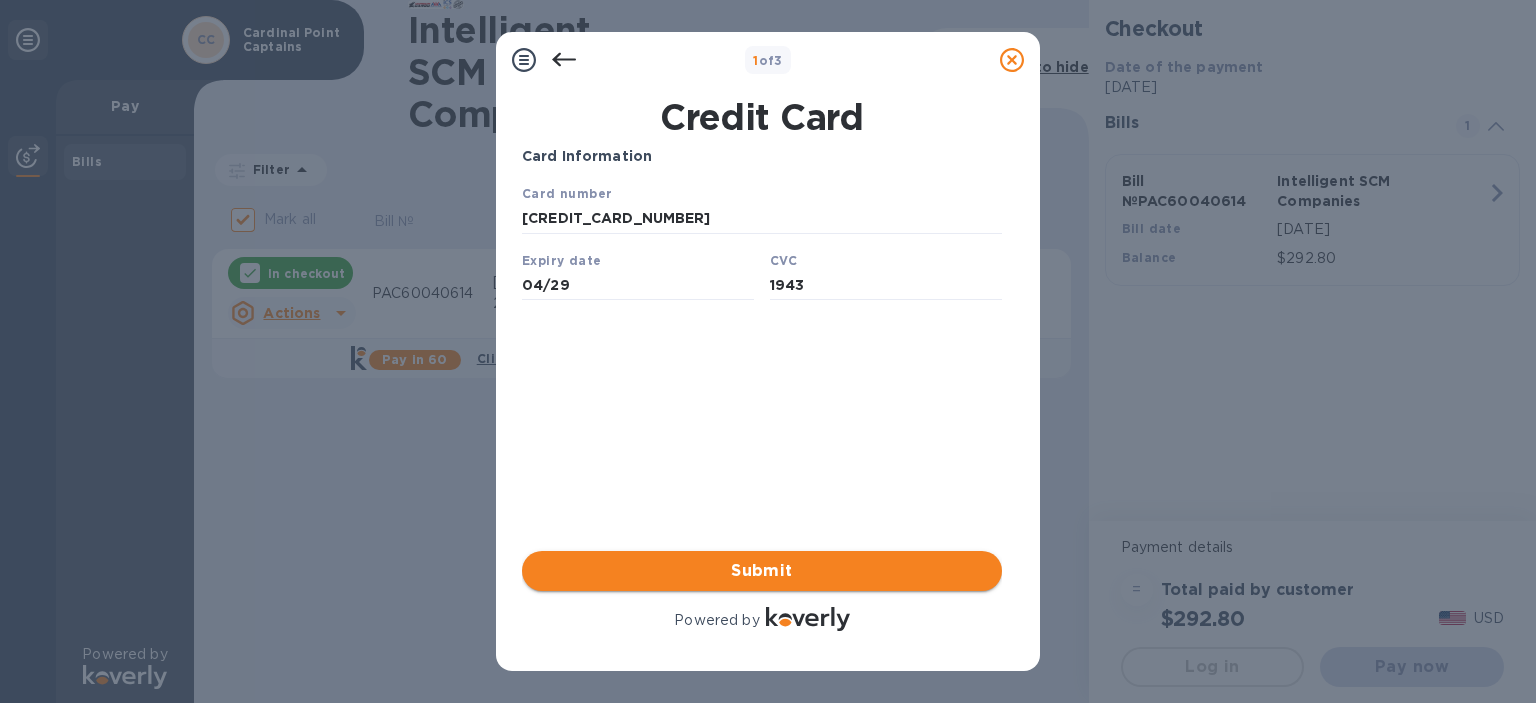 type on "1943" 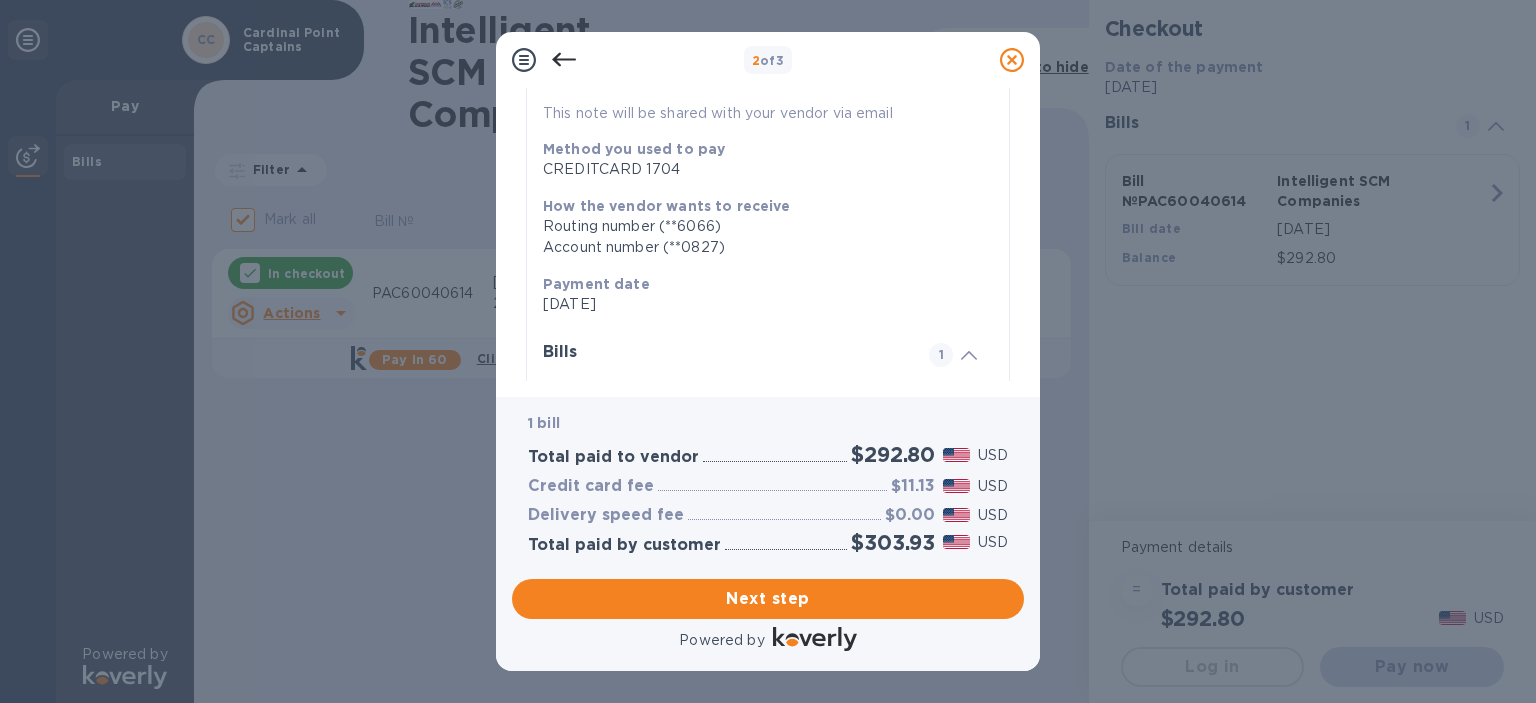 scroll, scrollTop: 230, scrollLeft: 0, axis: vertical 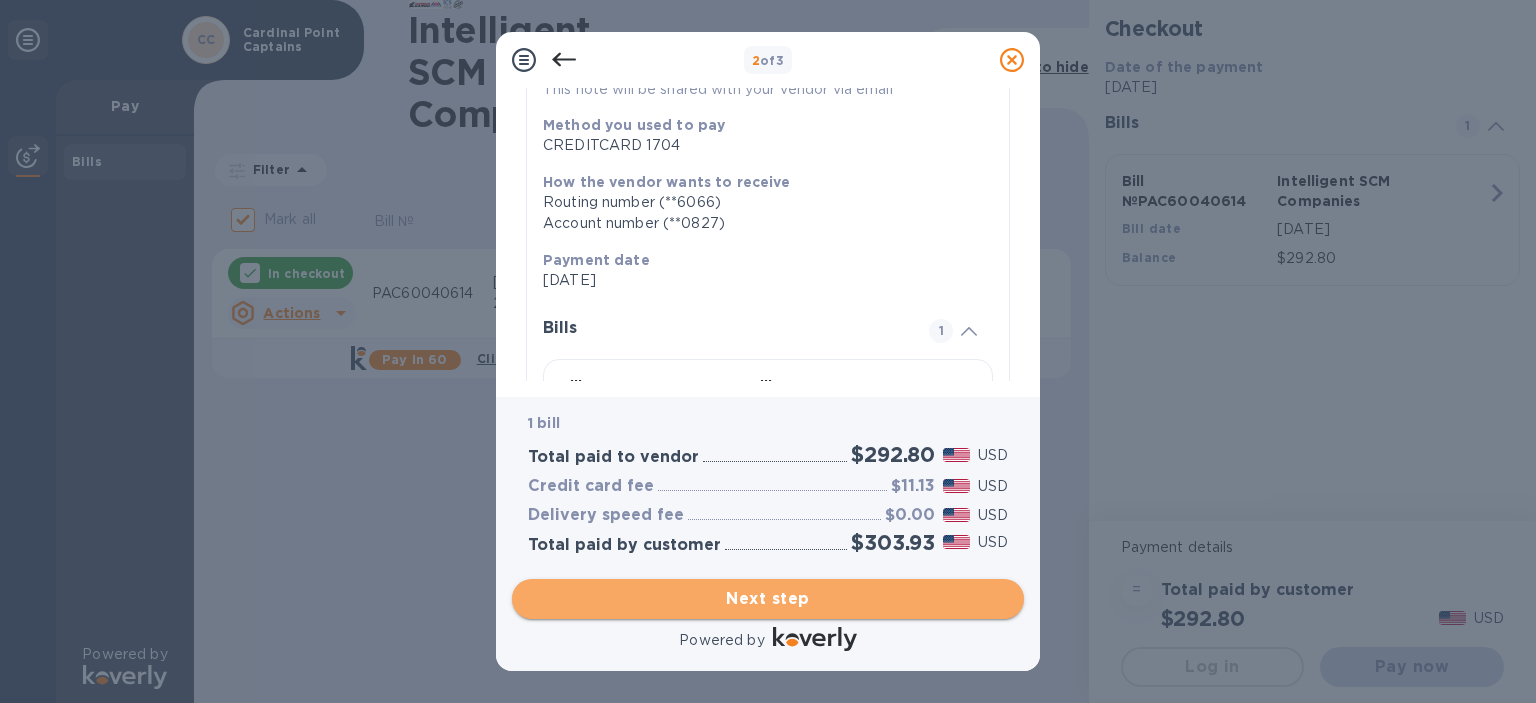 click on "Next step" at bounding box center (768, 599) 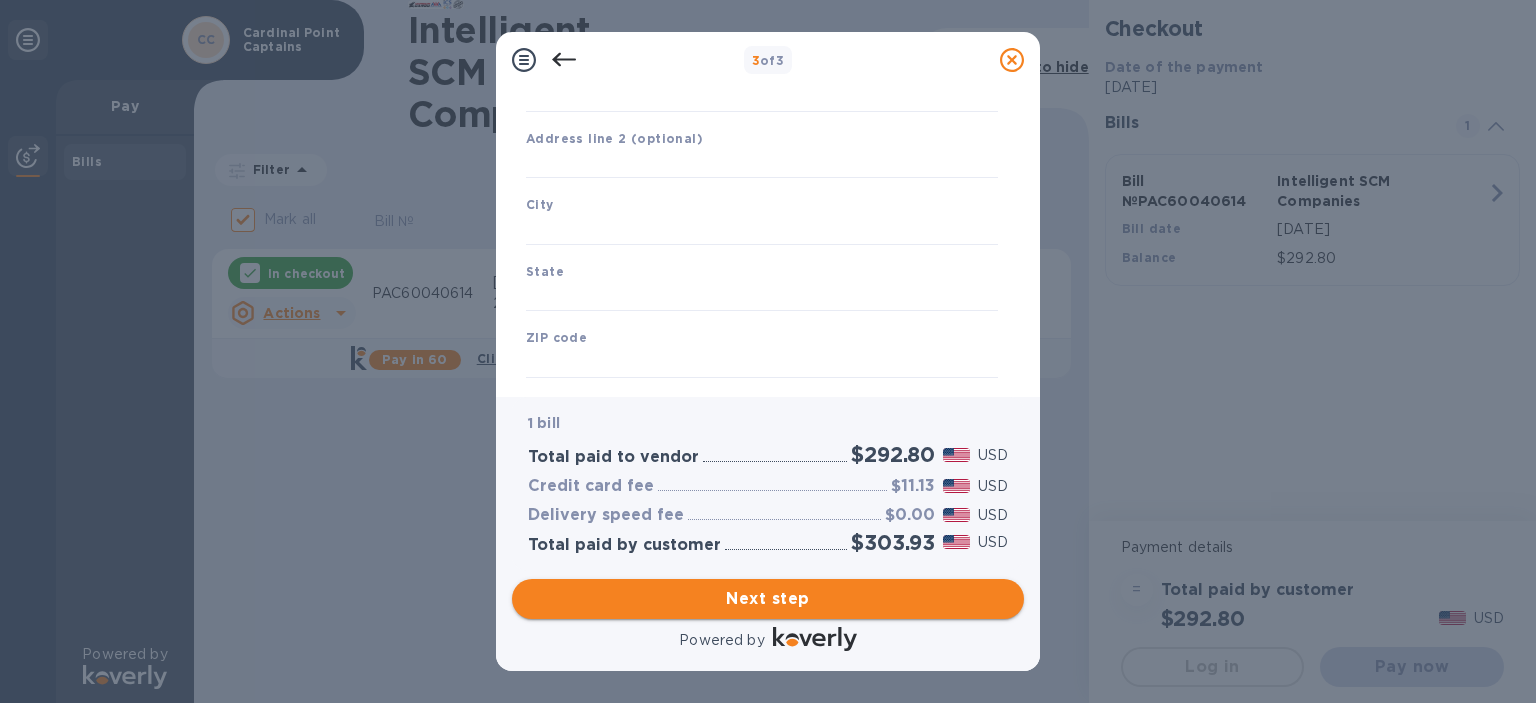 scroll, scrollTop: 226, scrollLeft: 0, axis: vertical 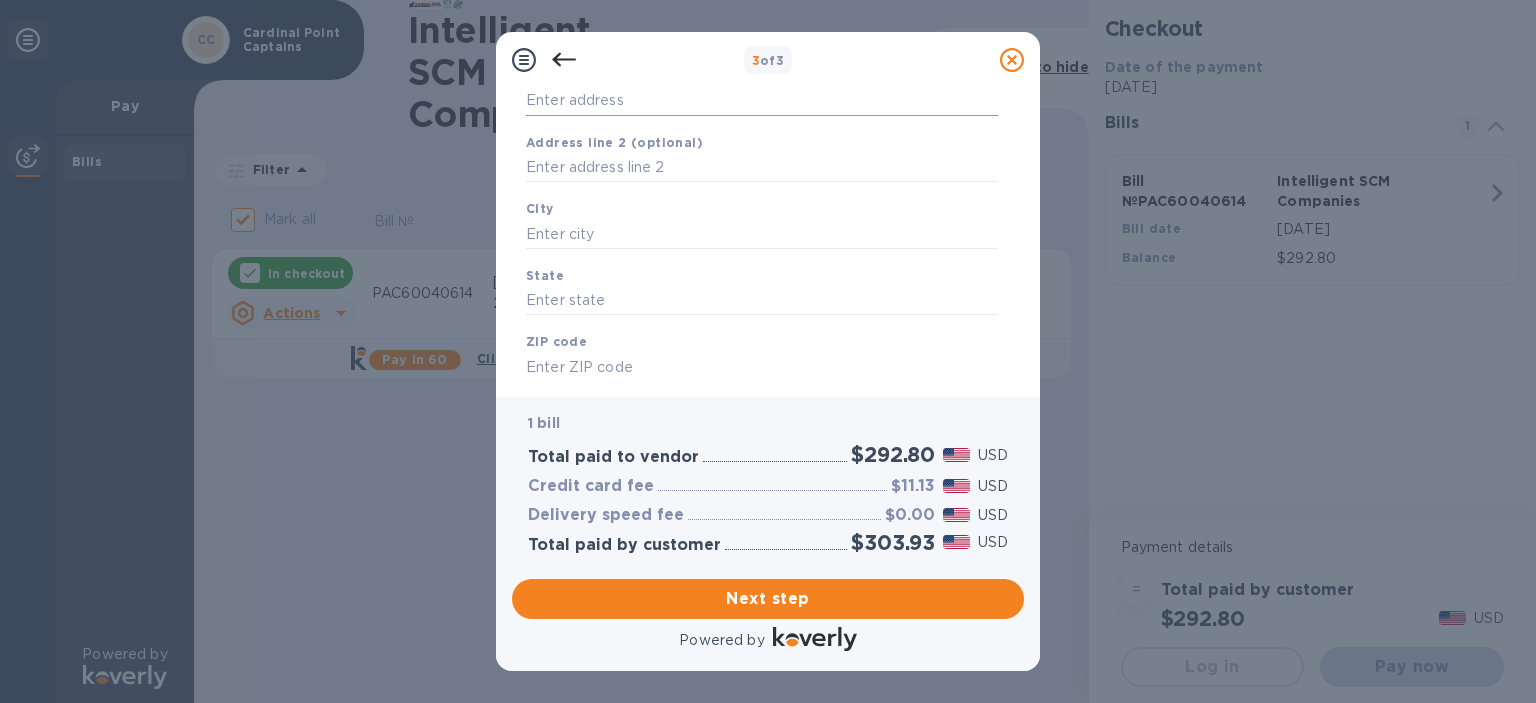 click on "Business address" at bounding box center (762, 101) 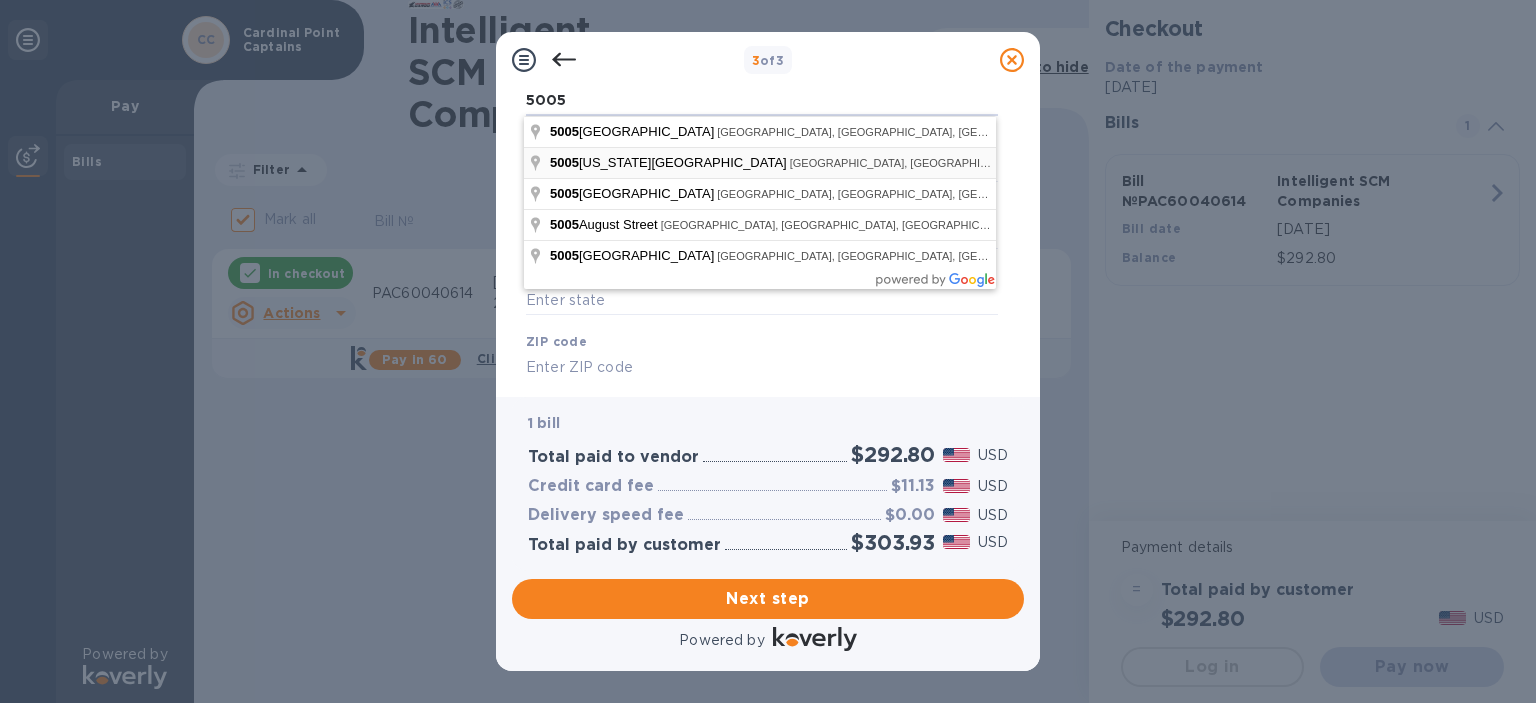 type on "5005 Texas Street" 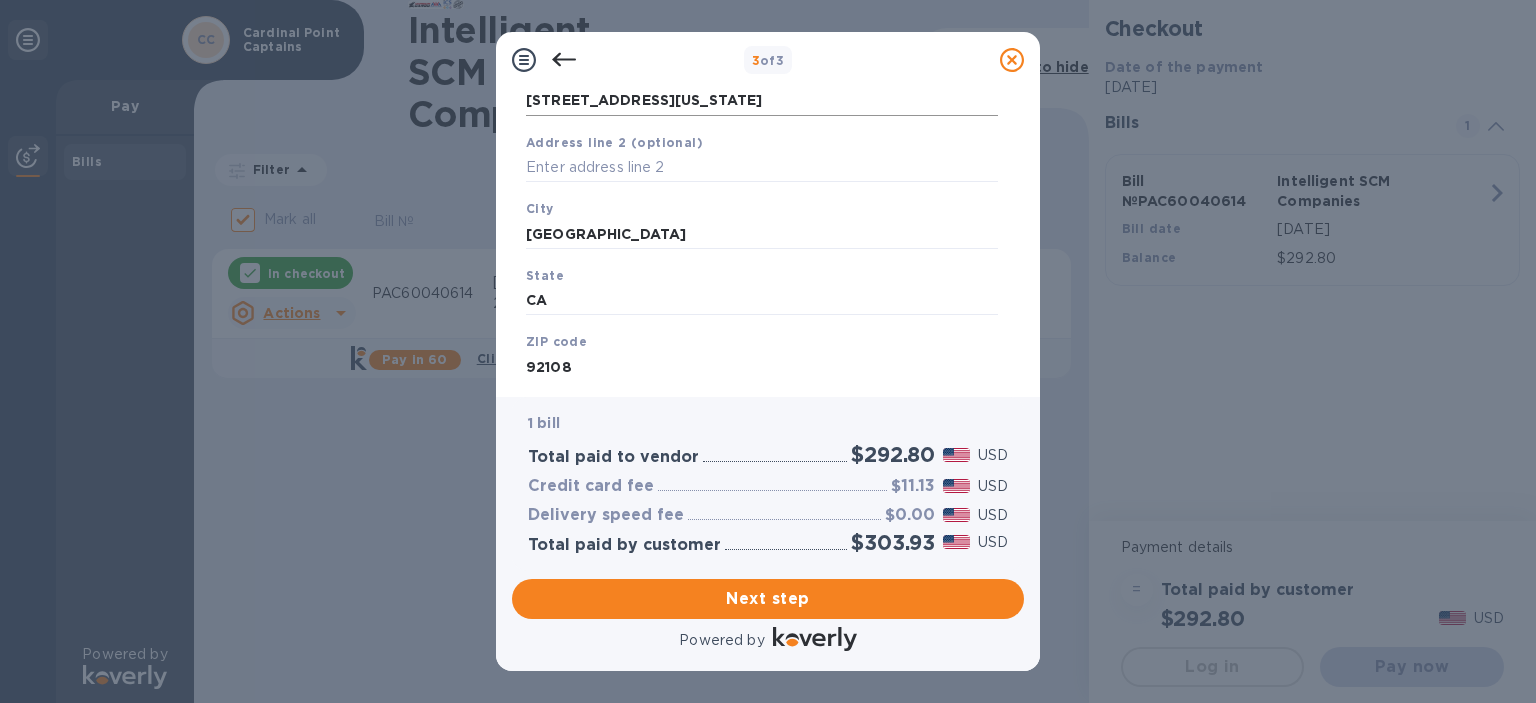 click on "5005 Texas Street" at bounding box center (762, 101) 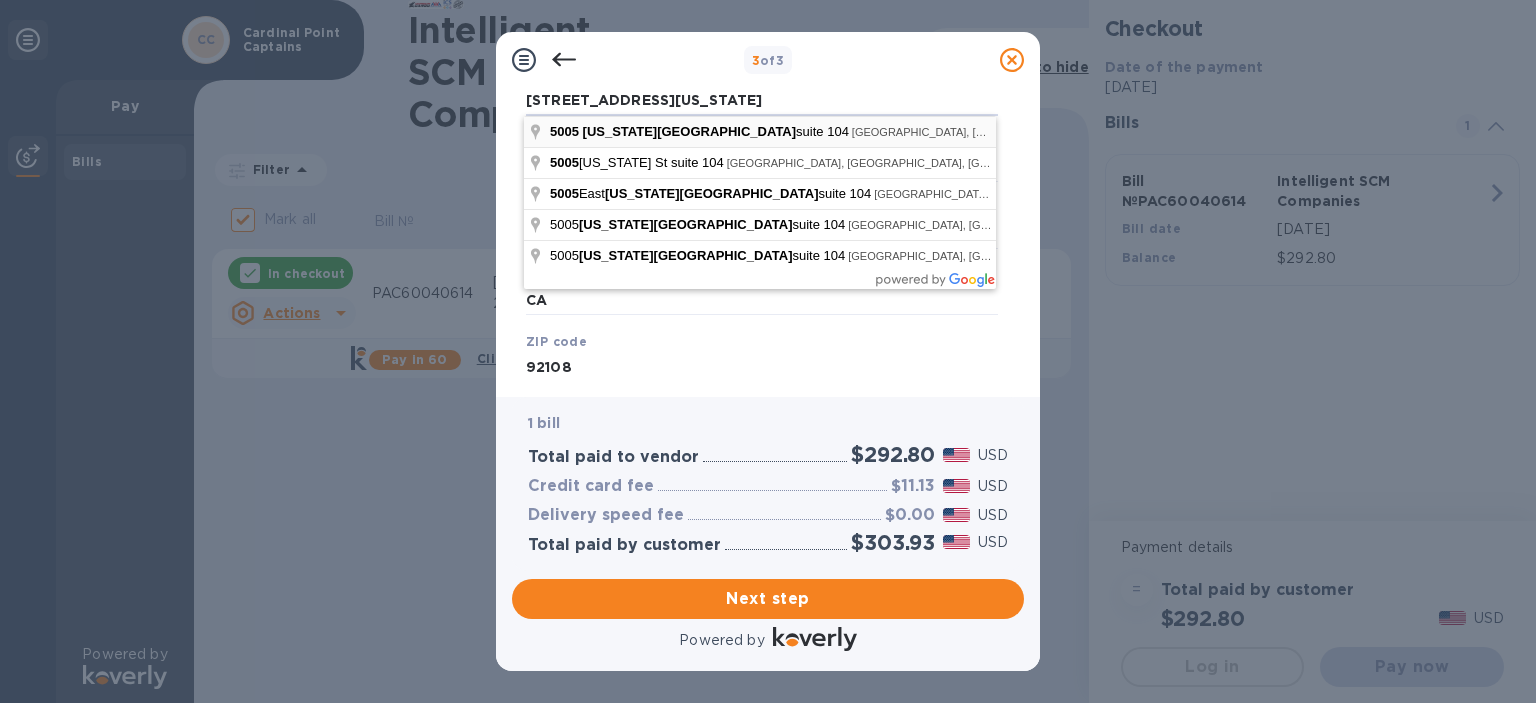type on "5005 Texas Street" 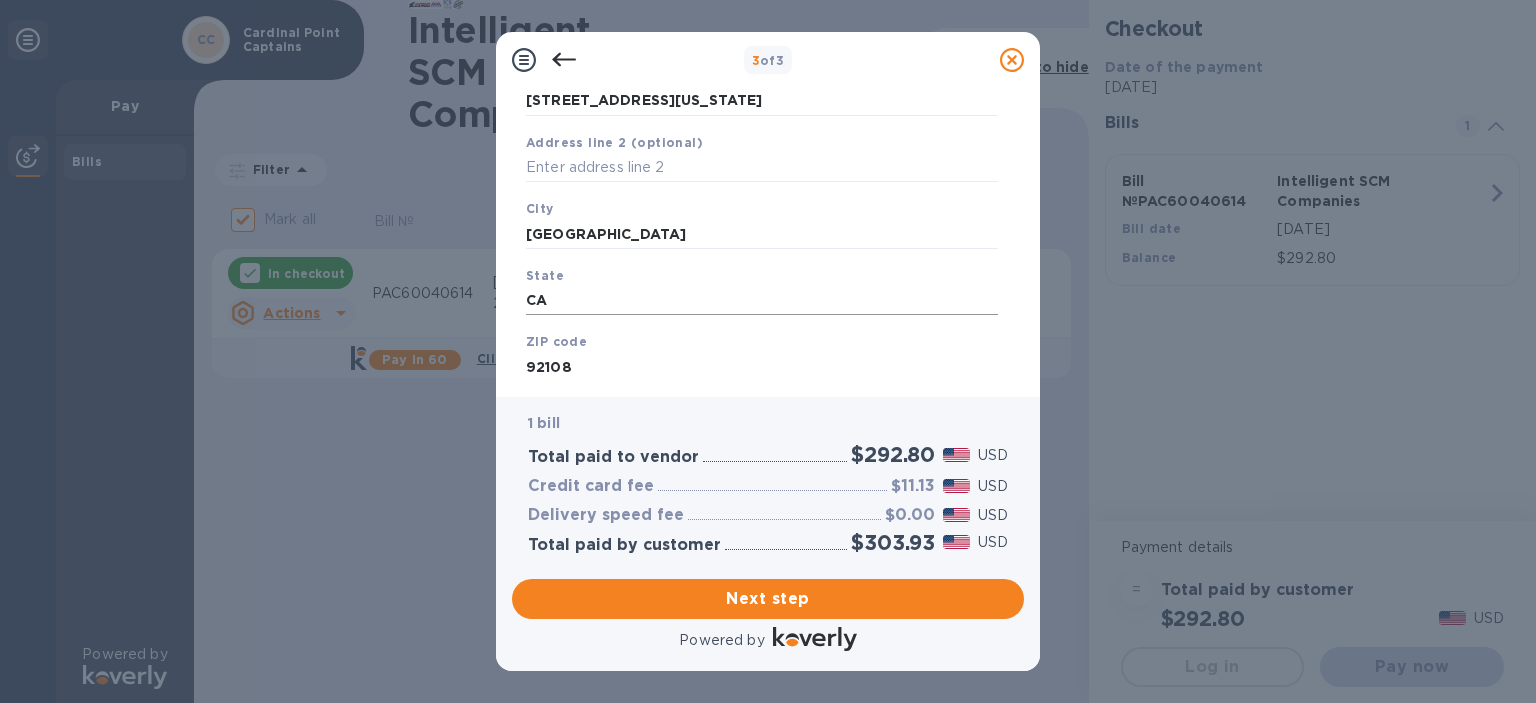 scroll, scrollTop: 300, scrollLeft: 0, axis: vertical 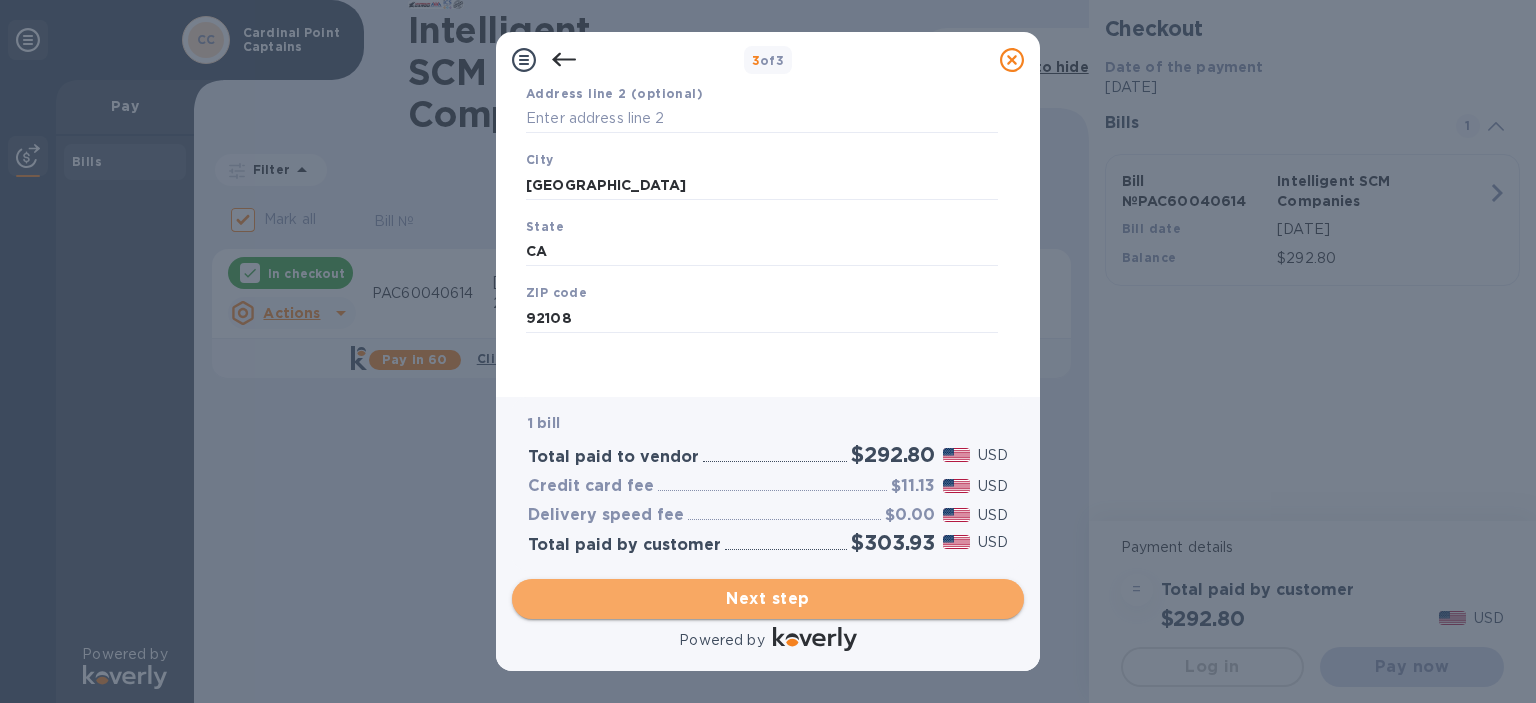 click on "Next step" at bounding box center [768, 599] 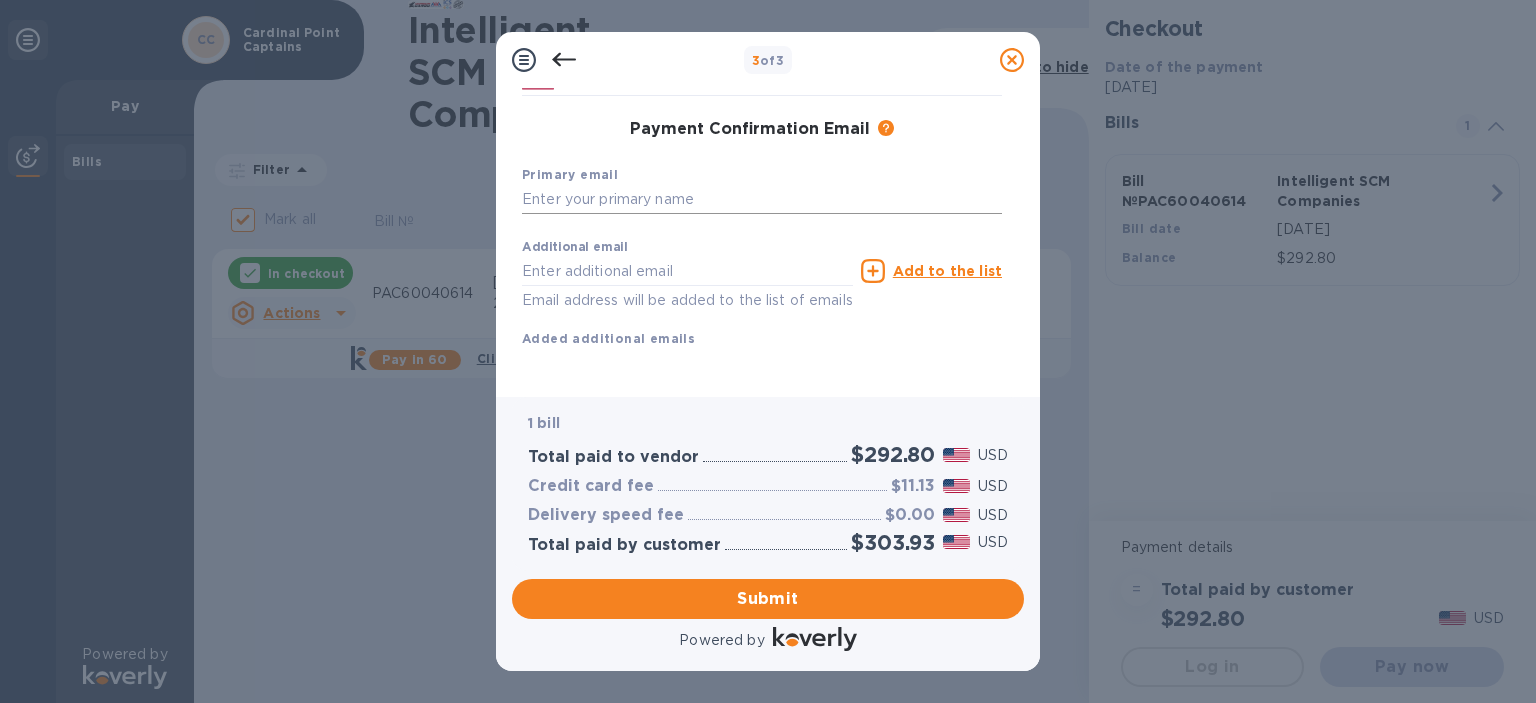 click at bounding box center (762, 200) 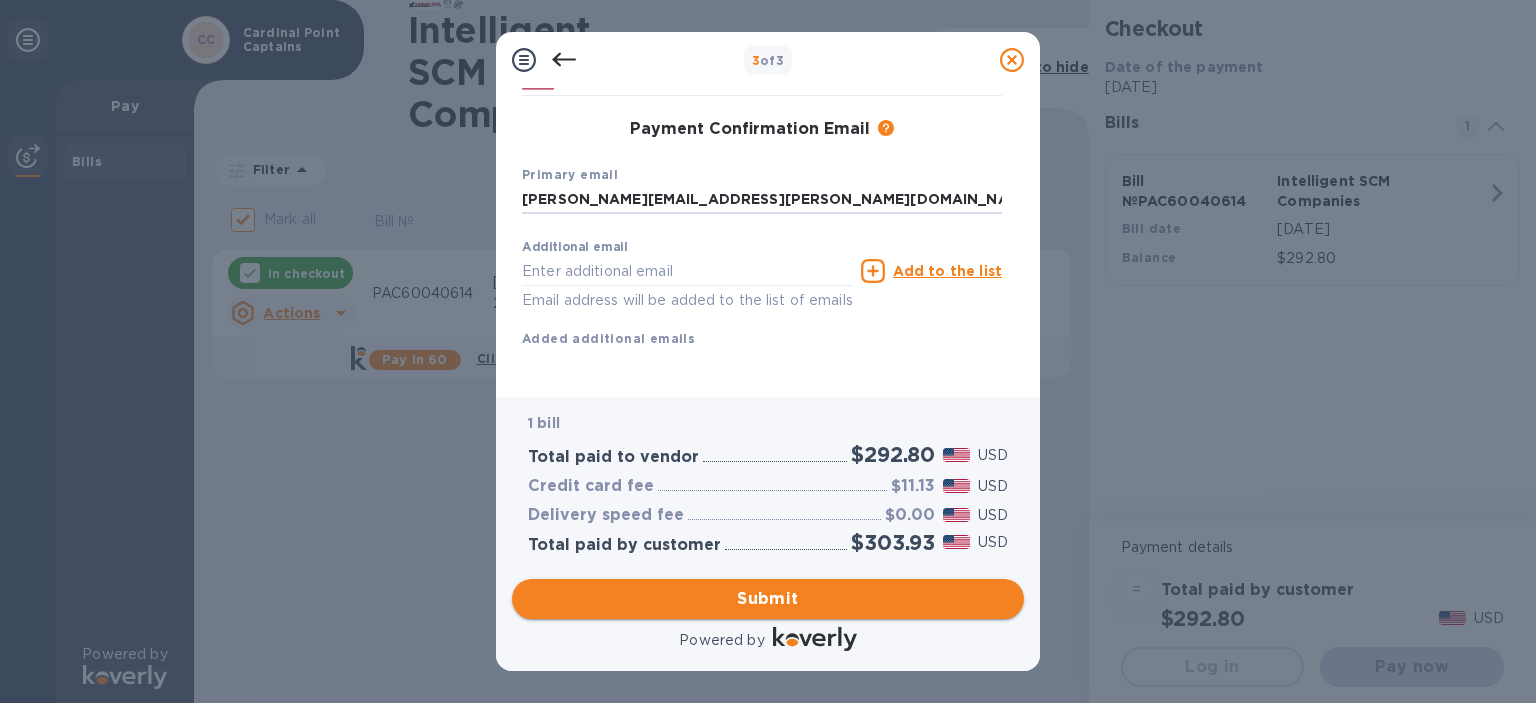 type on "Shaun.akins@cpcperforms.com" 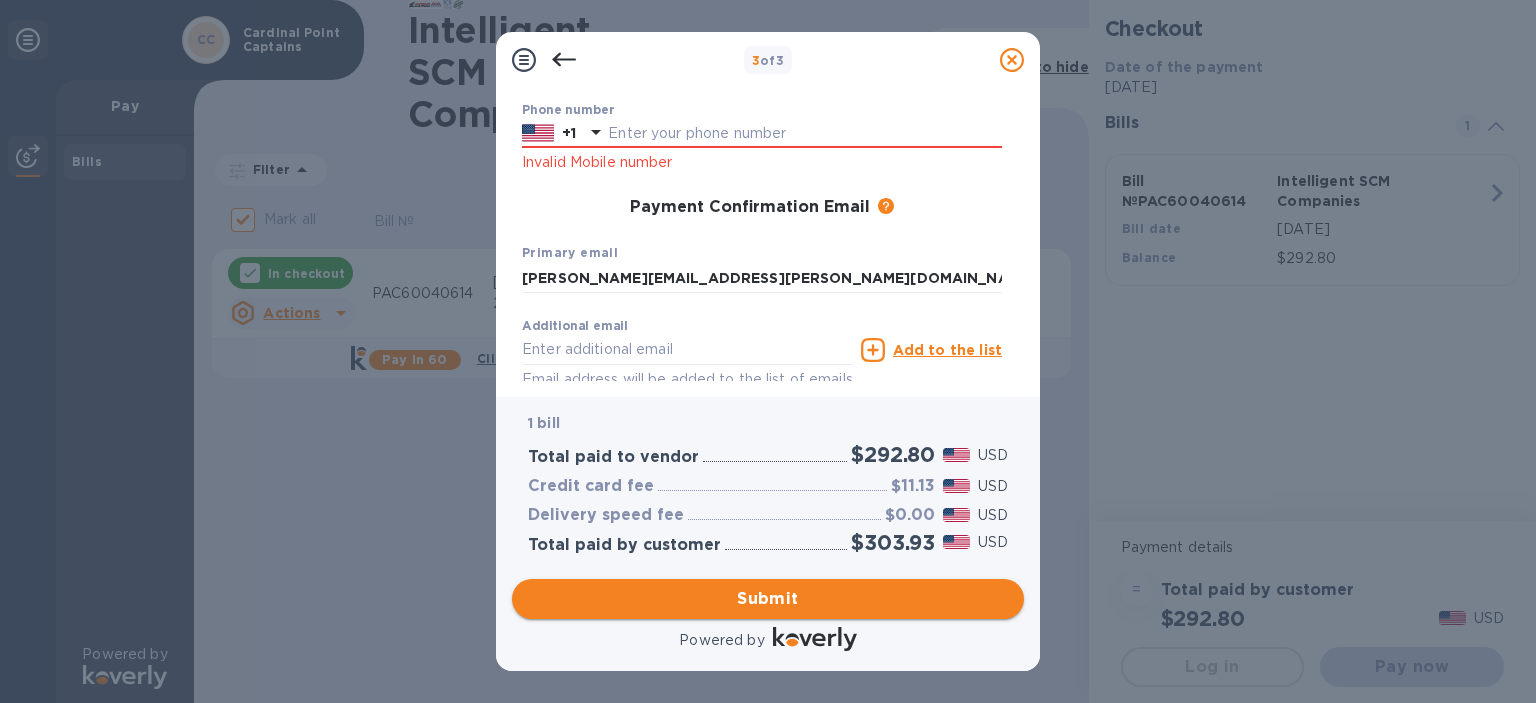 scroll, scrollTop: 352, scrollLeft: 0, axis: vertical 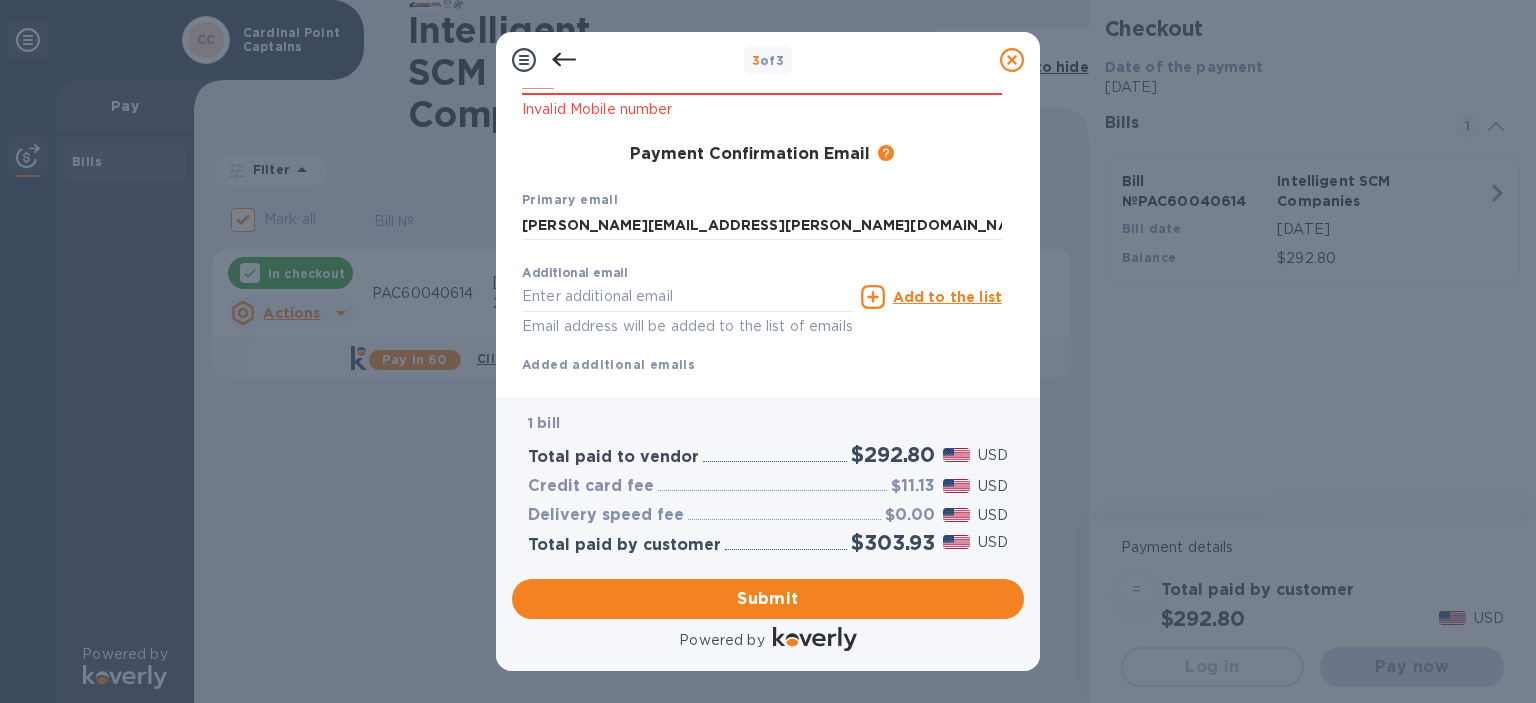 click on "3  of  3" at bounding box center [768, 60] 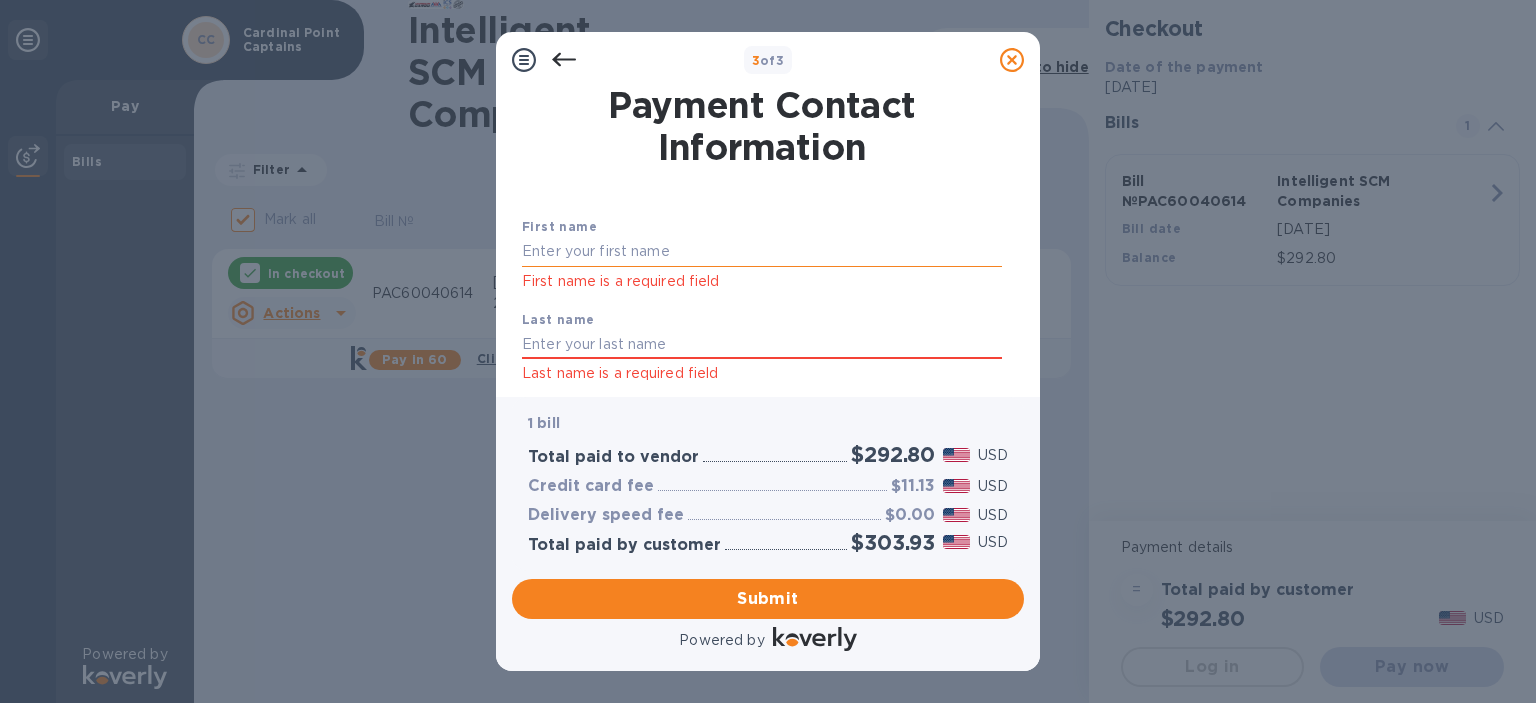 click at bounding box center (762, 252) 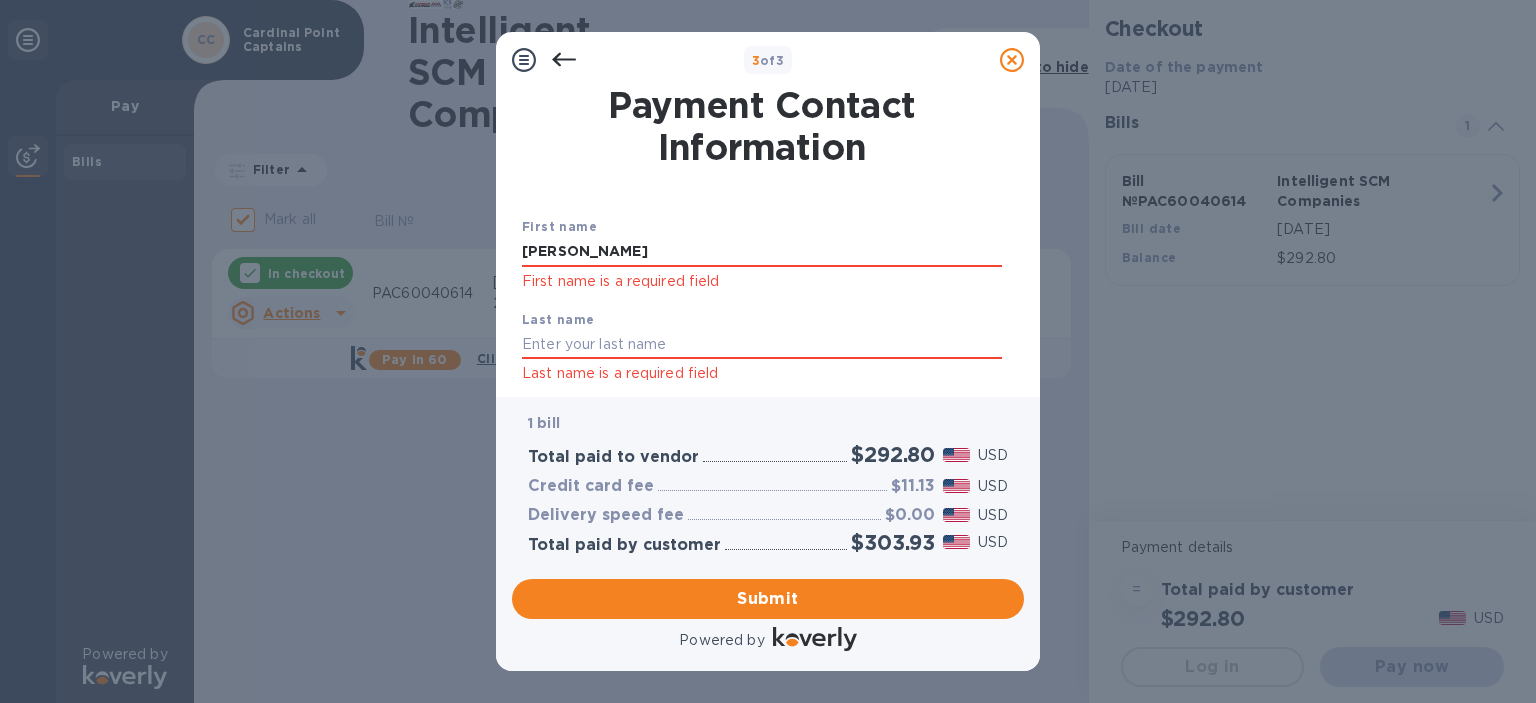 type on "Shaun" 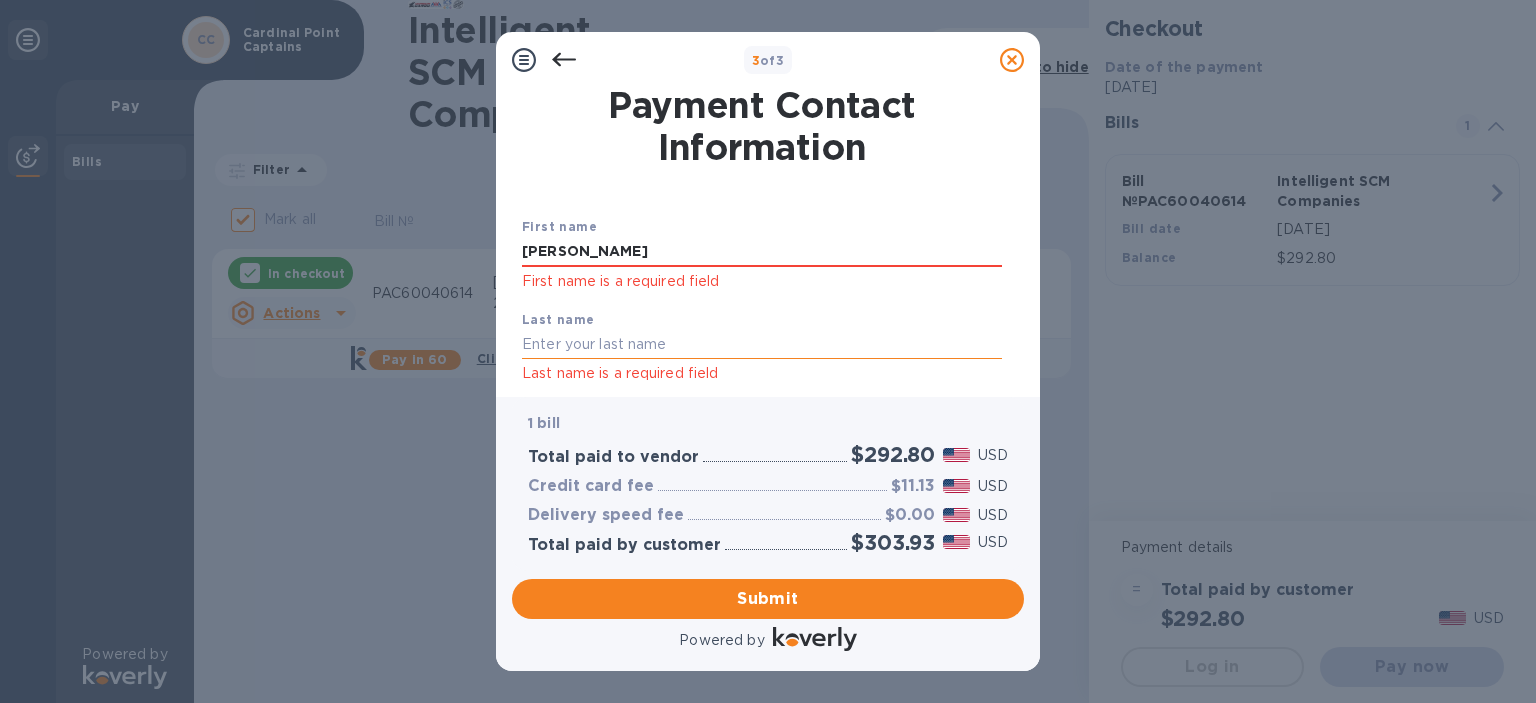 click at bounding box center [762, 345] 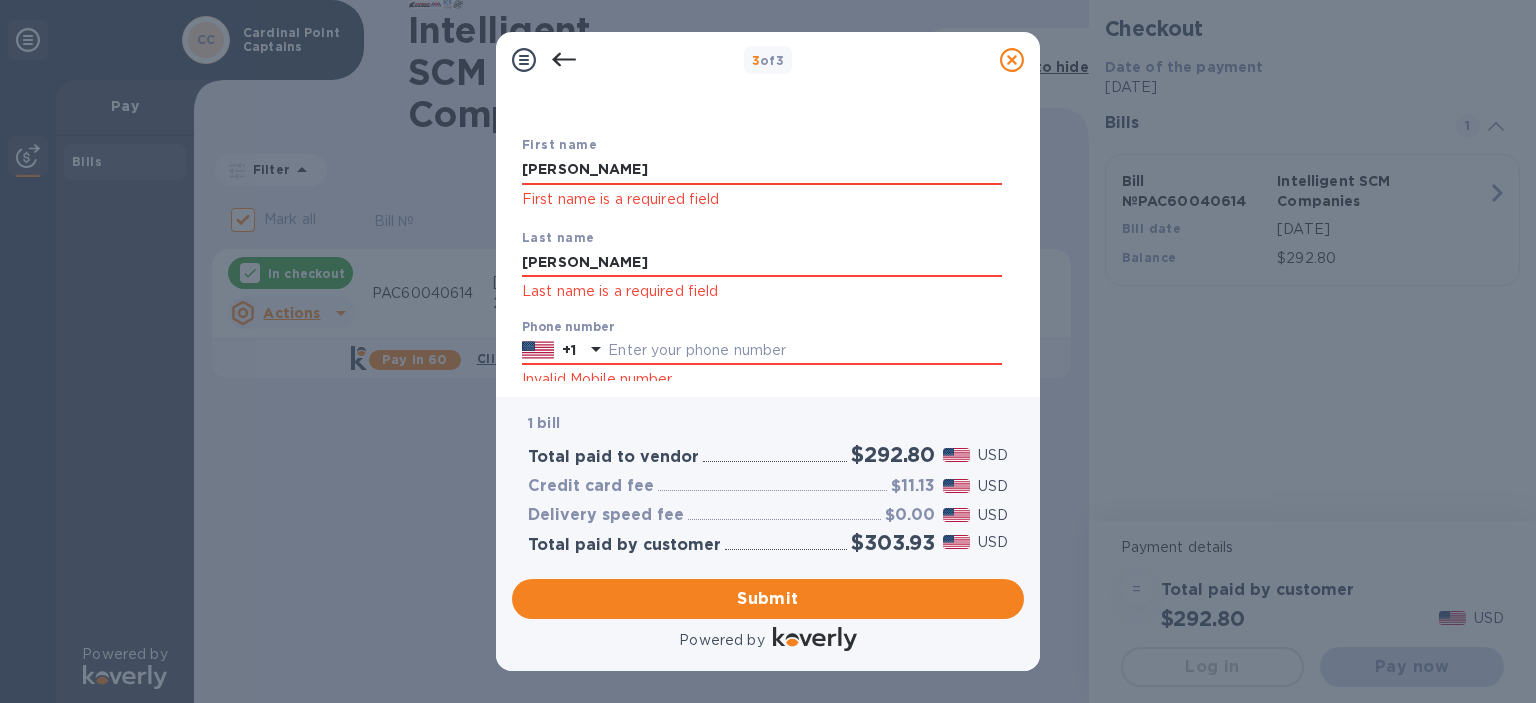 scroll, scrollTop: 115, scrollLeft: 0, axis: vertical 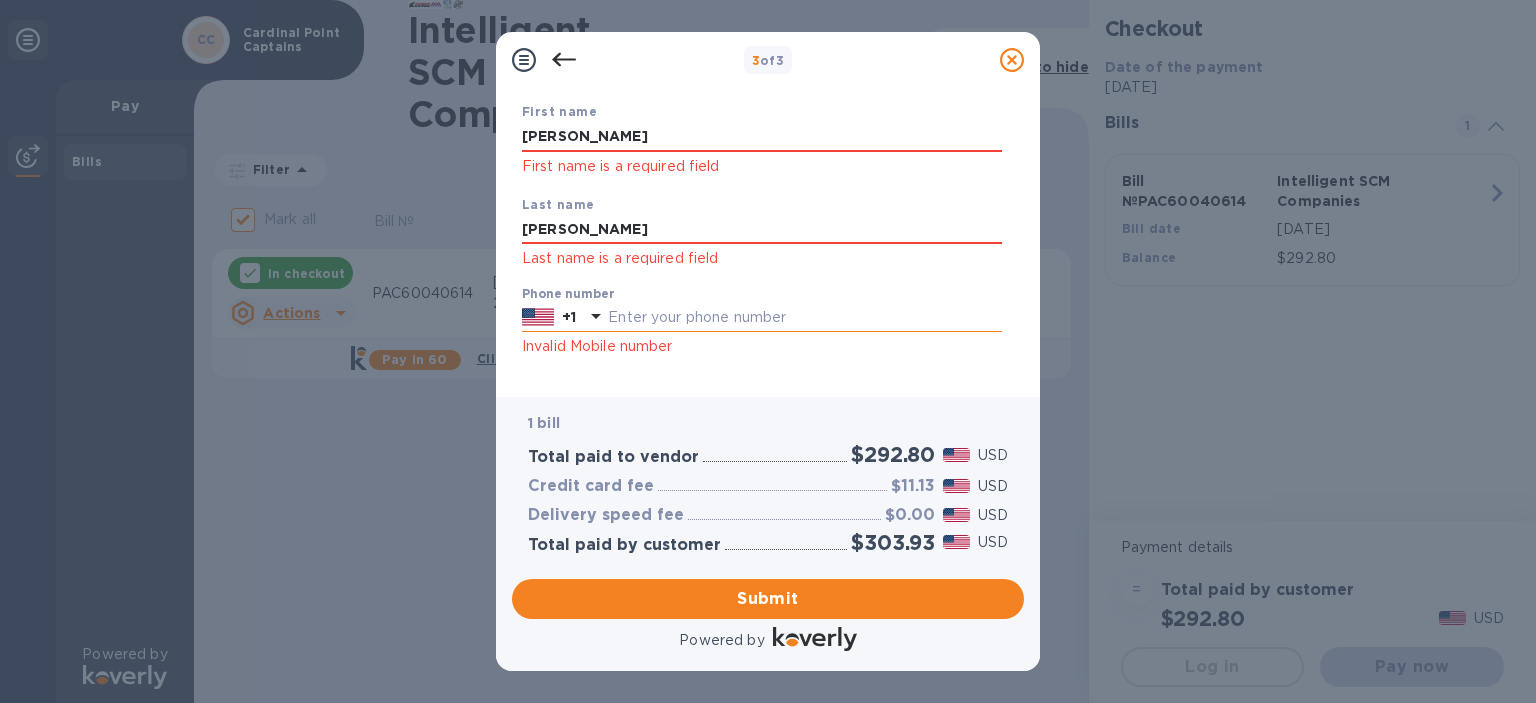 type on "Akins" 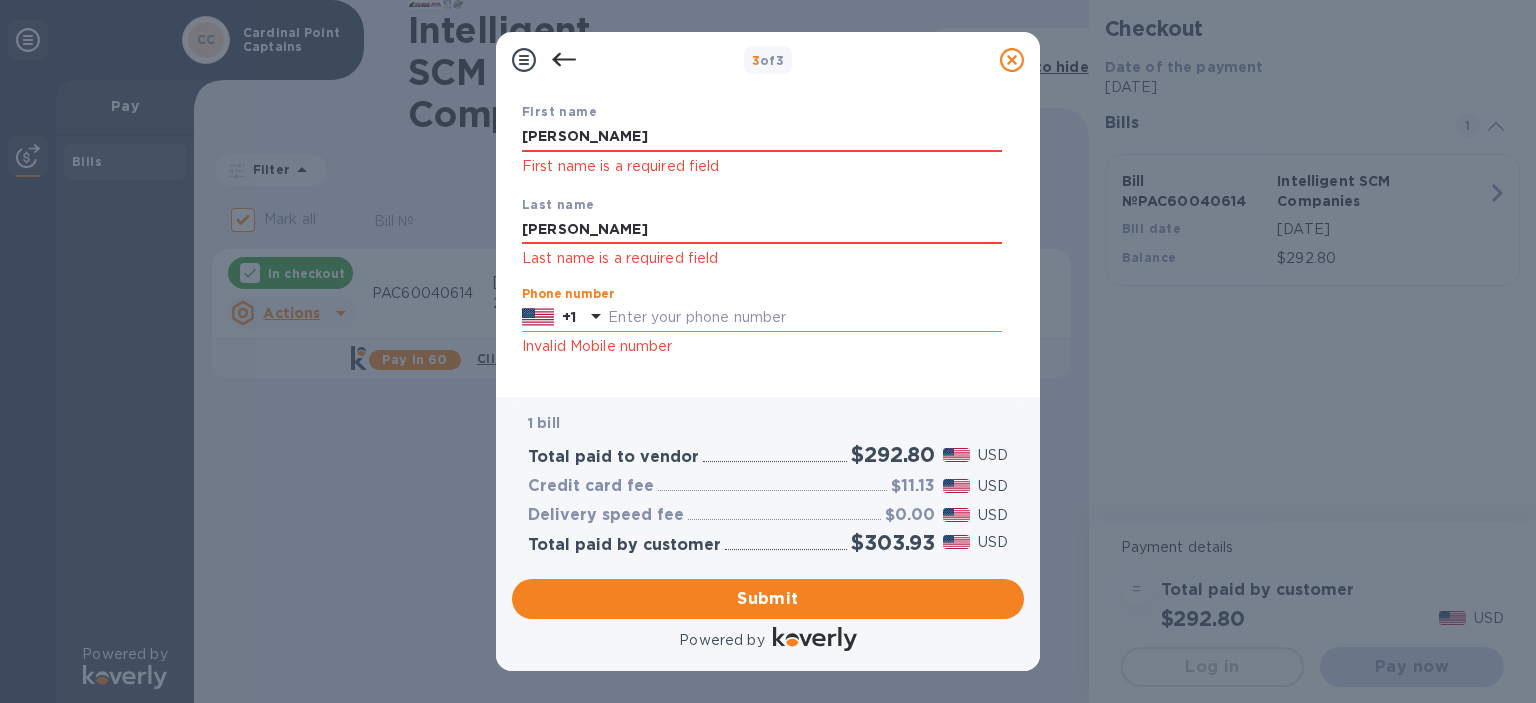 click at bounding box center (805, 318) 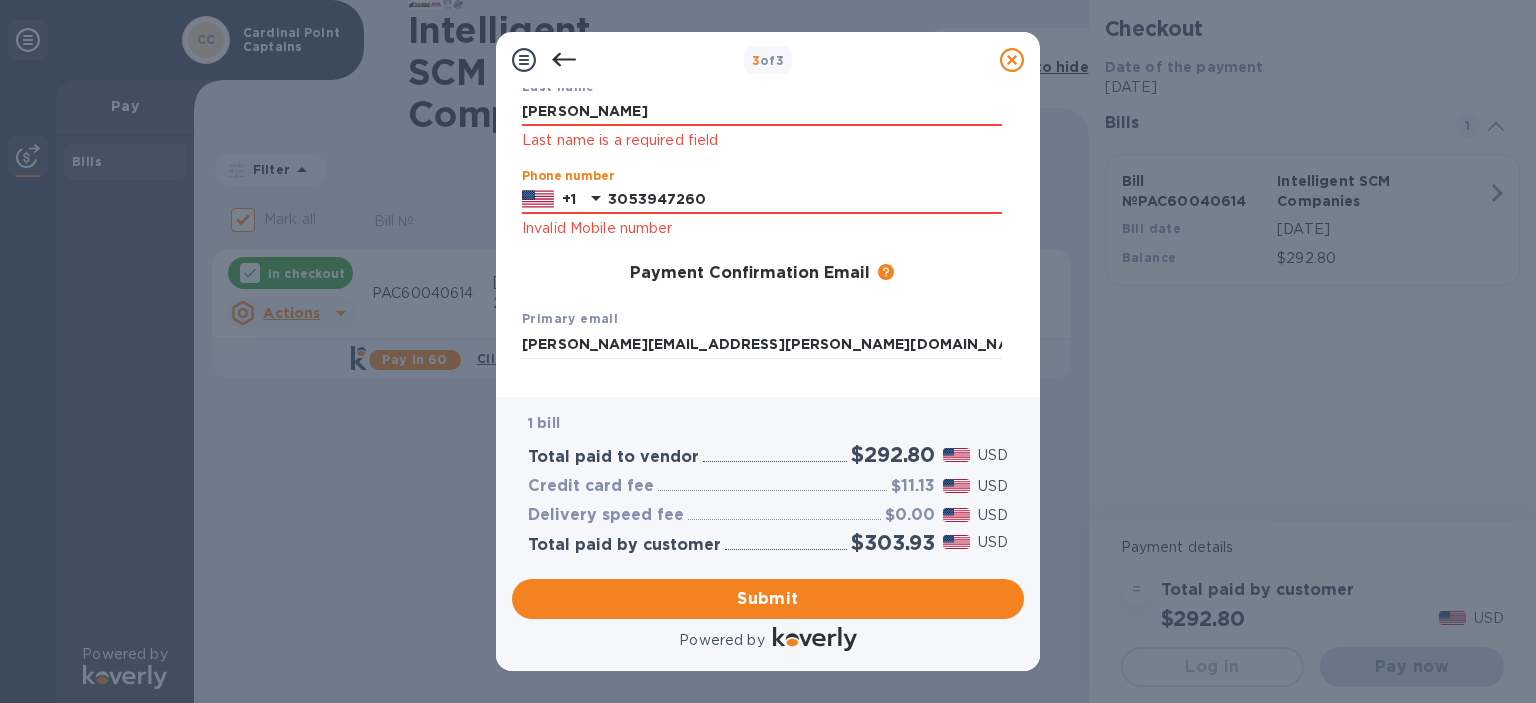 scroll, scrollTop: 378, scrollLeft: 0, axis: vertical 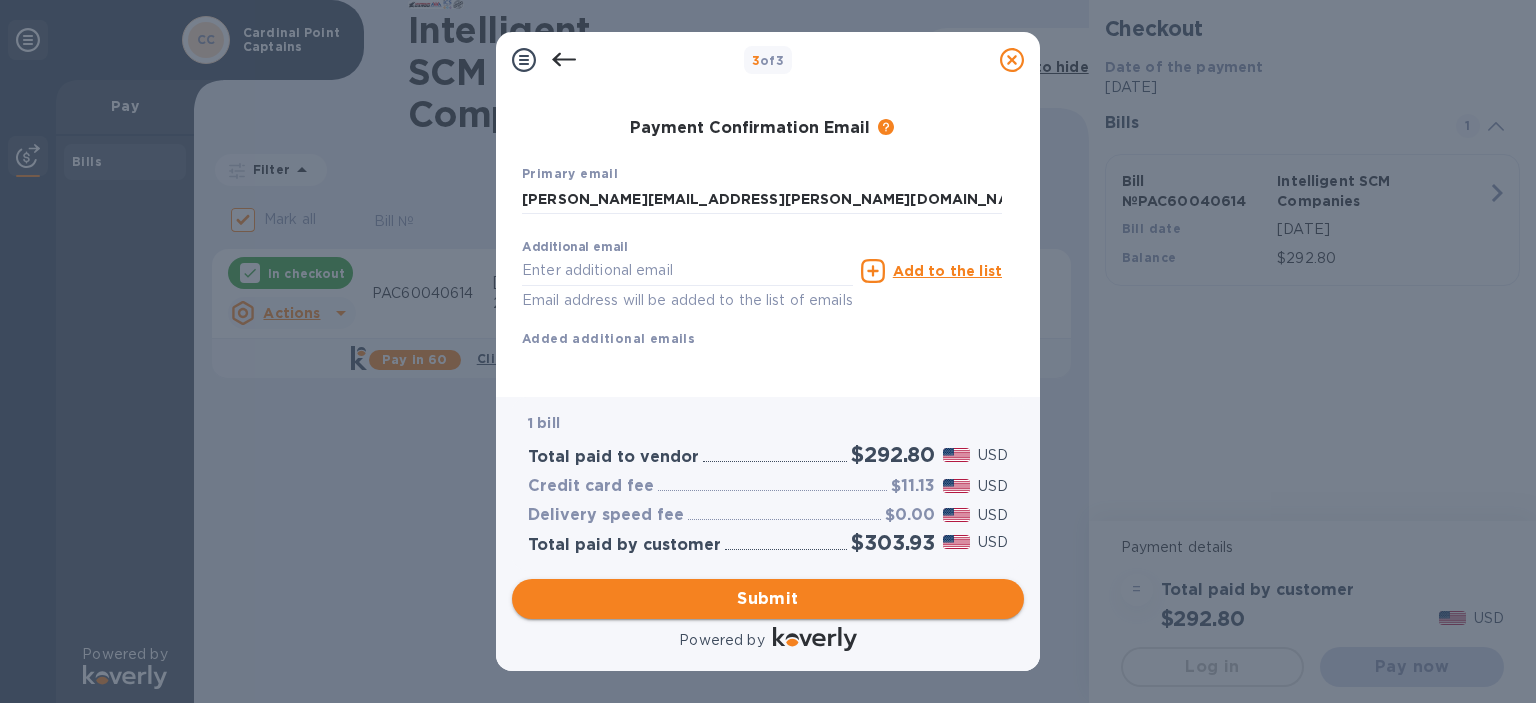 type on "3053947260" 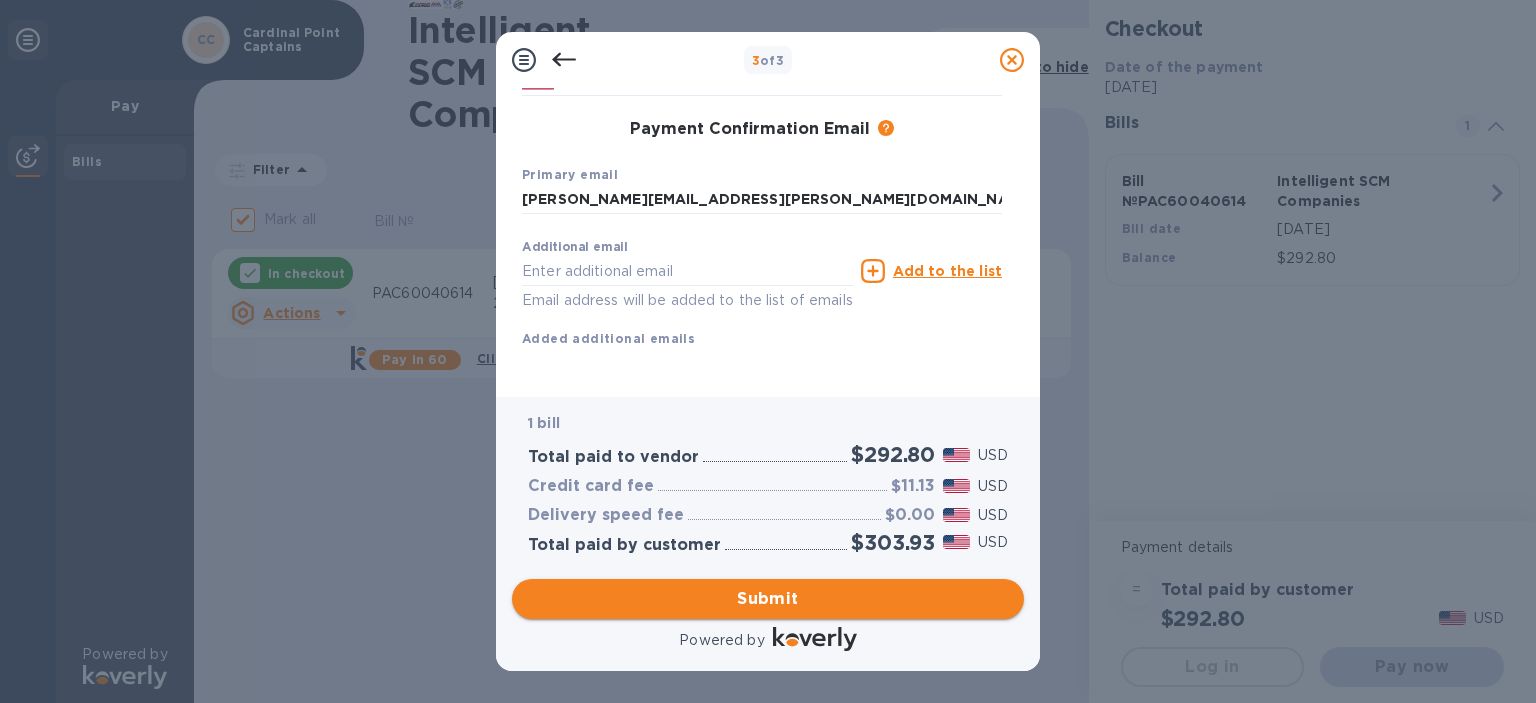 scroll, scrollTop: 299, scrollLeft: 0, axis: vertical 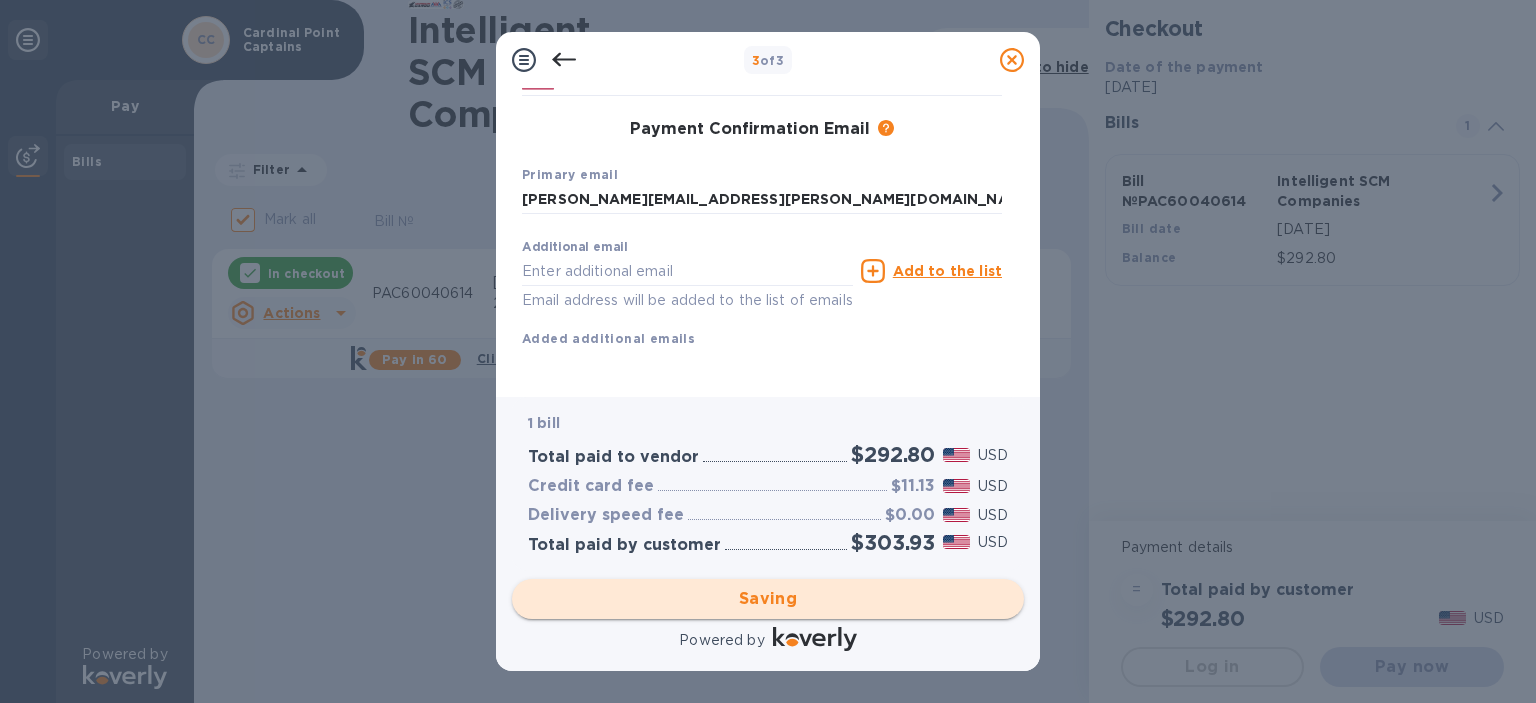 checkbox on "false" 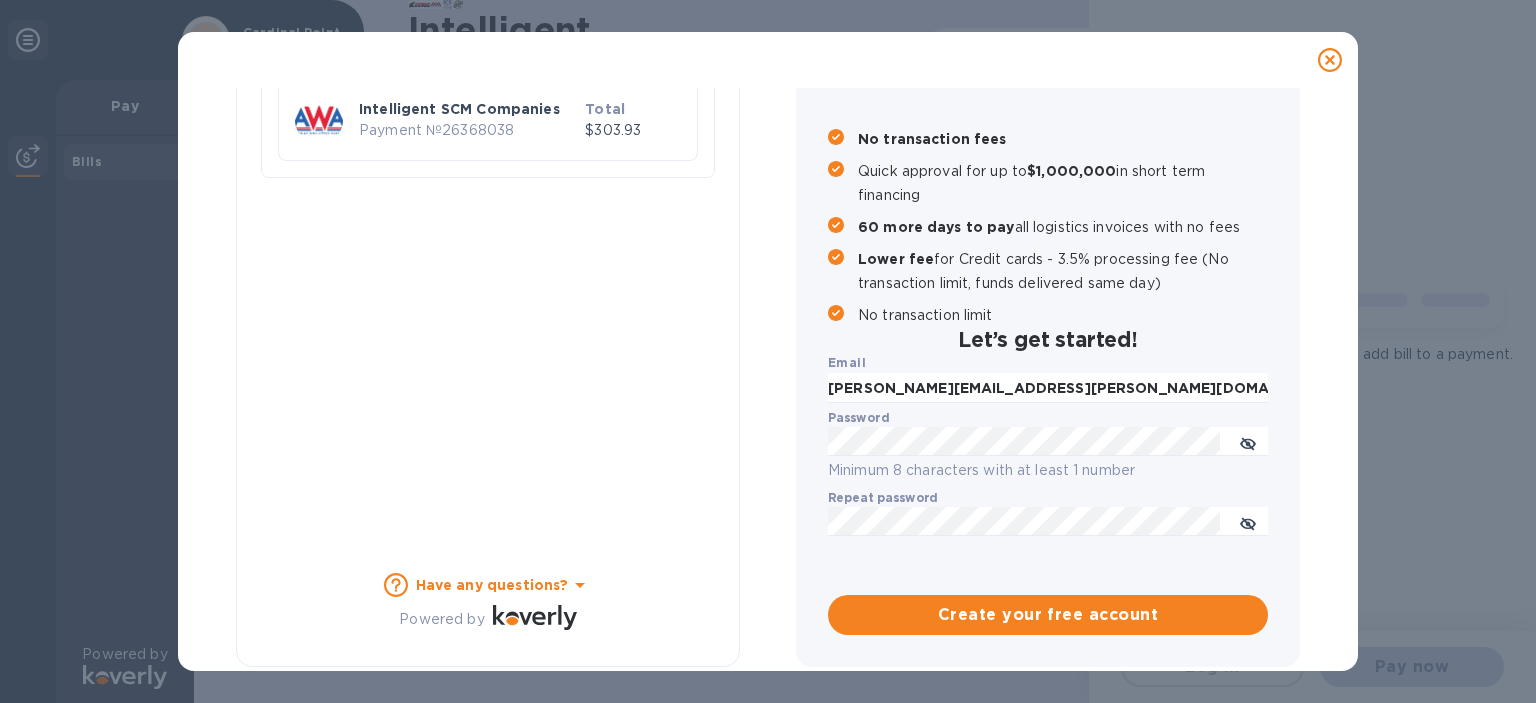 scroll, scrollTop: 217, scrollLeft: 0, axis: vertical 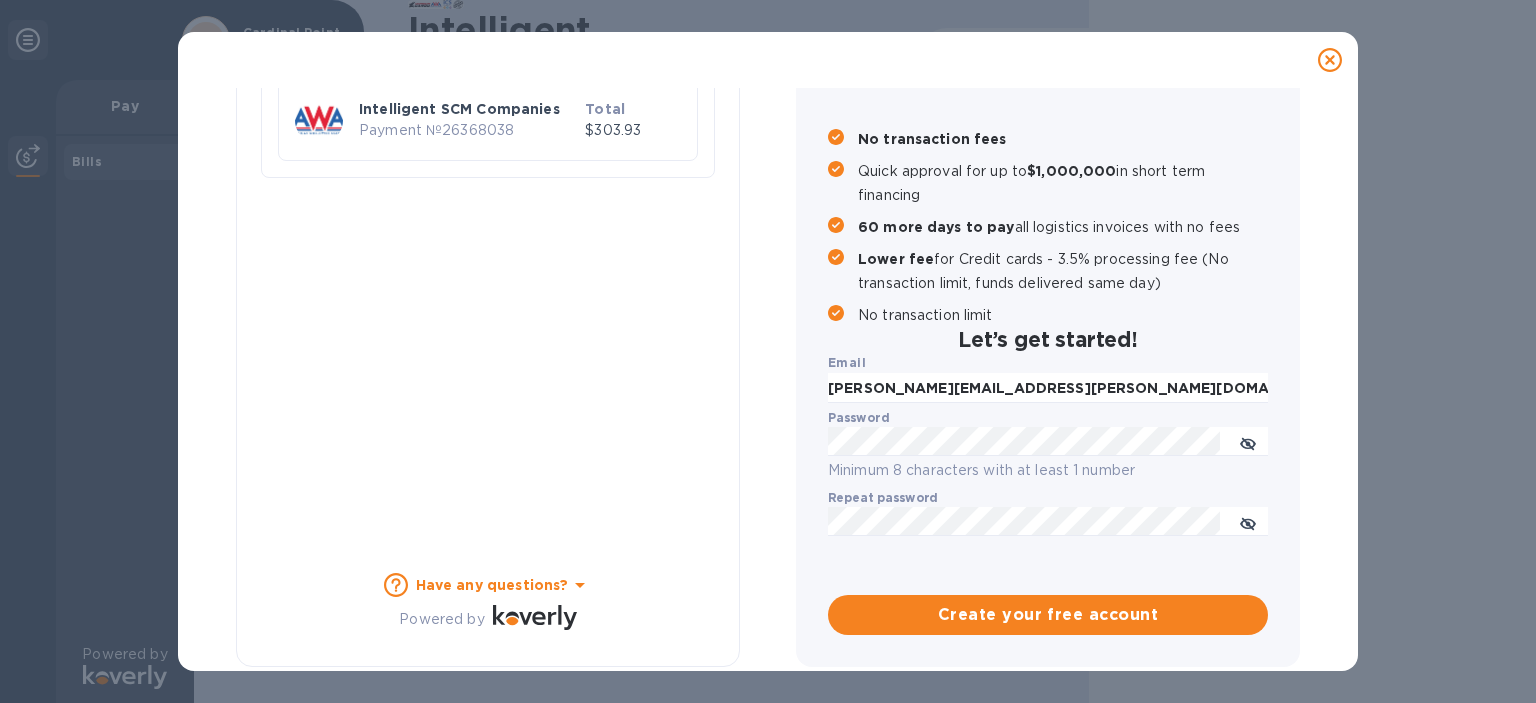 click 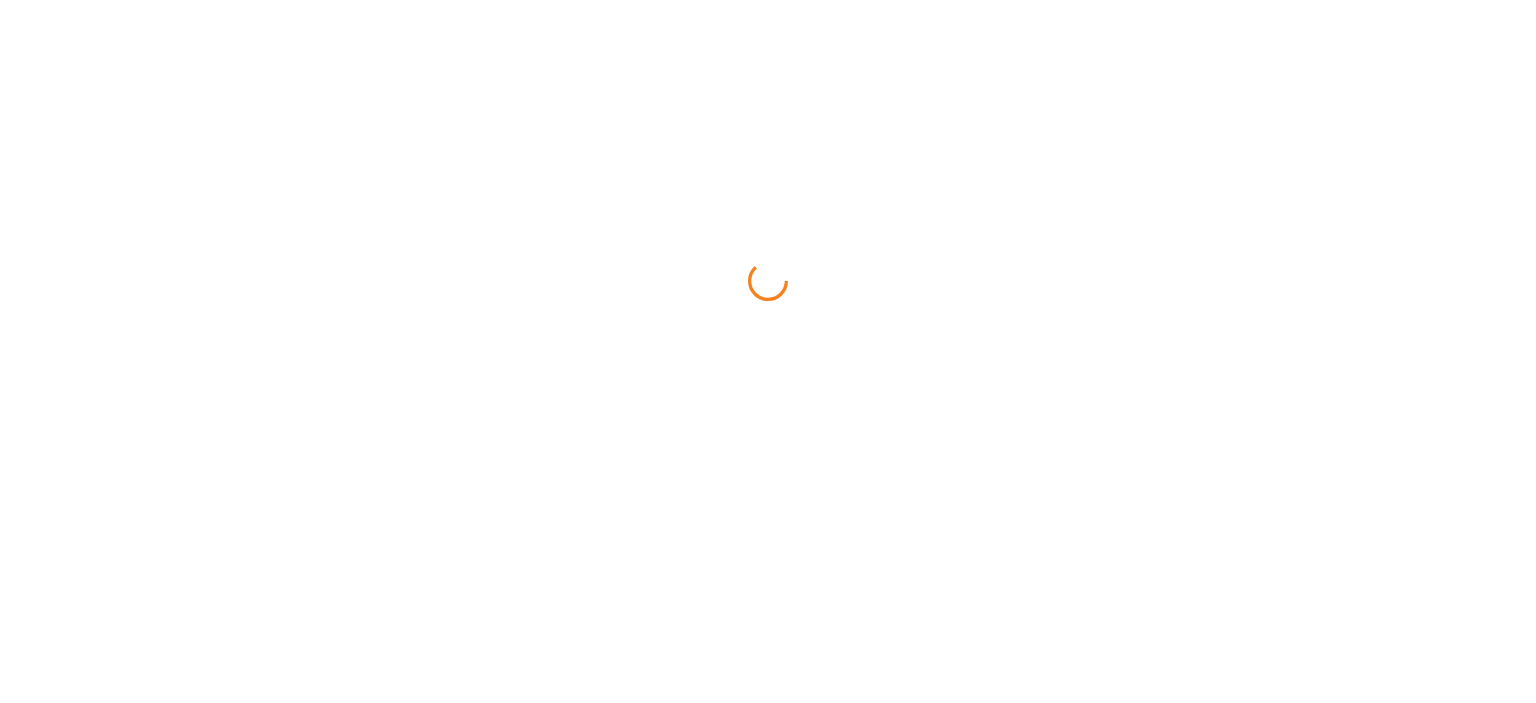 scroll, scrollTop: 0, scrollLeft: 0, axis: both 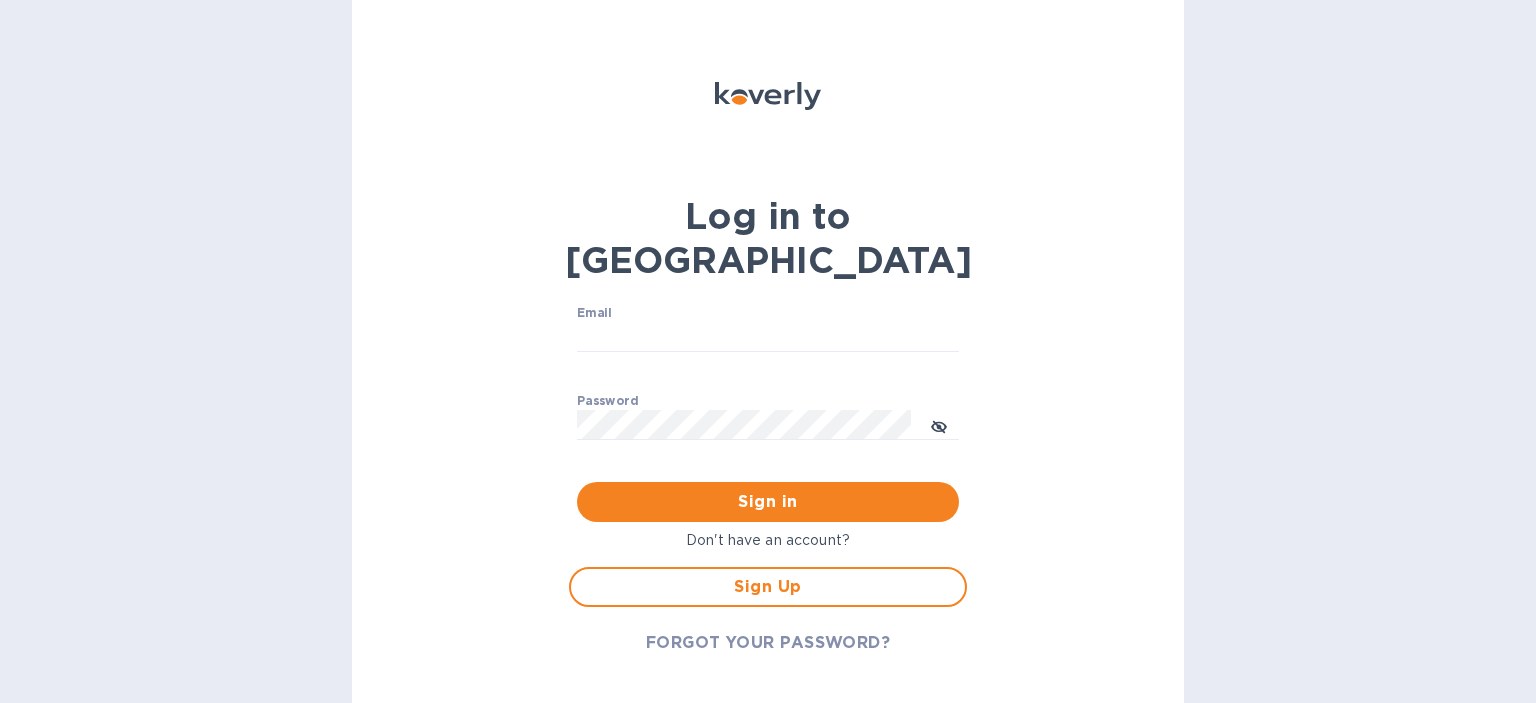 click on "Don't have an account?" at bounding box center (768, 540) 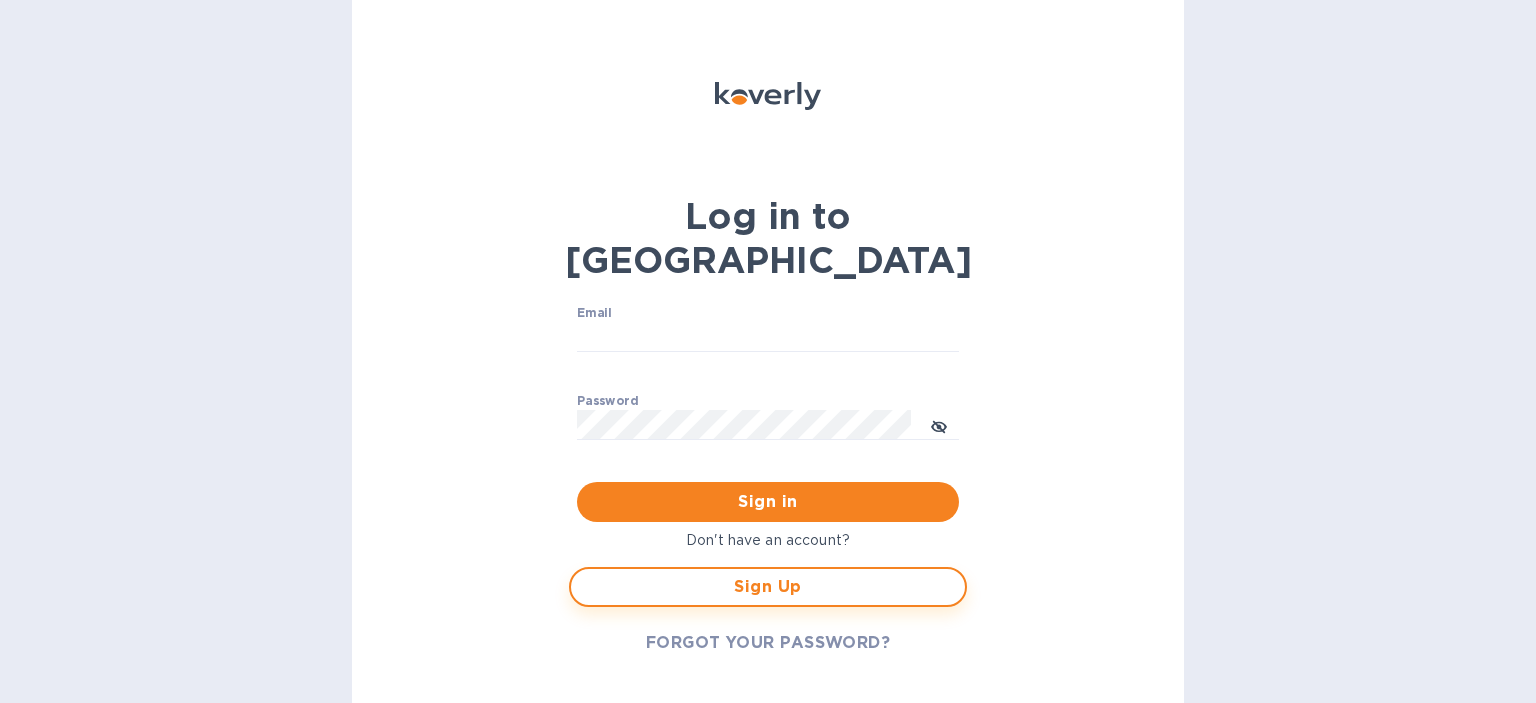click on "Sign Up" at bounding box center (768, 587) 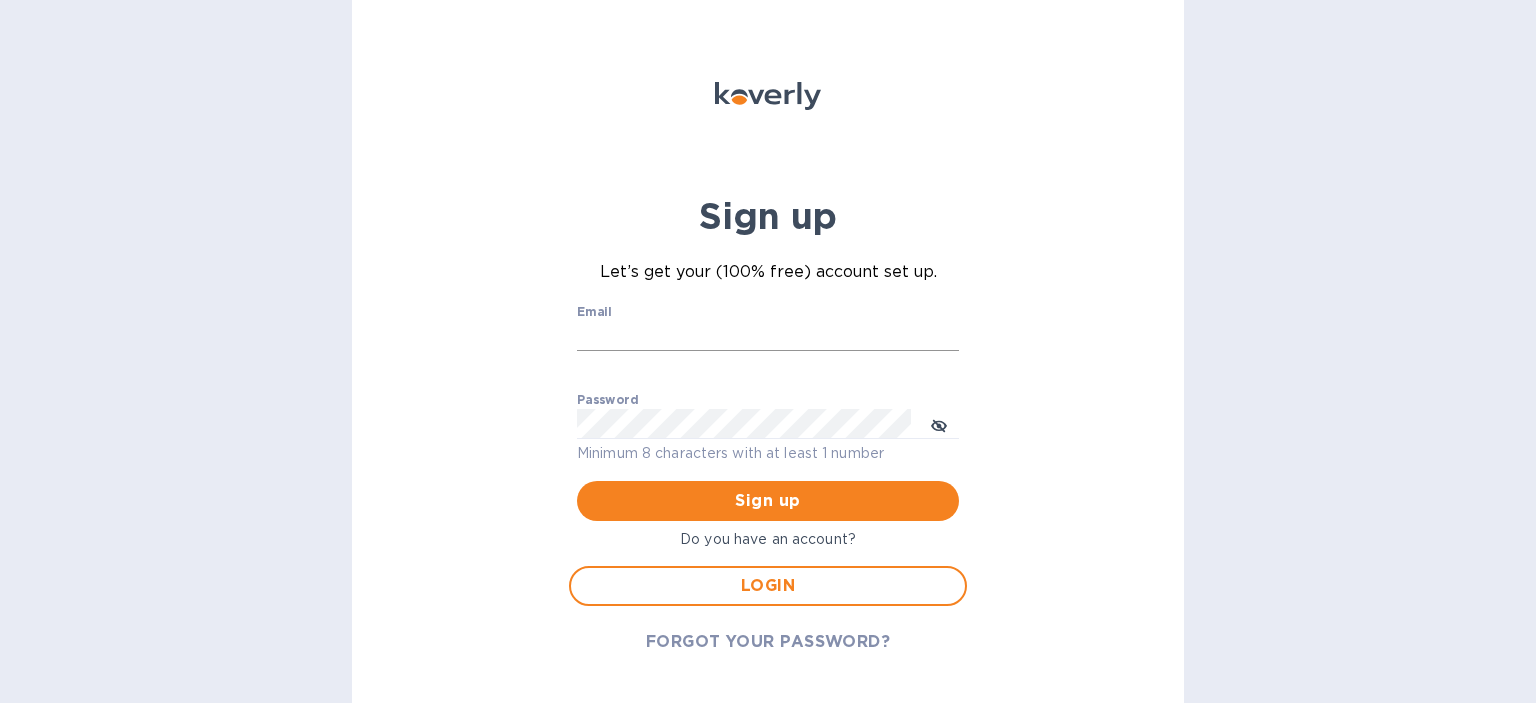 click on "Email" at bounding box center [768, 336] 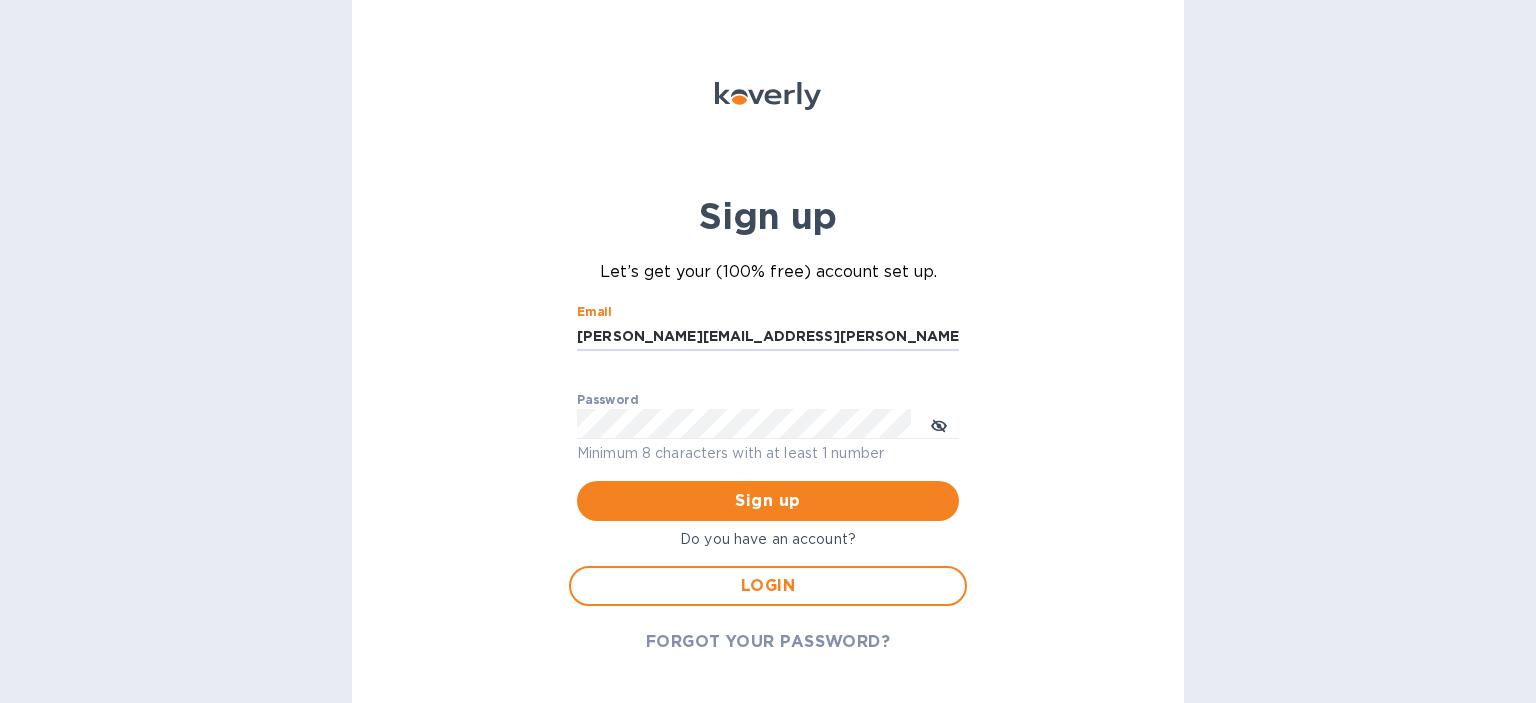 type on "shaun.akins@cpcperforms.com" 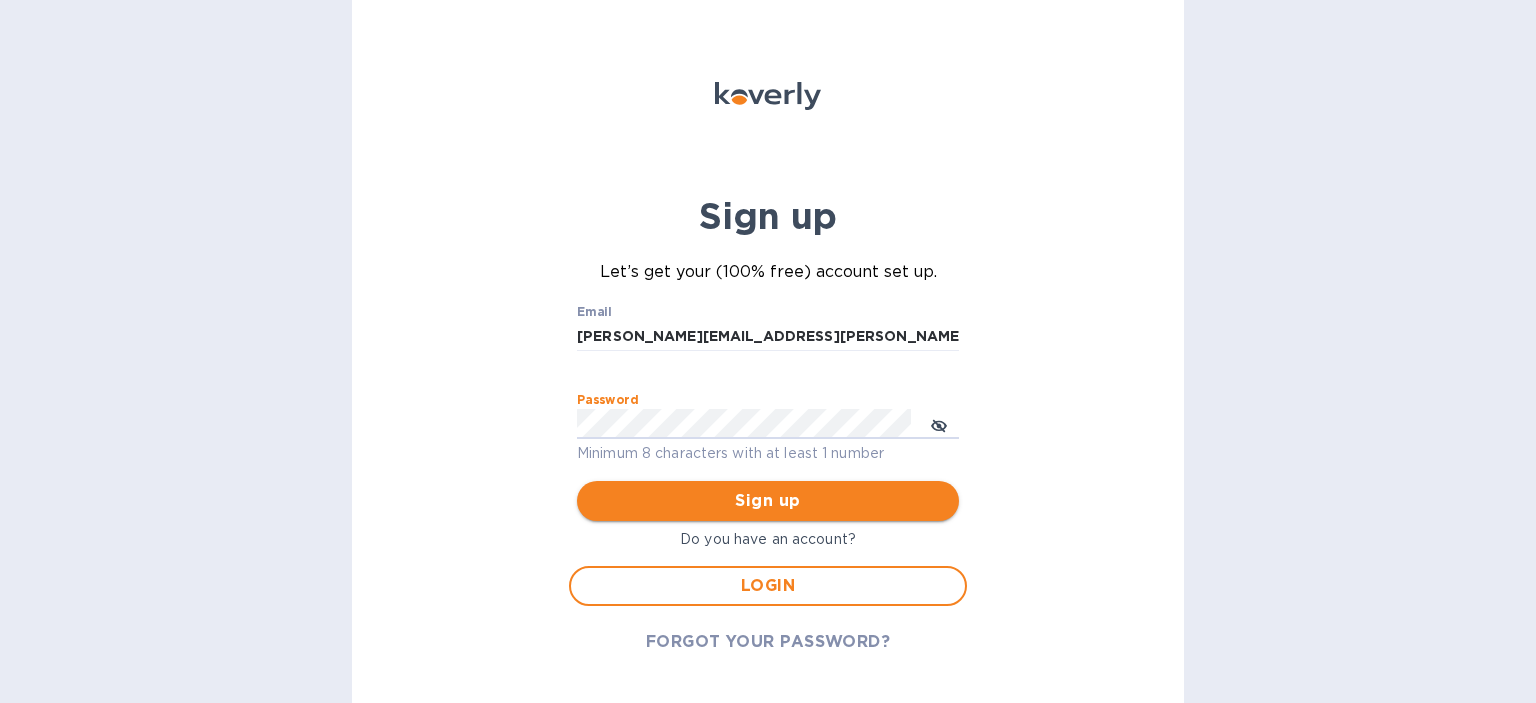 click on "Sign up" at bounding box center (768, 501) 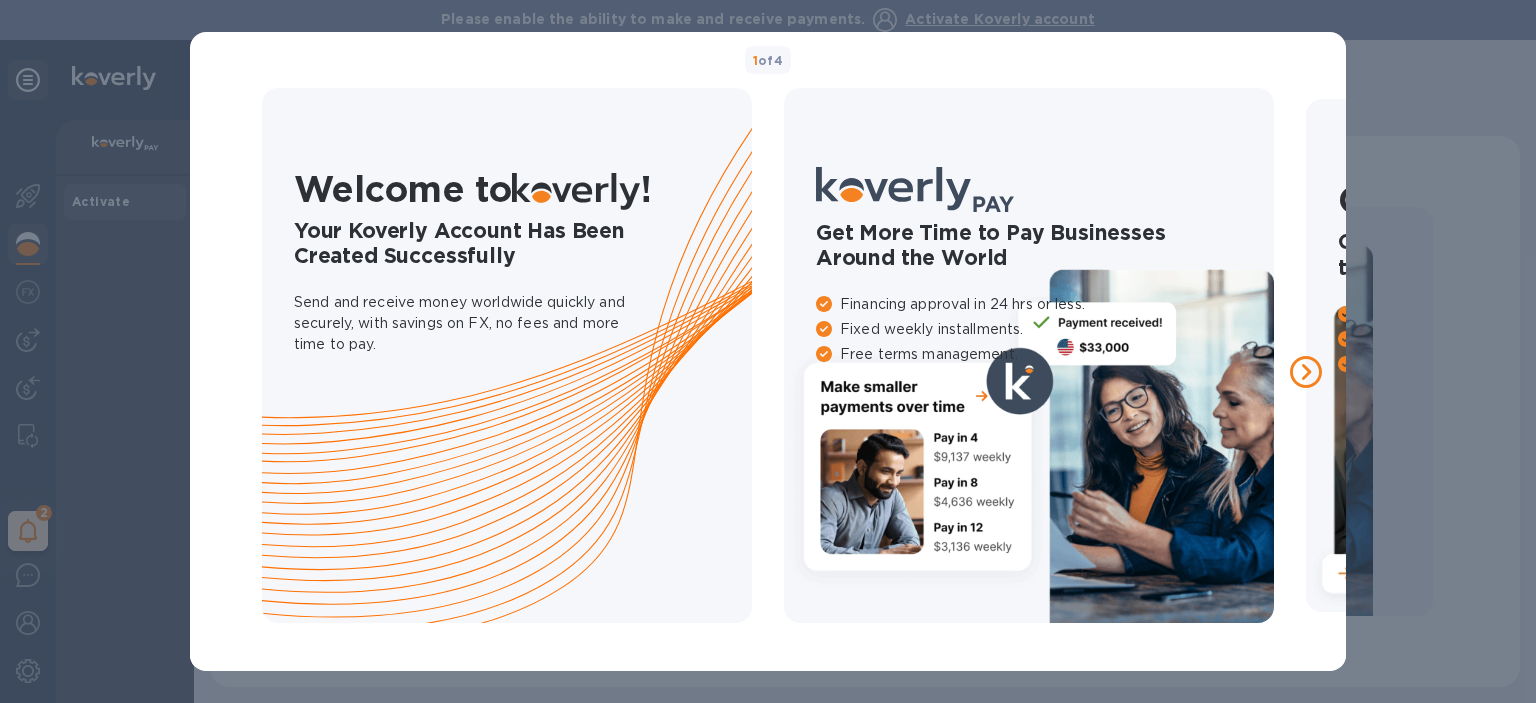 click 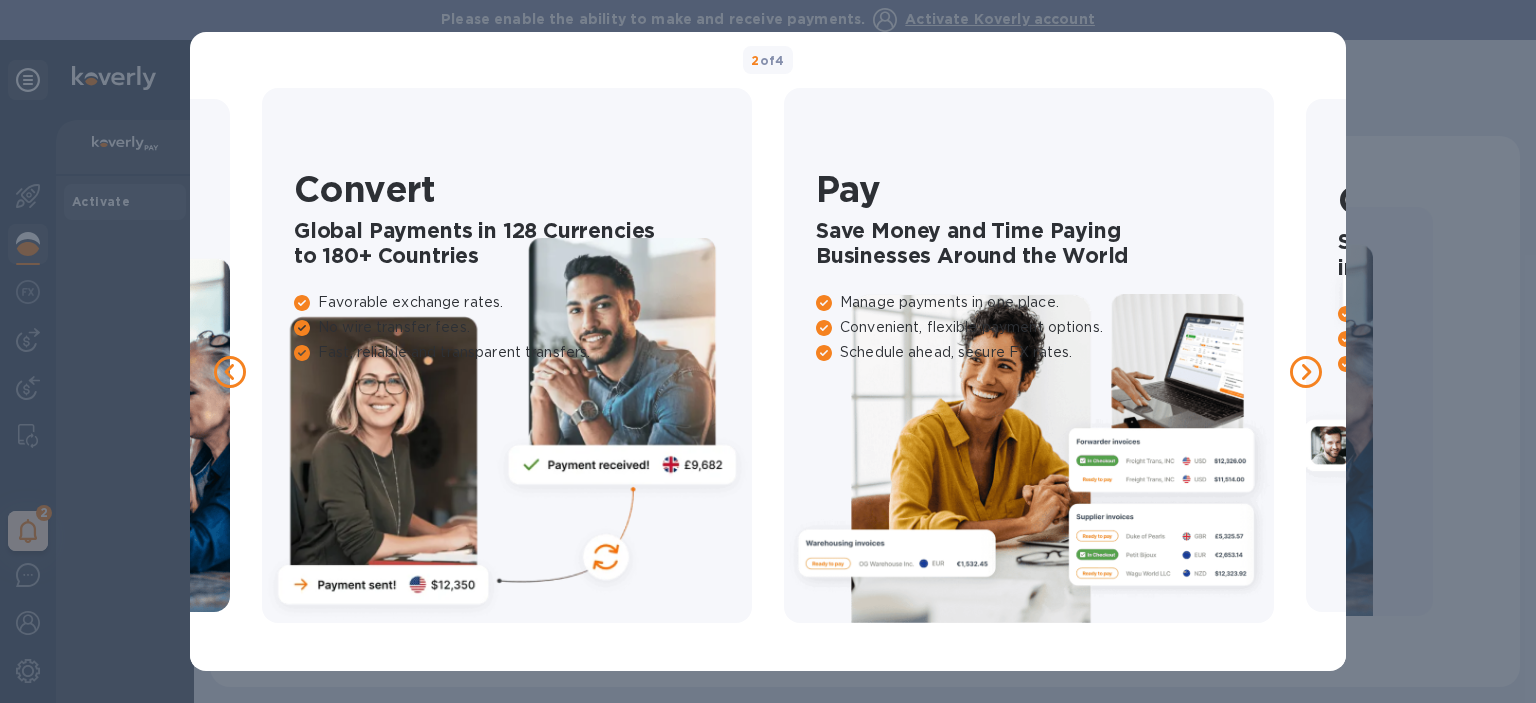 click 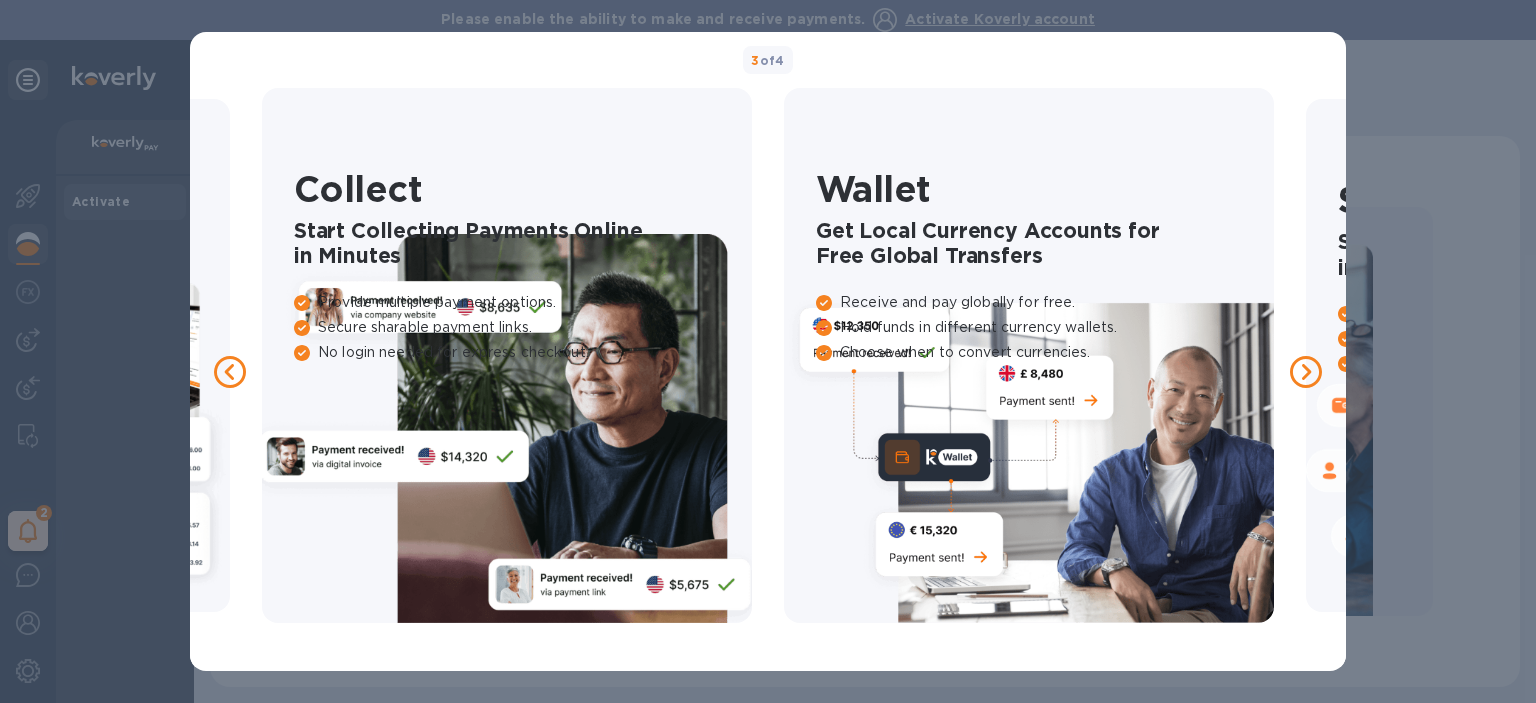 click 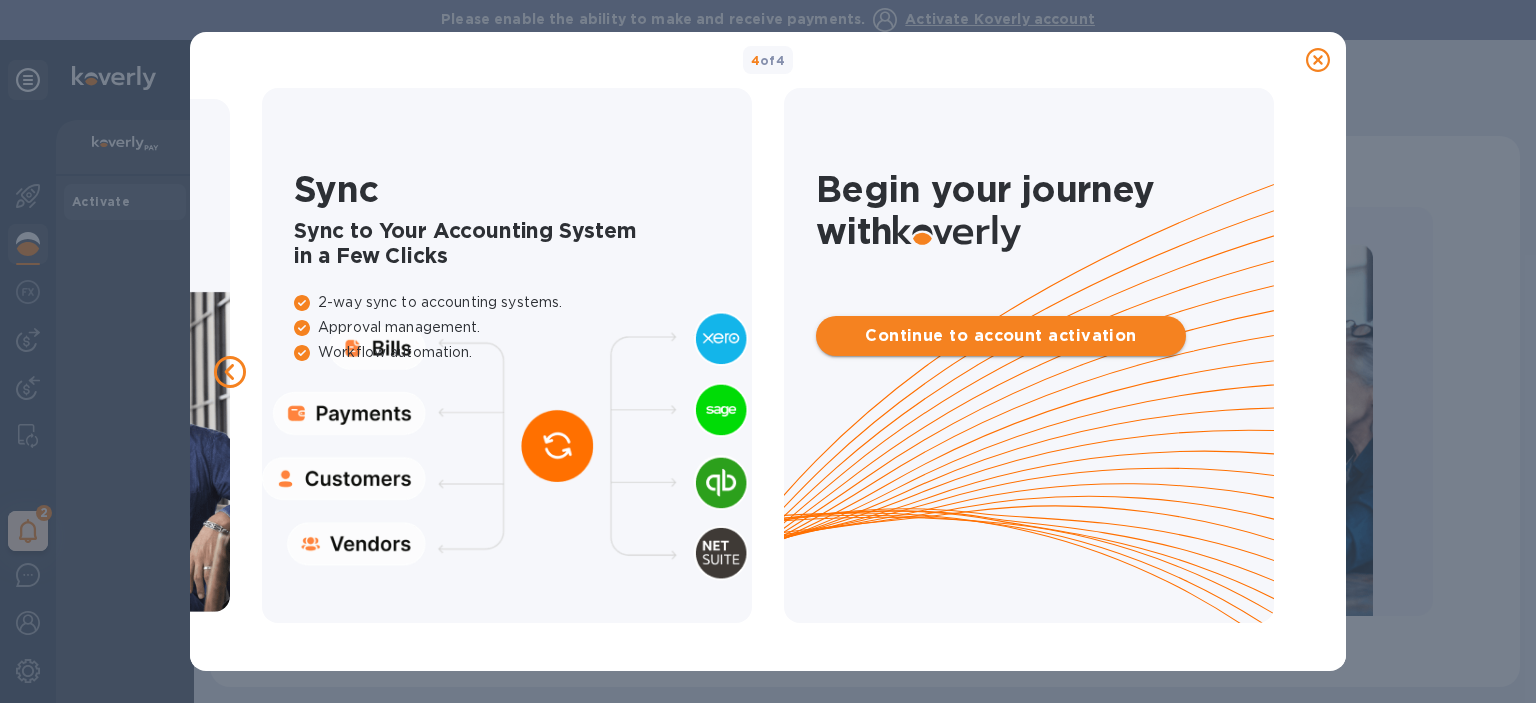 click on "Continue to account activation" at bounding box center [1001, 336] 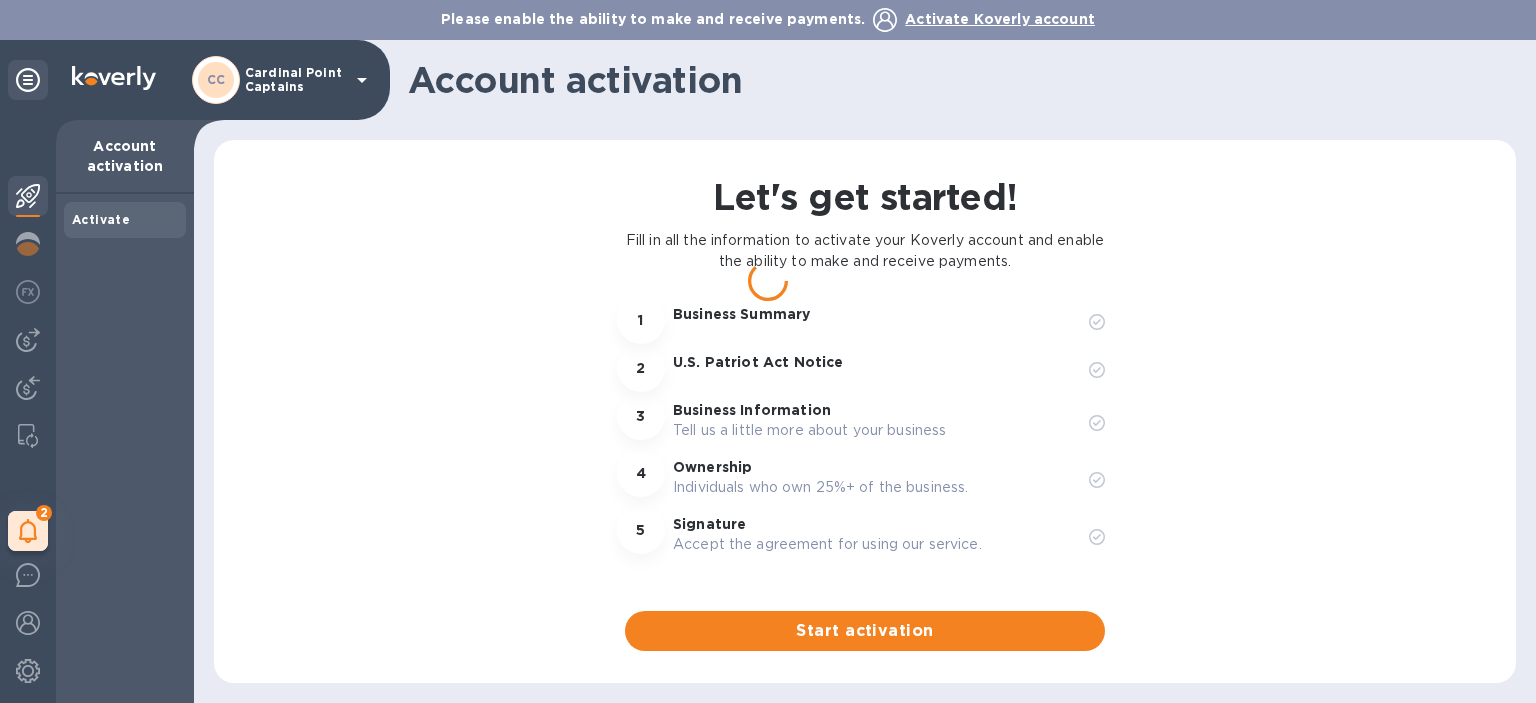 scroll, scrollTop: 0, scrollLeft: 0, axis: both 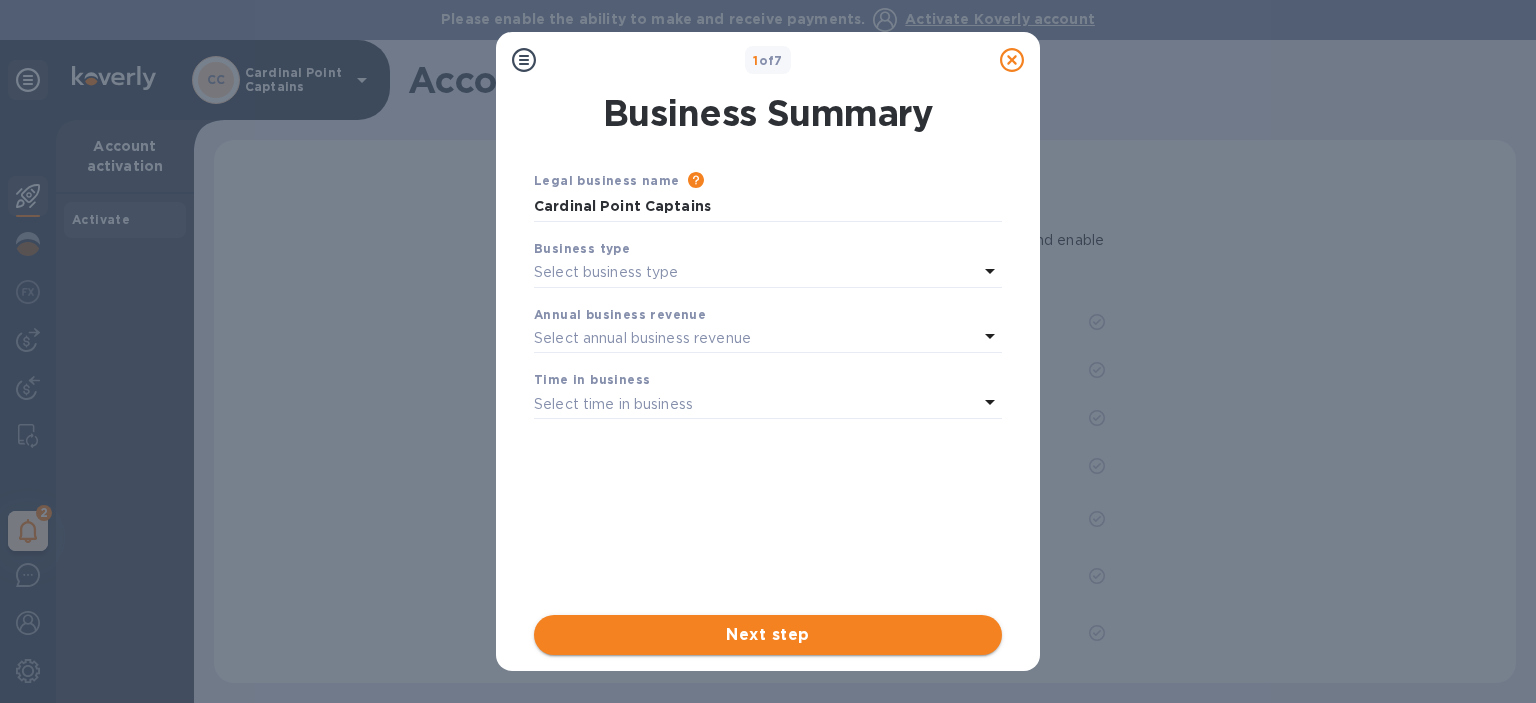 click on "Next step" at bounding box center [768, 635] 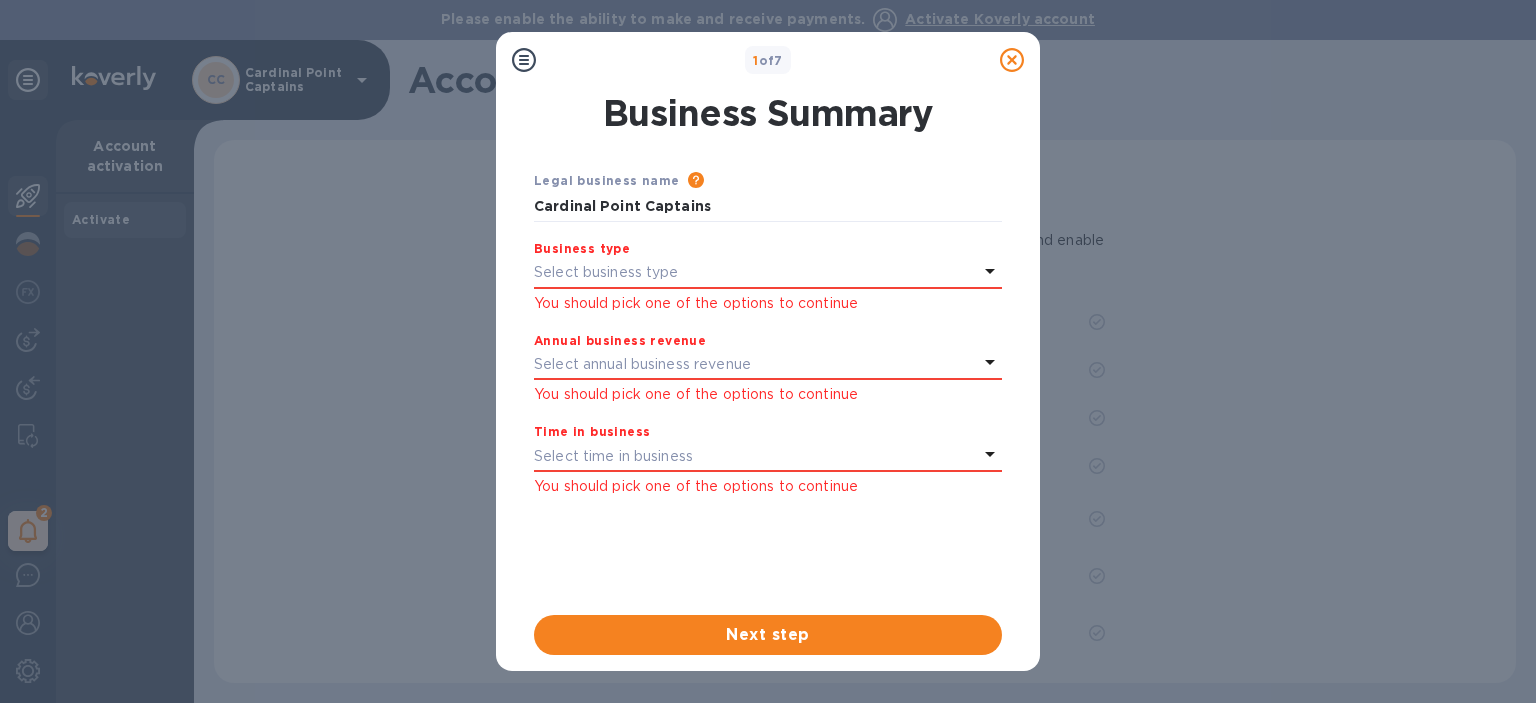 click on "Select business type" at bounding box center [756, 273] 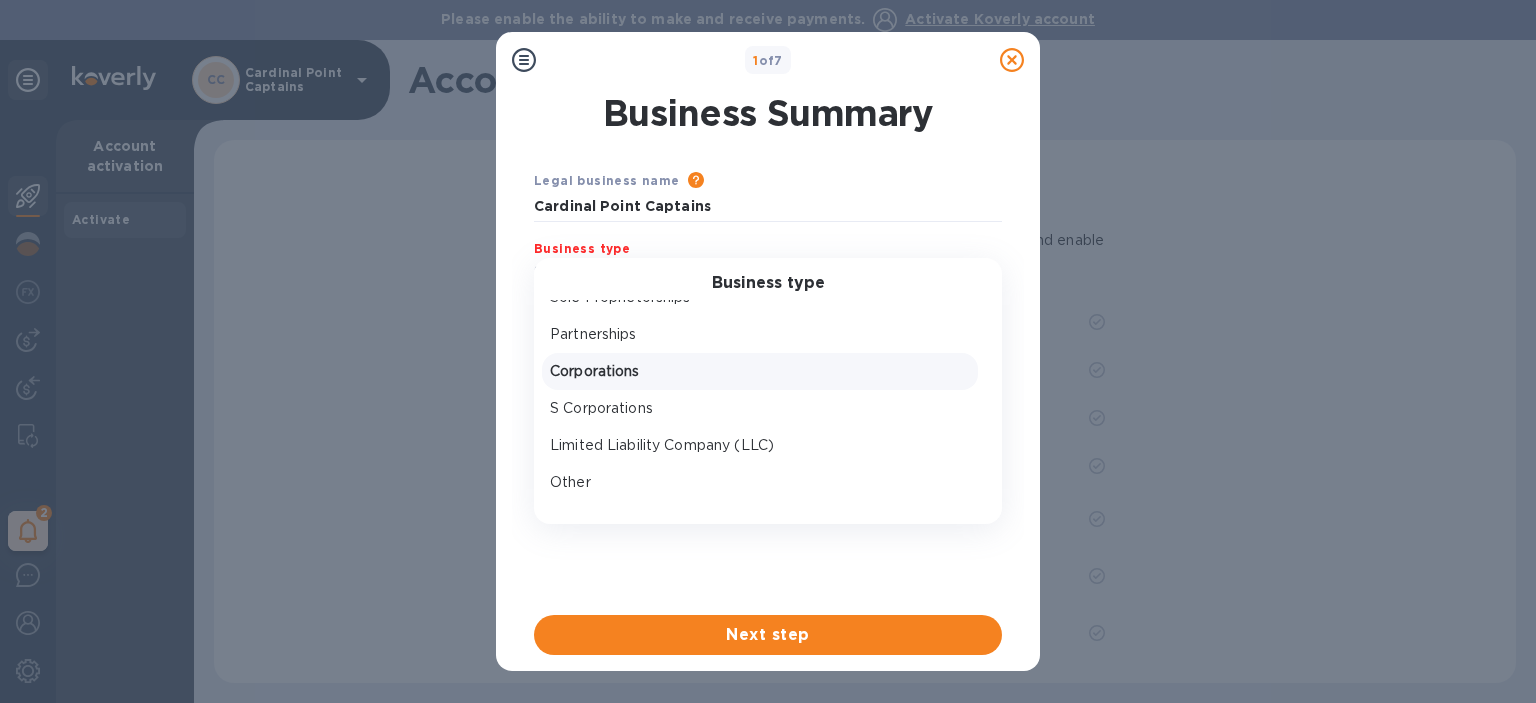 scroll, scrollTop: 30, scrollLeft: 0, axis: vertical 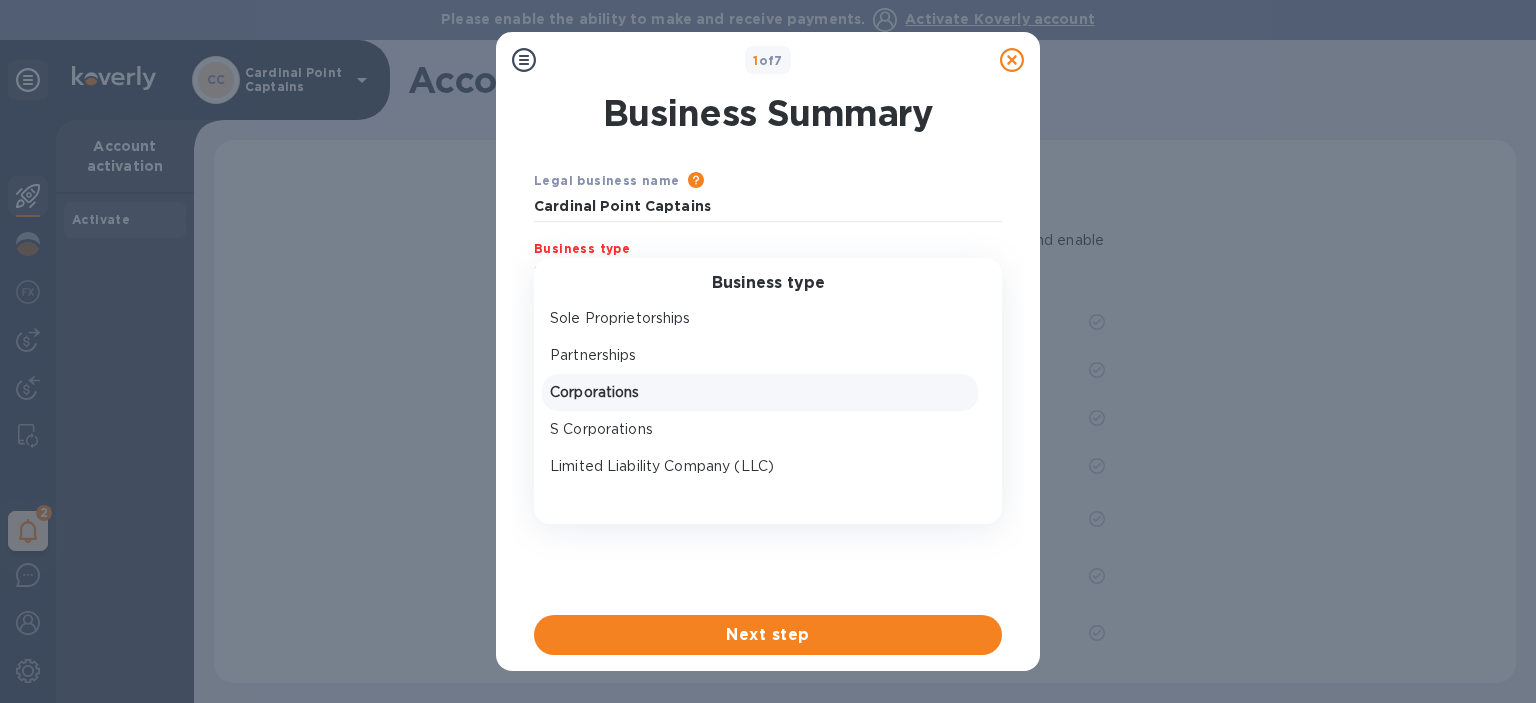 click on "Corporations" at bounding box center [760, 392] 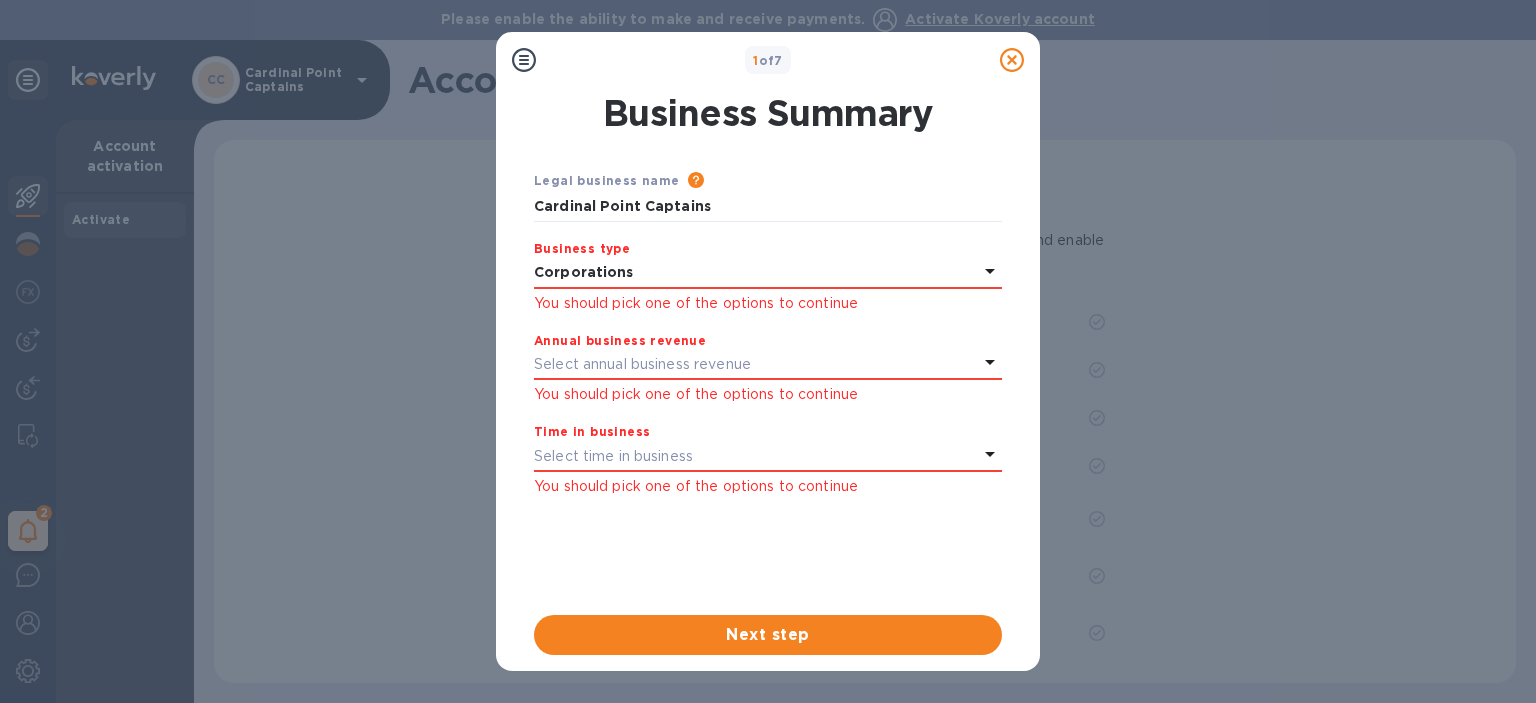 click on "Annual business revenue" at bounding box center (768, 340) 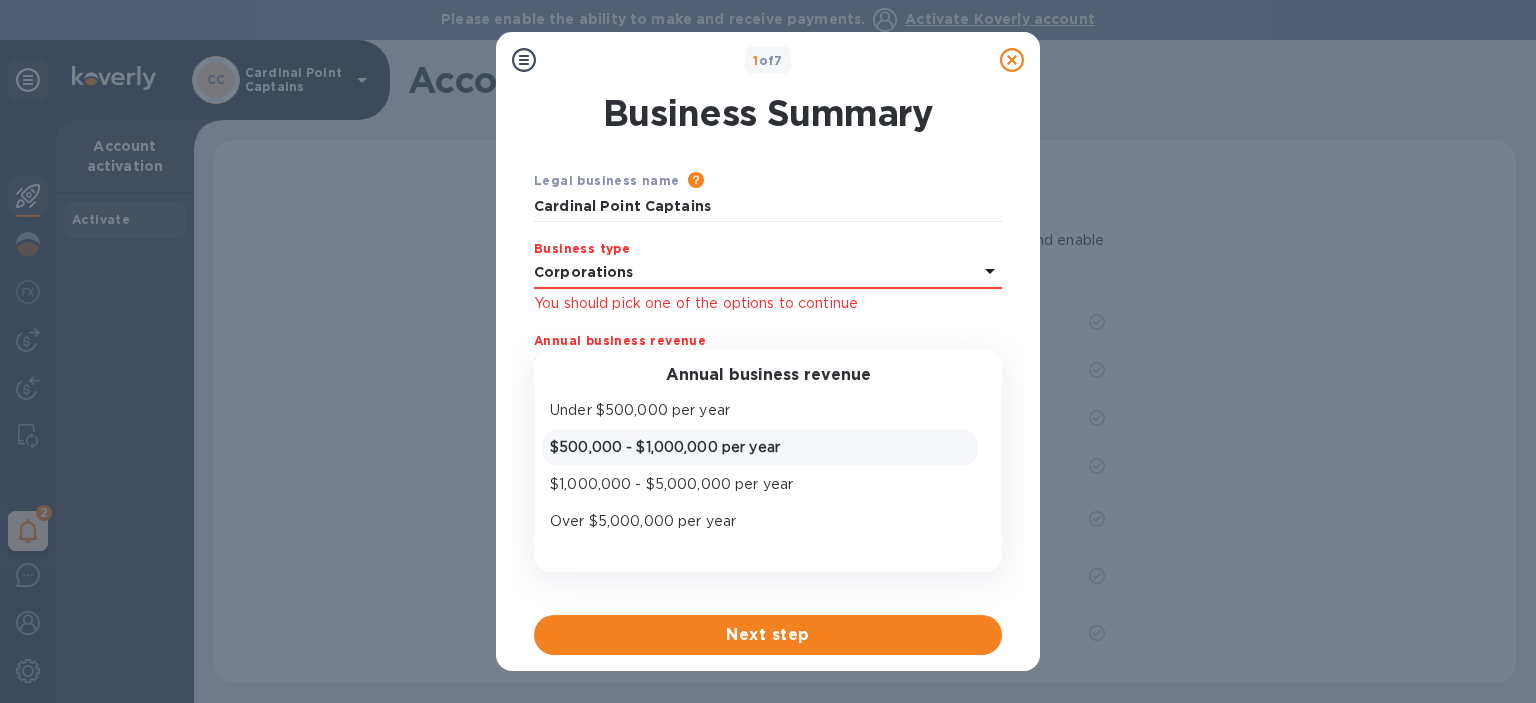 click on "$500,000 - $1,000,000 per year" at bounding box center [760, 447] 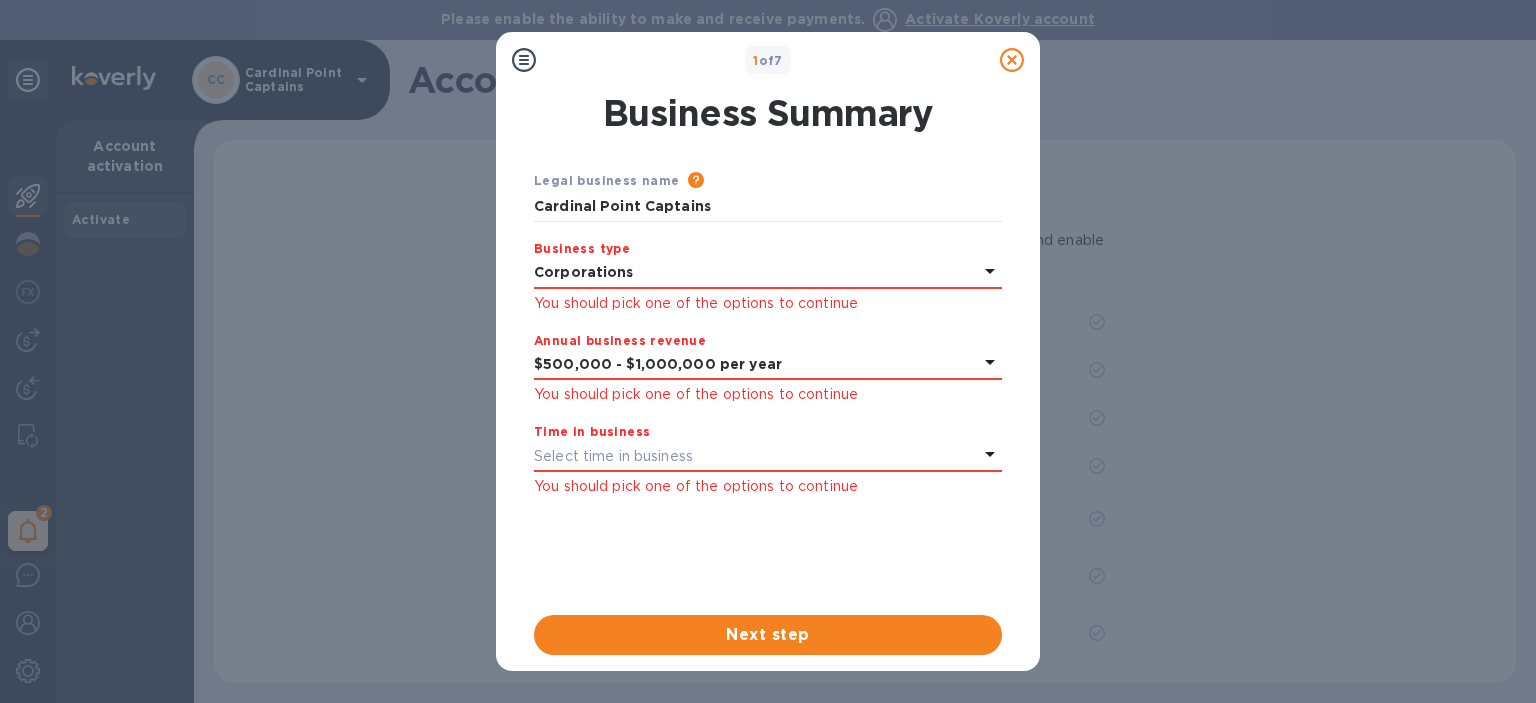 click on "Select time in business" at bounding box center (756, 456) 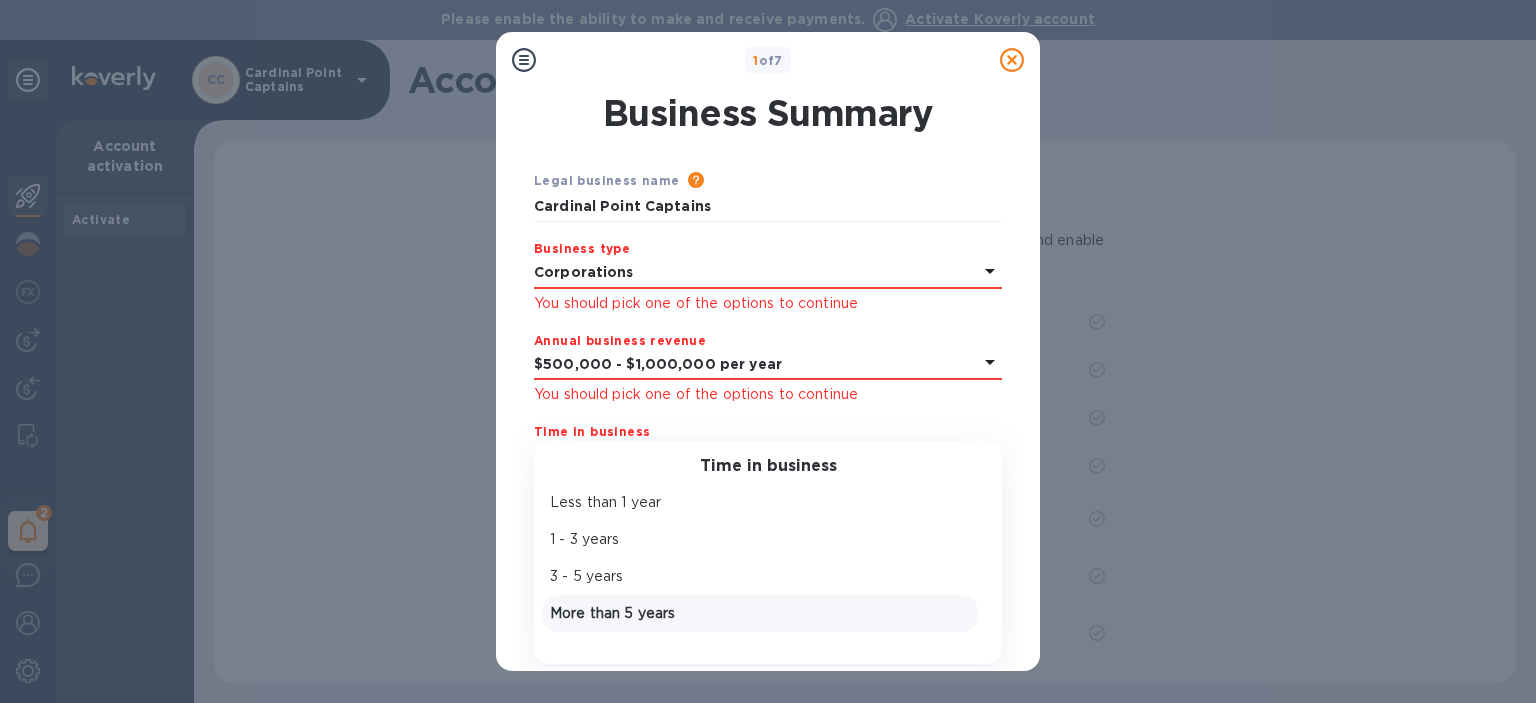 click on "More than 5 years" at bounding box center [760, 613] 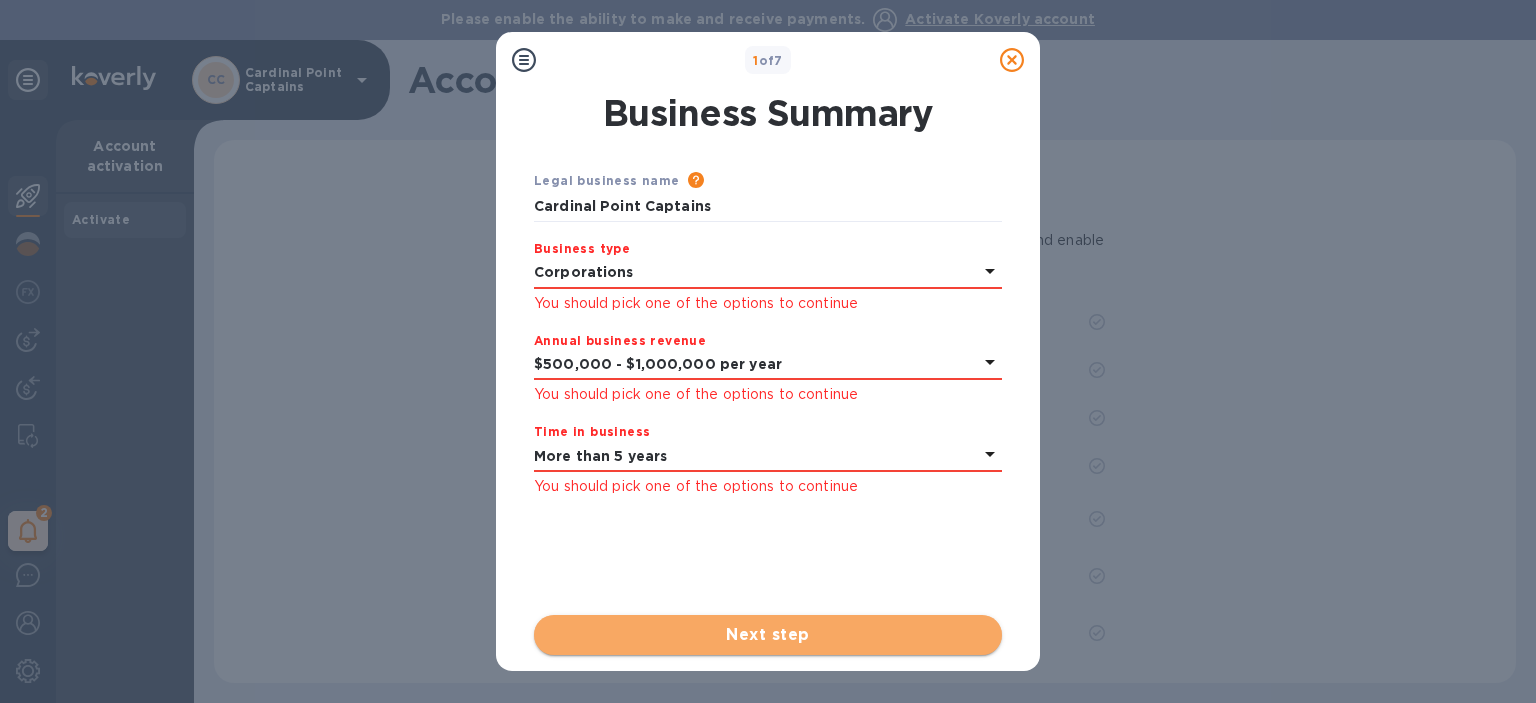 click on "Next step" at bounding box center [768, 635] 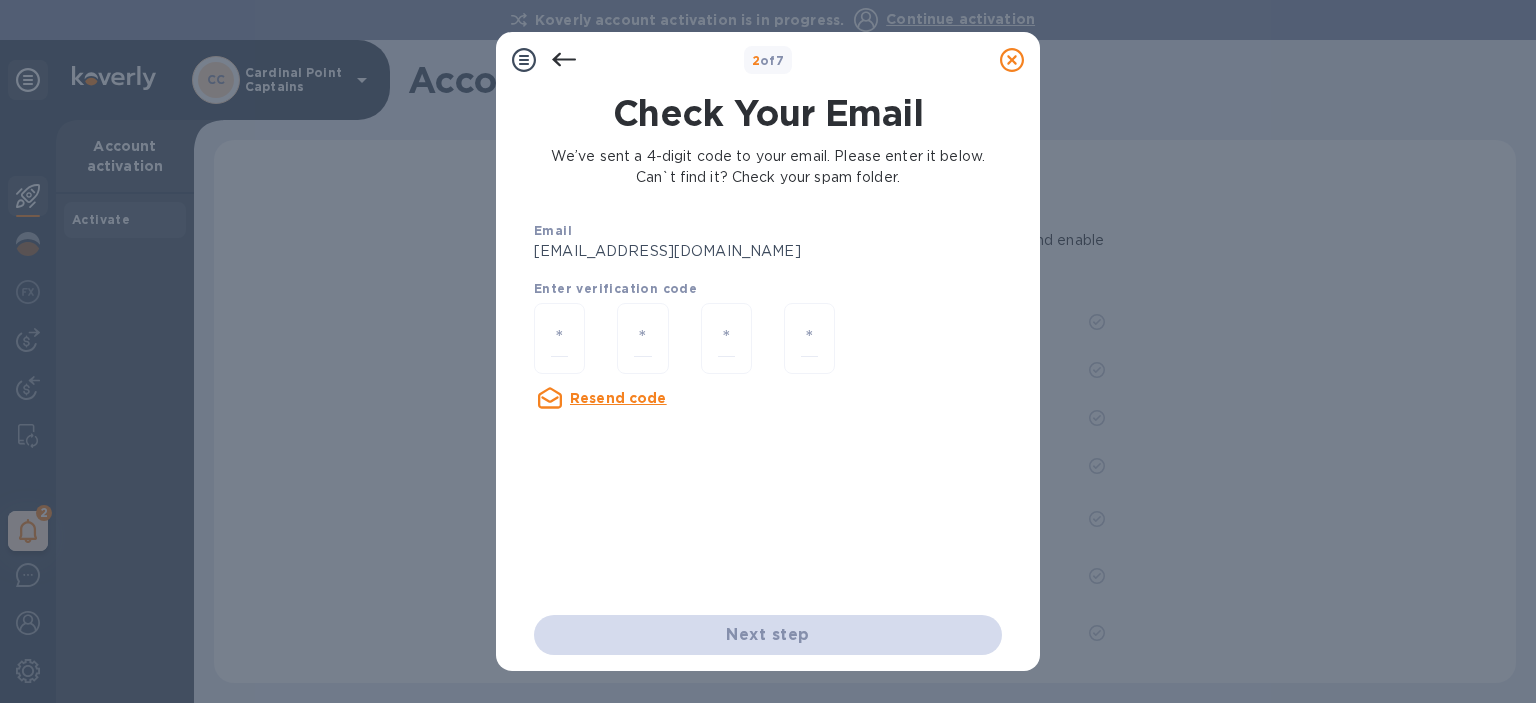 click on "Resend code" at bounding box center [618, 398] 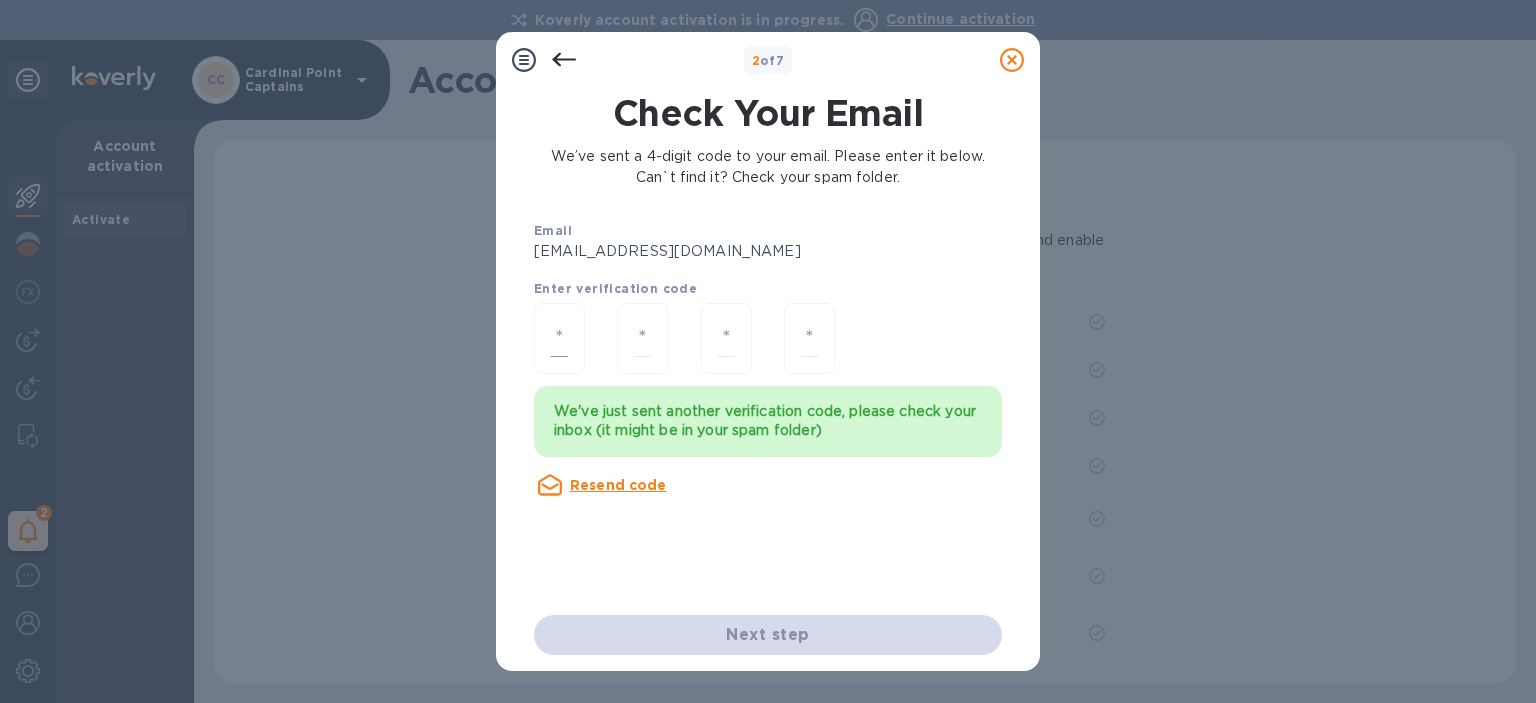 click at bounding box center (559, 338) 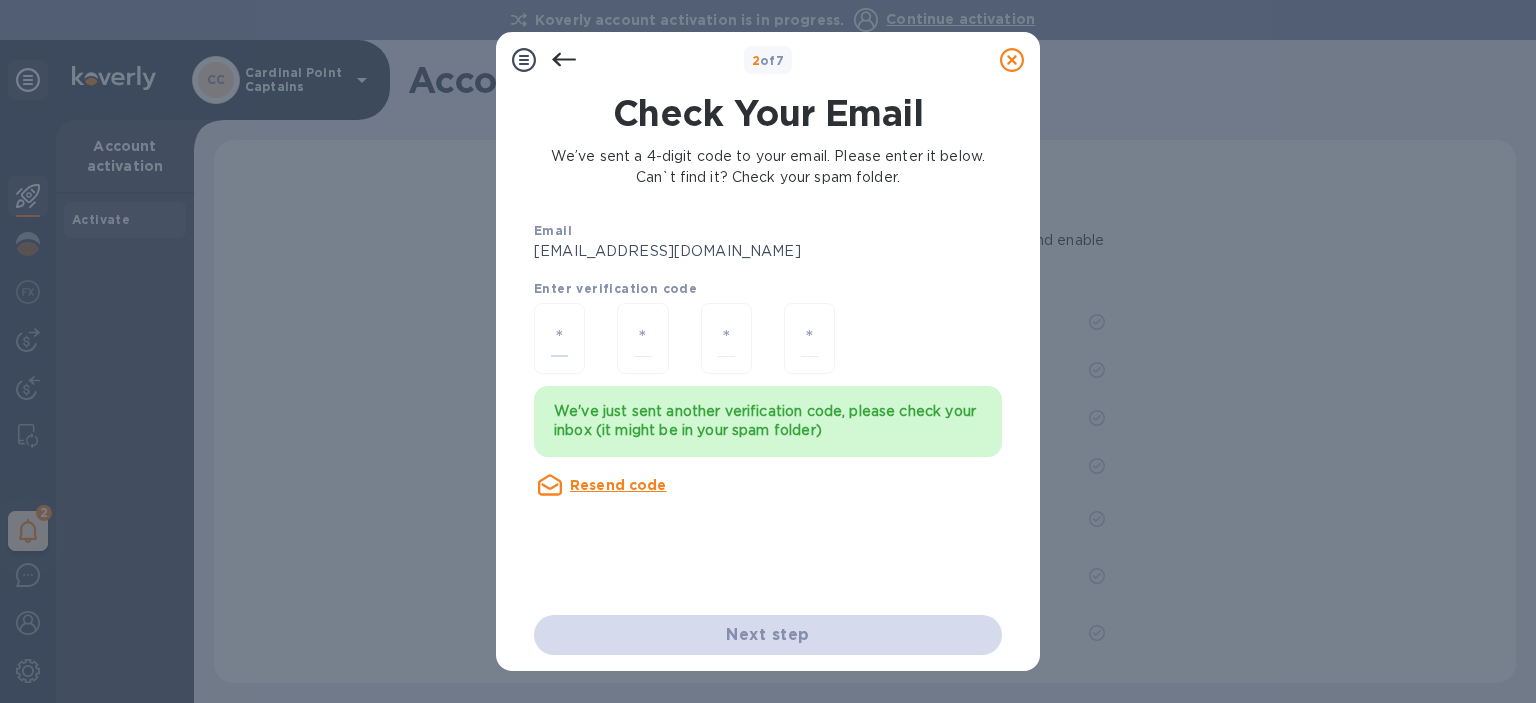 type on "3" 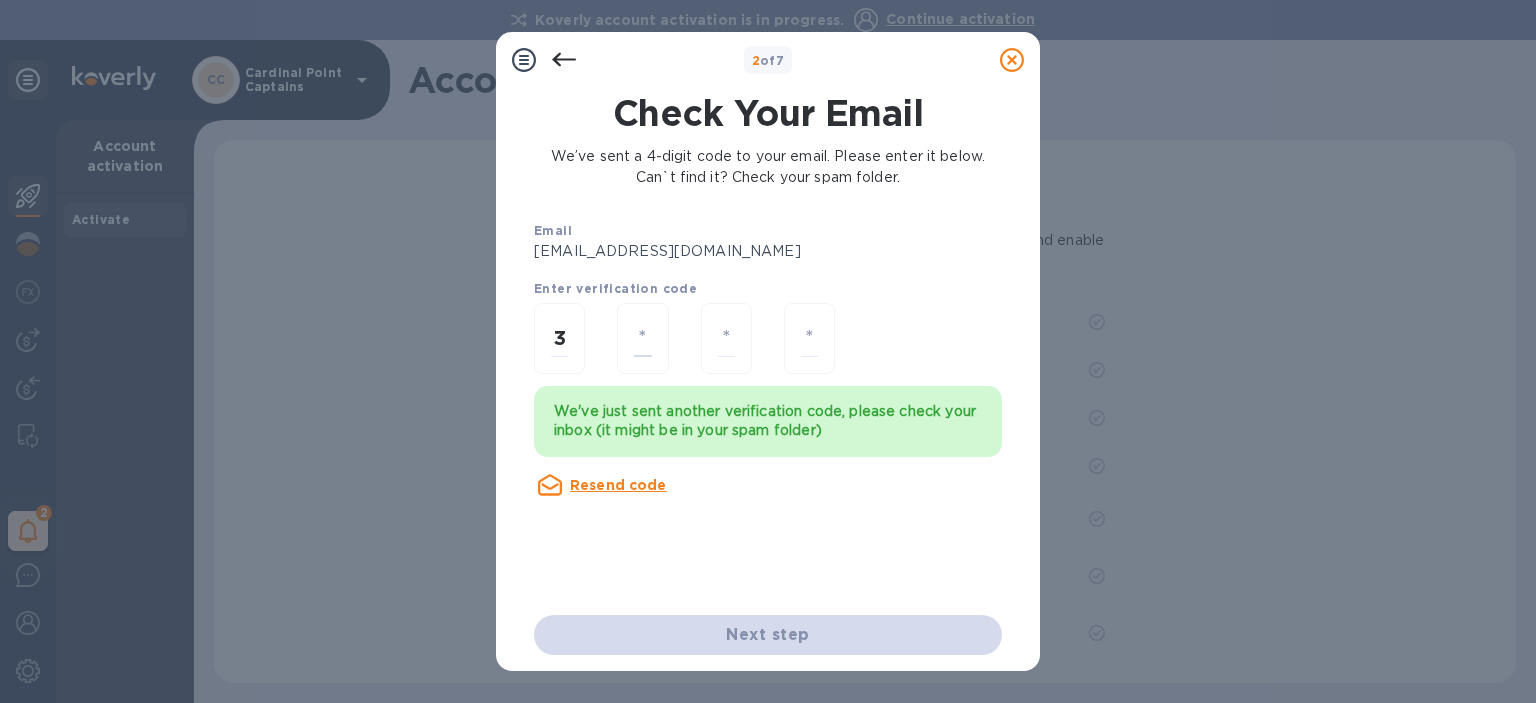 type on "5" 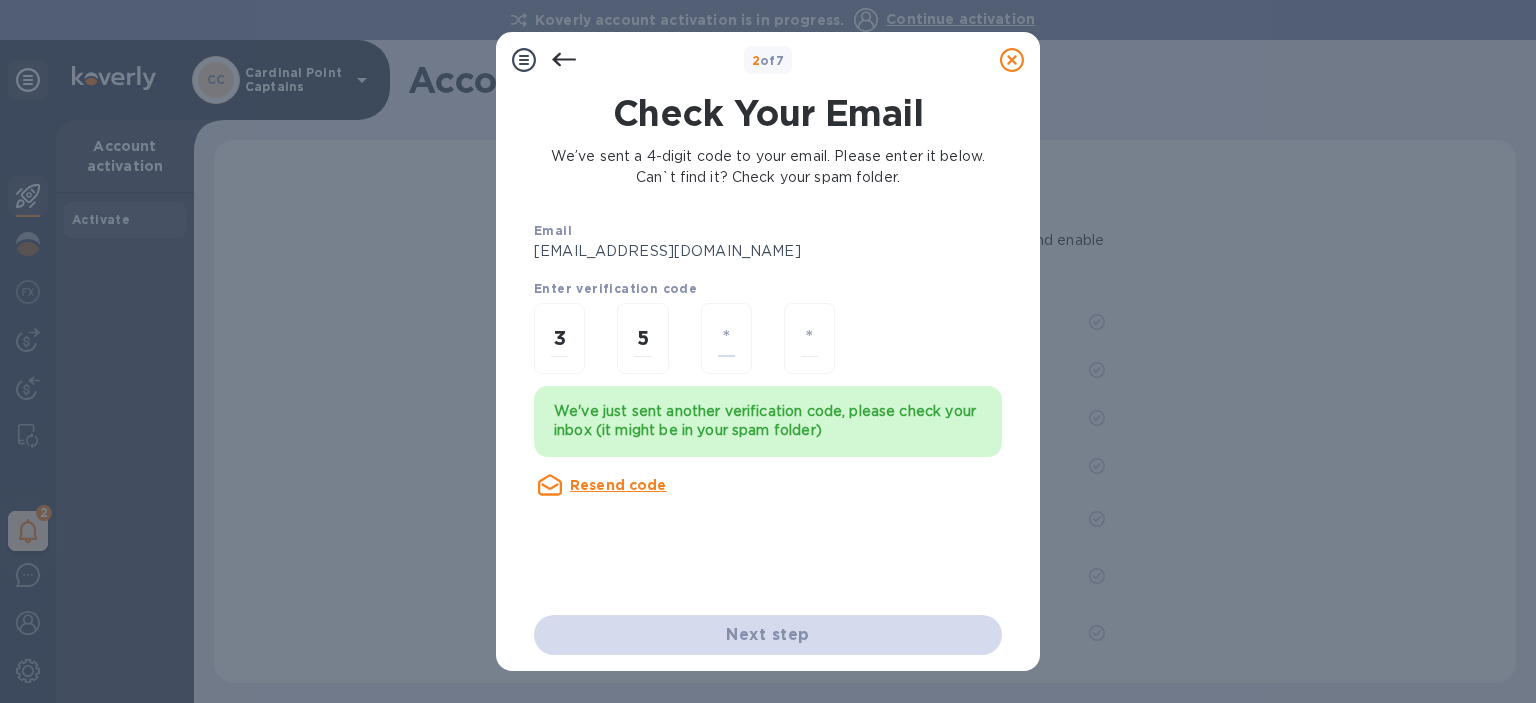 type on "7" 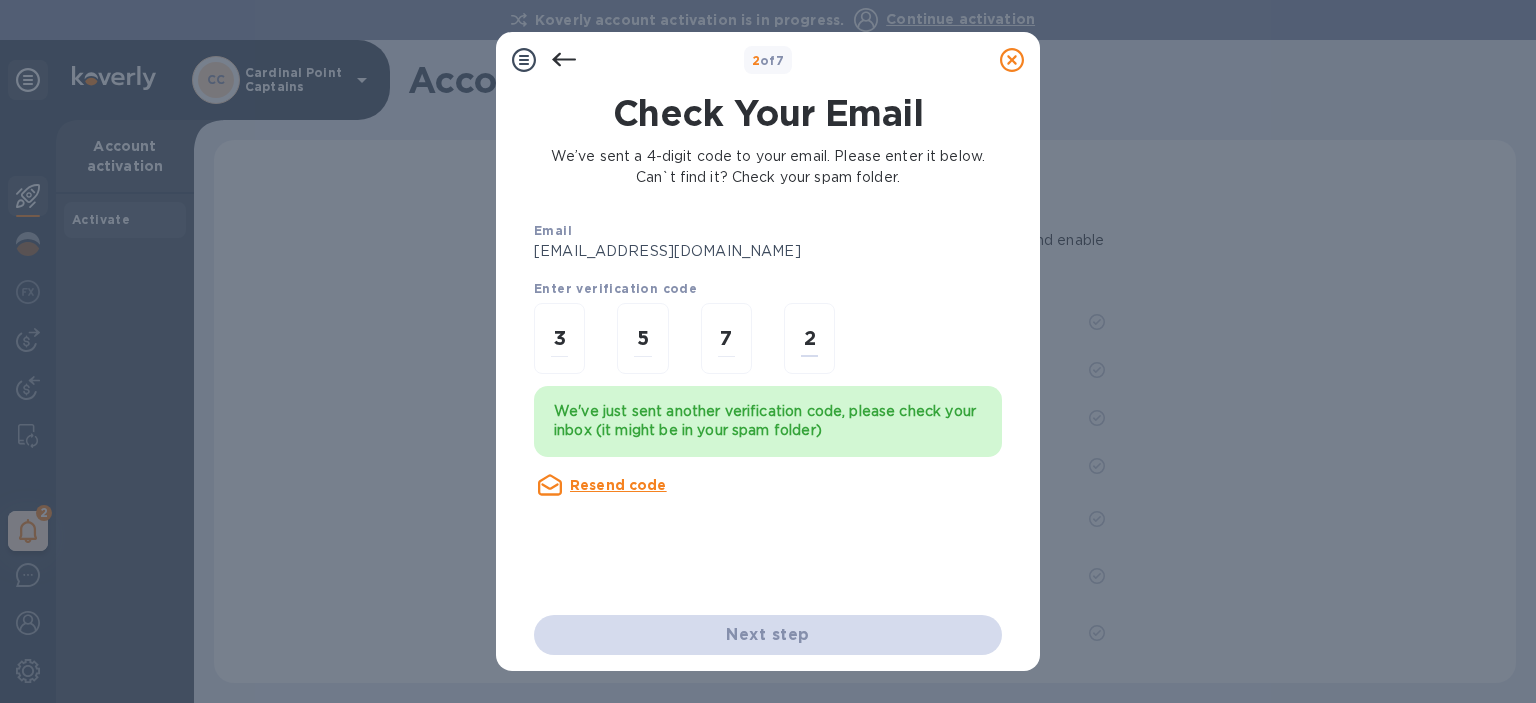 type on "2" 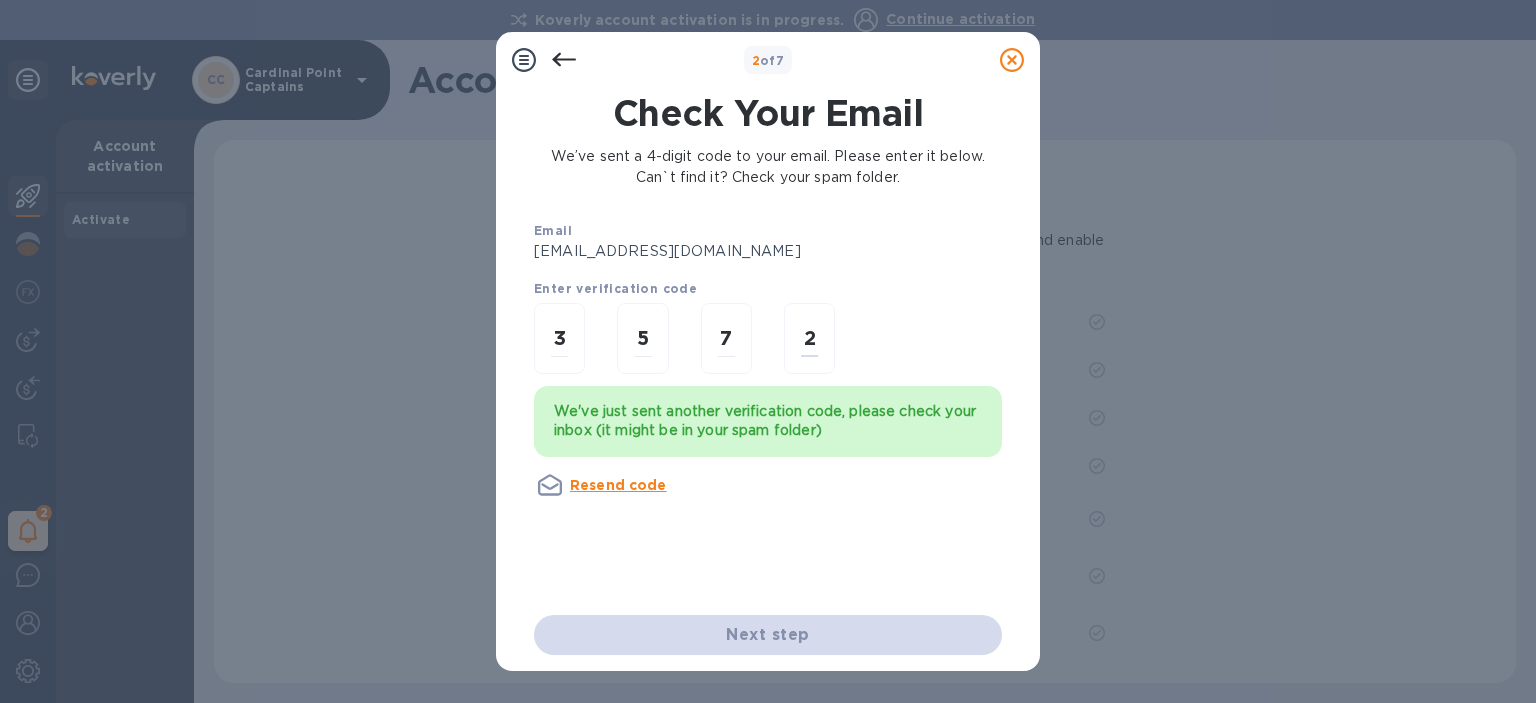 type 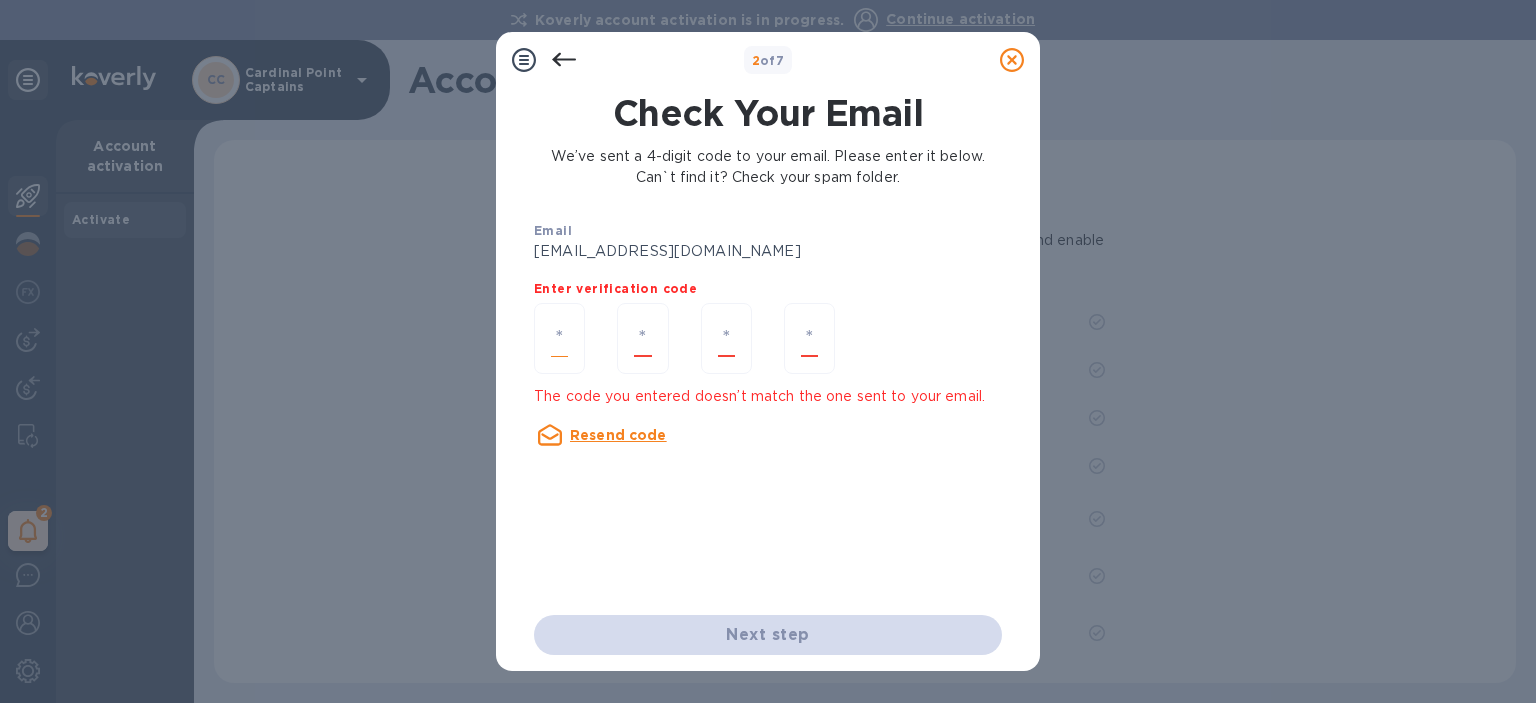 click at bounding box center (559, 338) 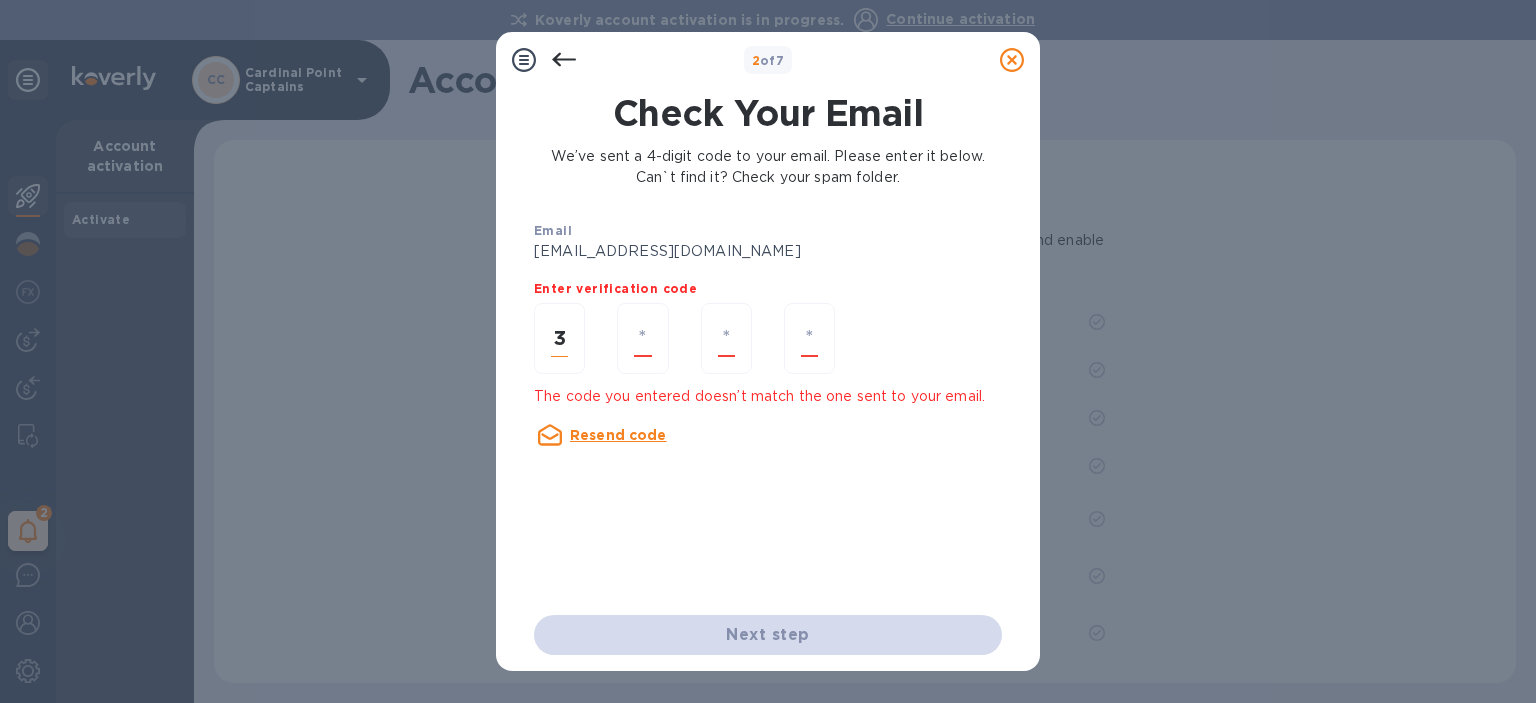 type on "5" 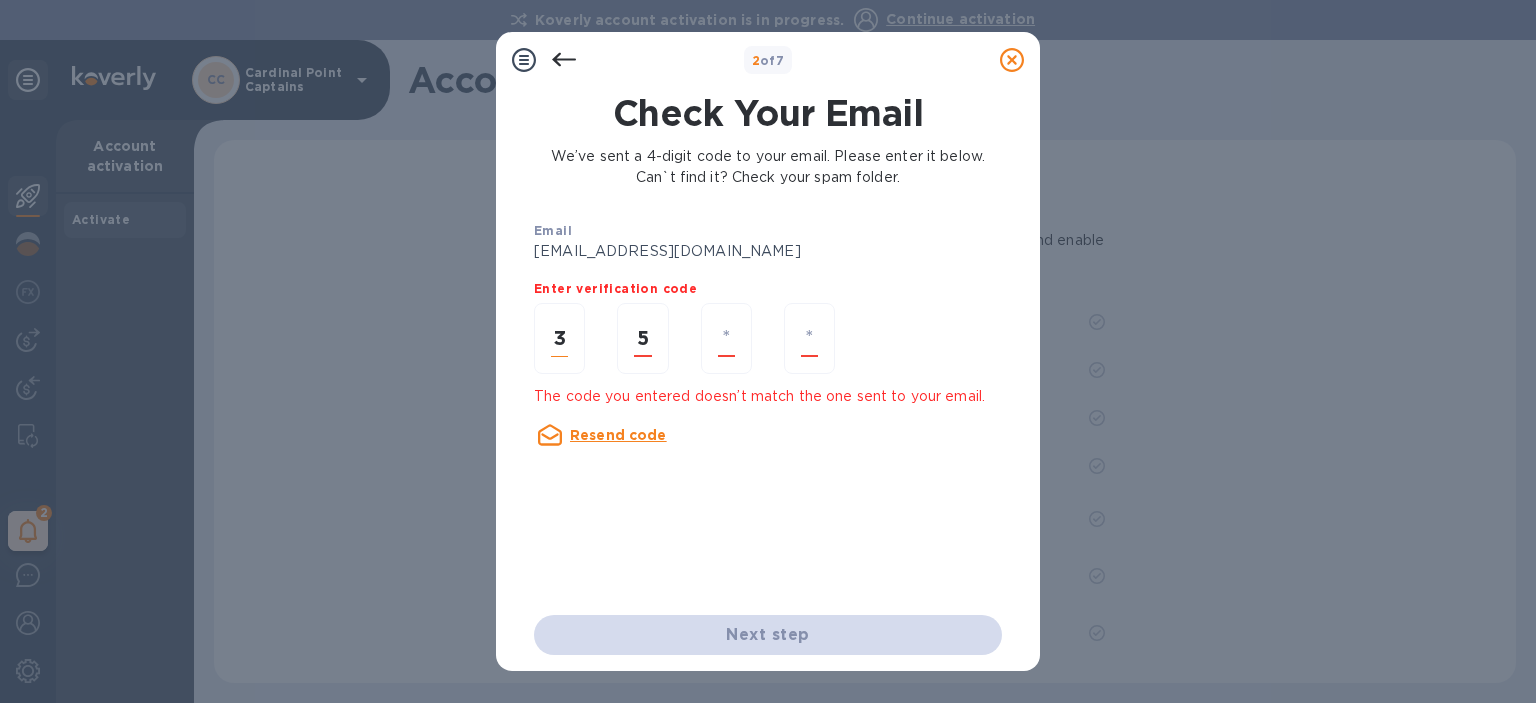 type on "7" 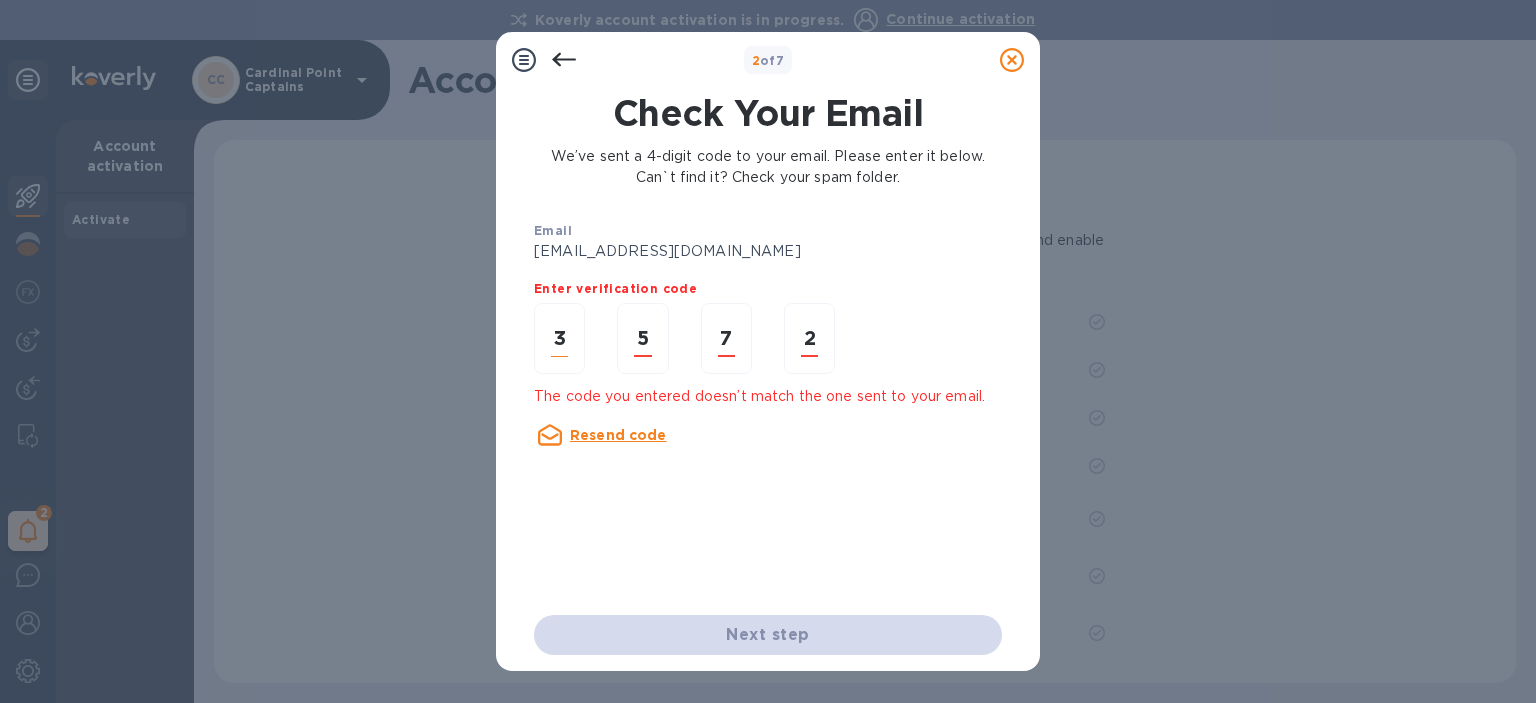 type on "2" 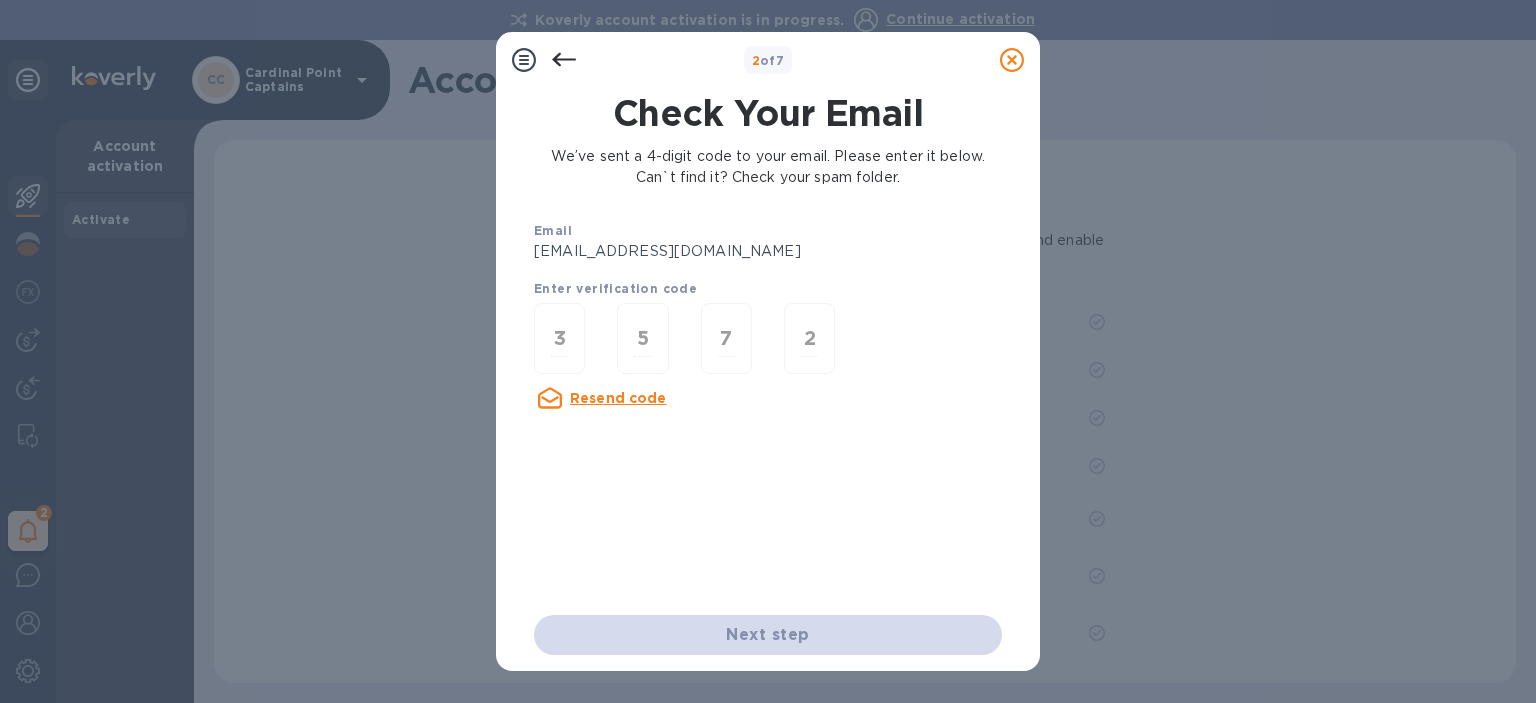 type 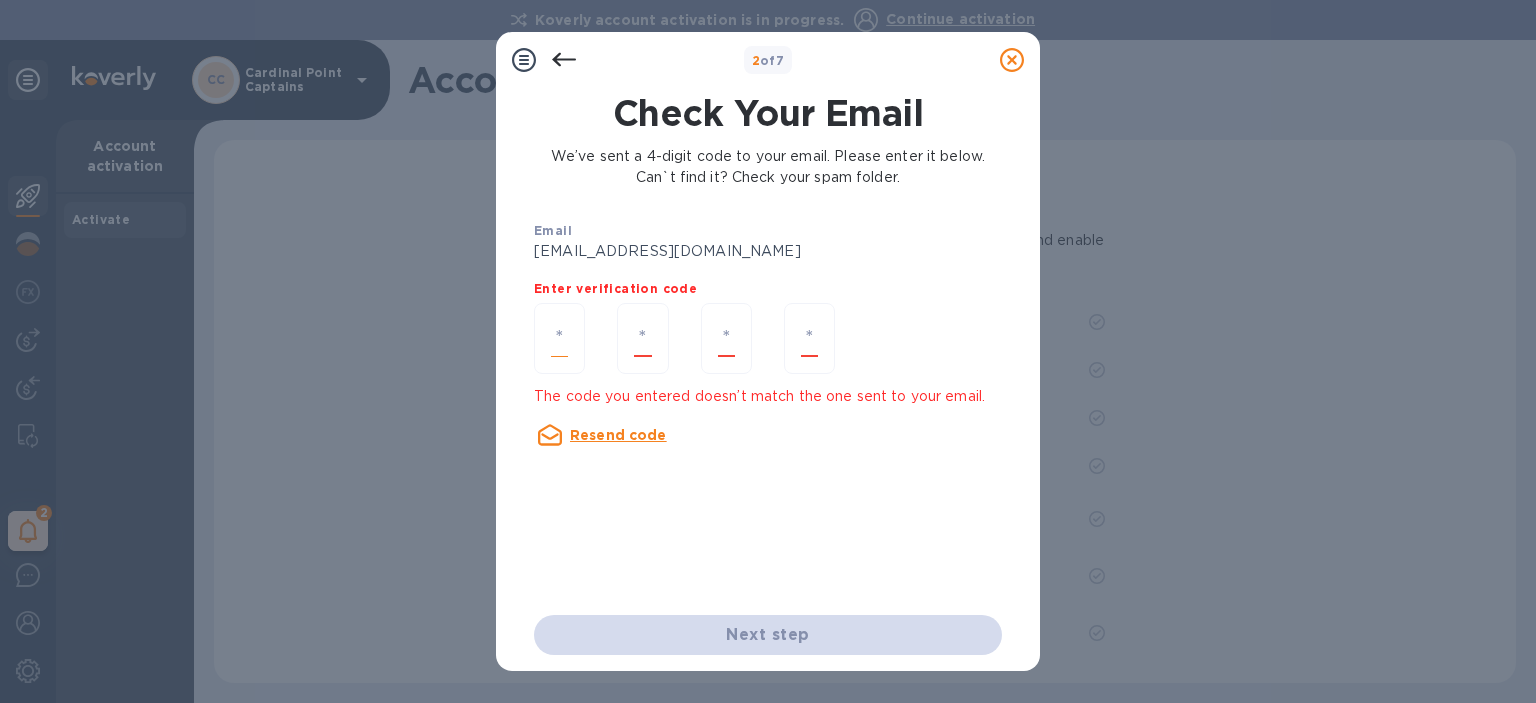 click at bounding box center [559, 338] 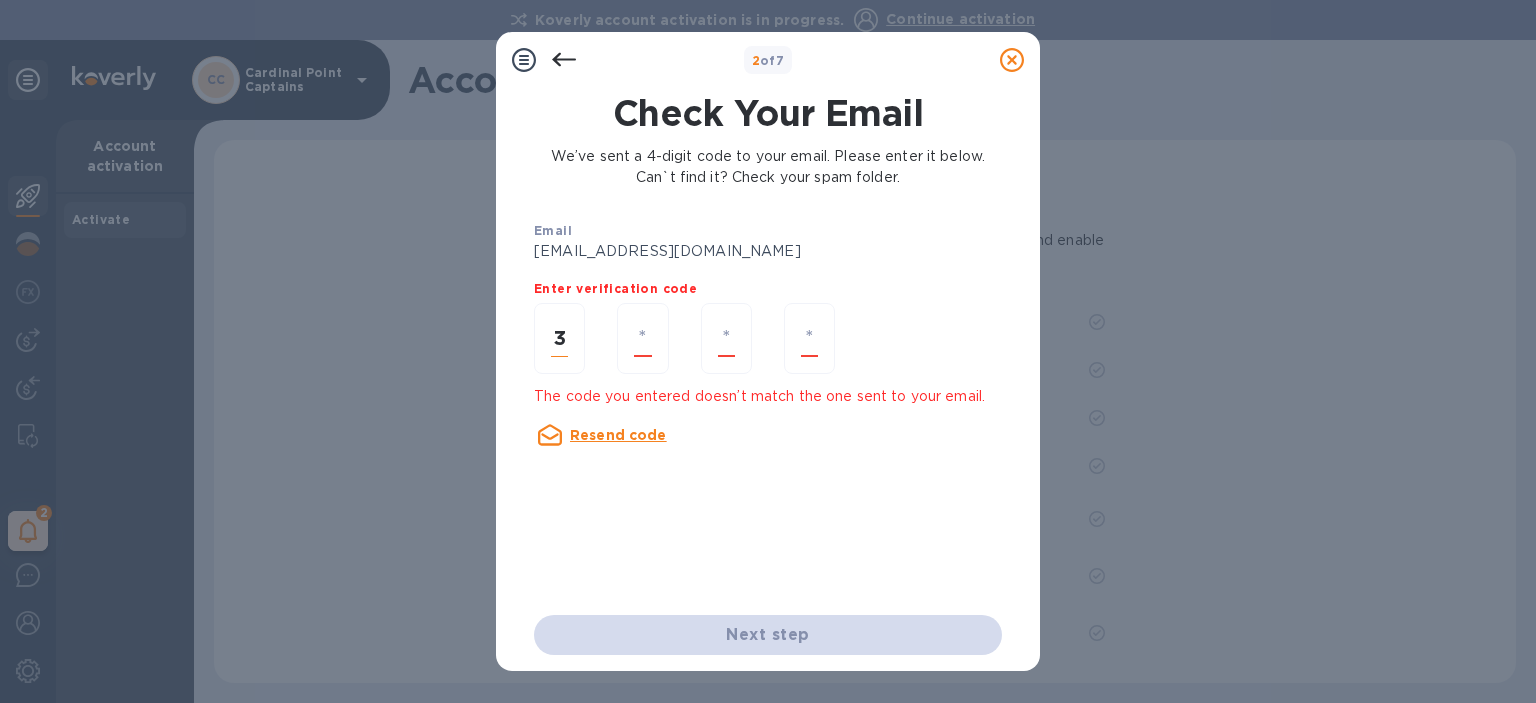 type on "5" 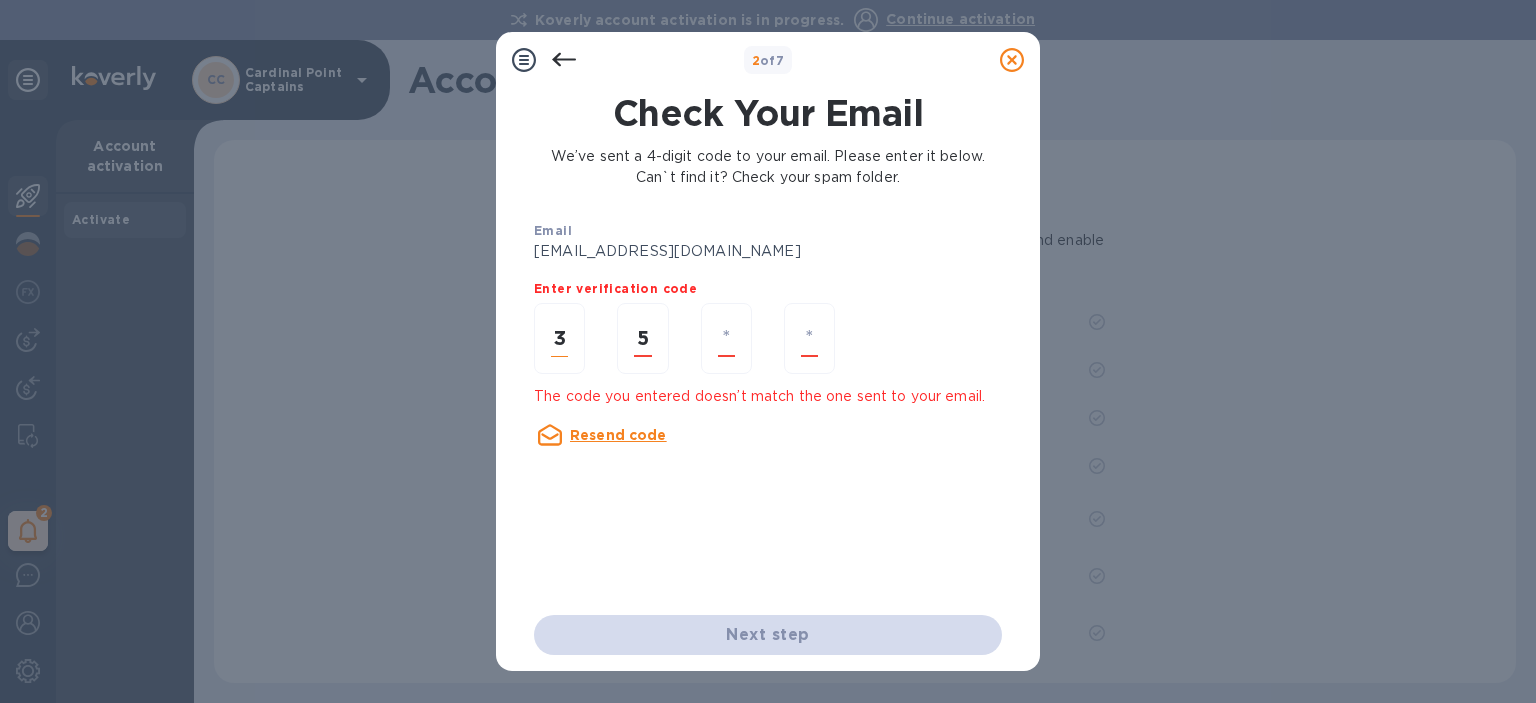 type on "7" 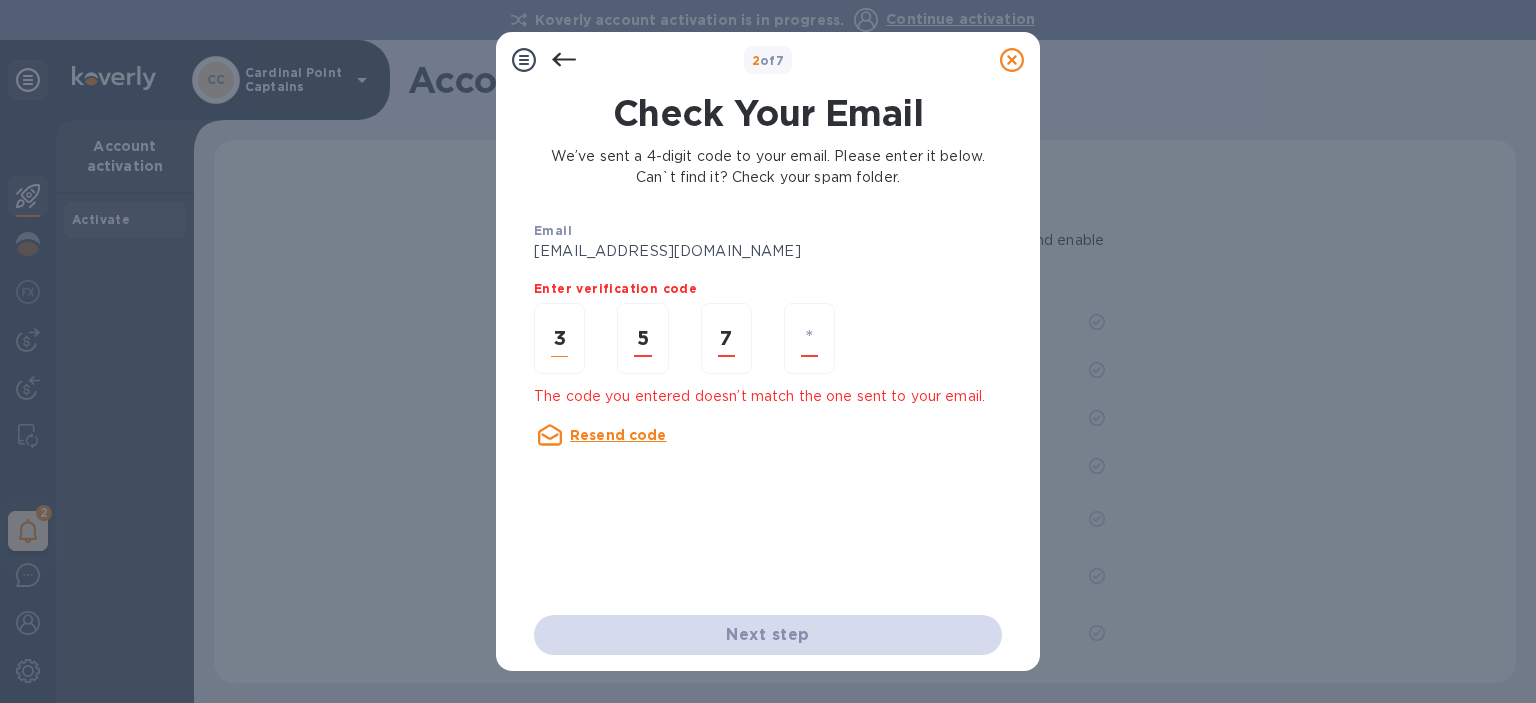 type on "2" 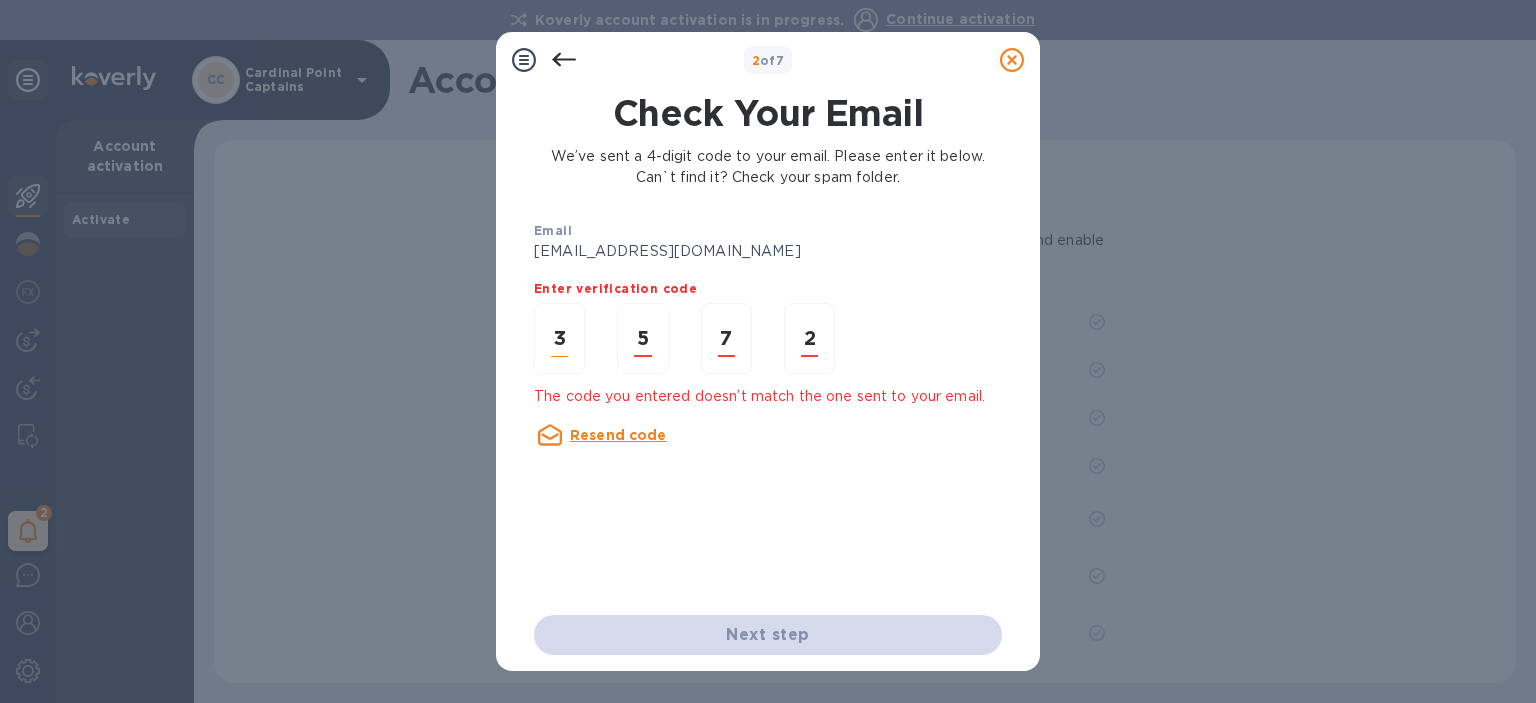 type 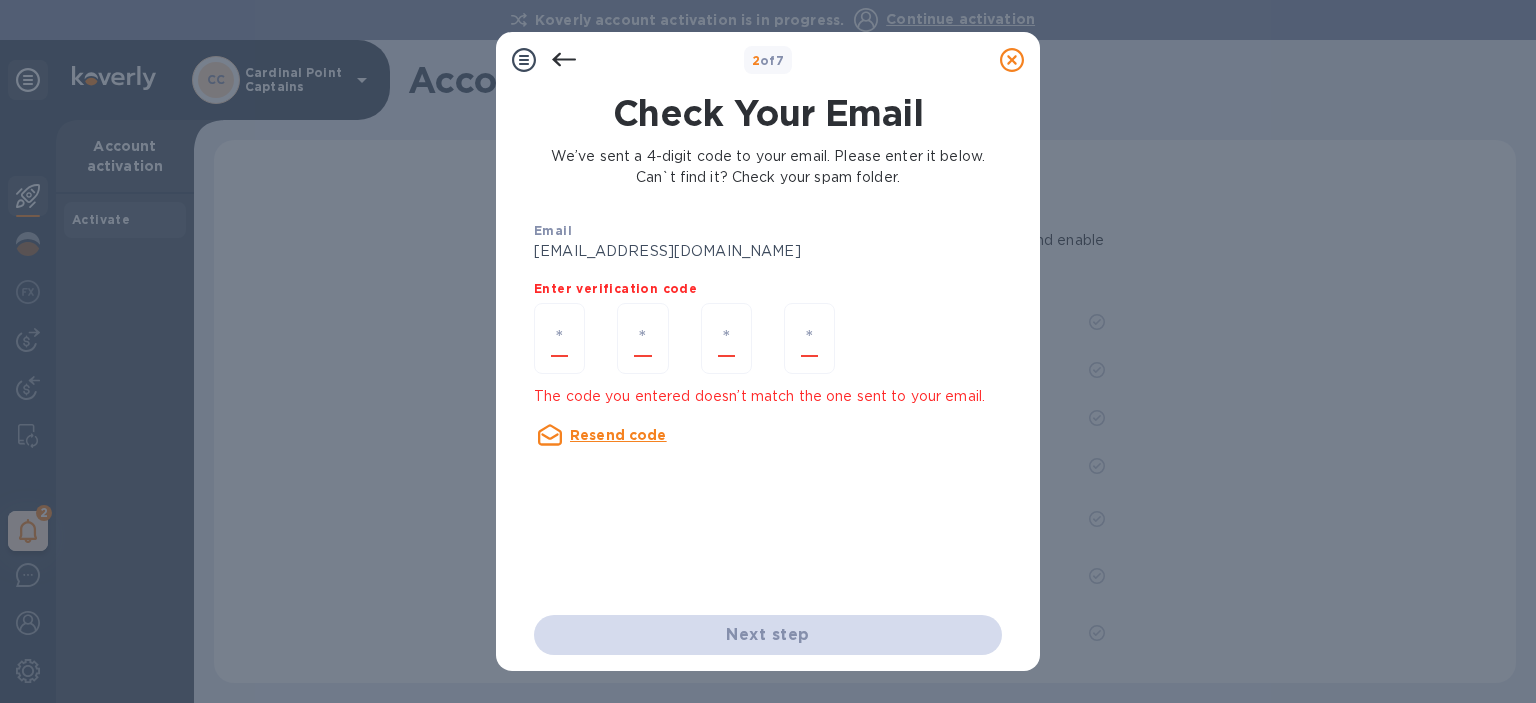 click on "Resend code" at bounding box center (618, 435) 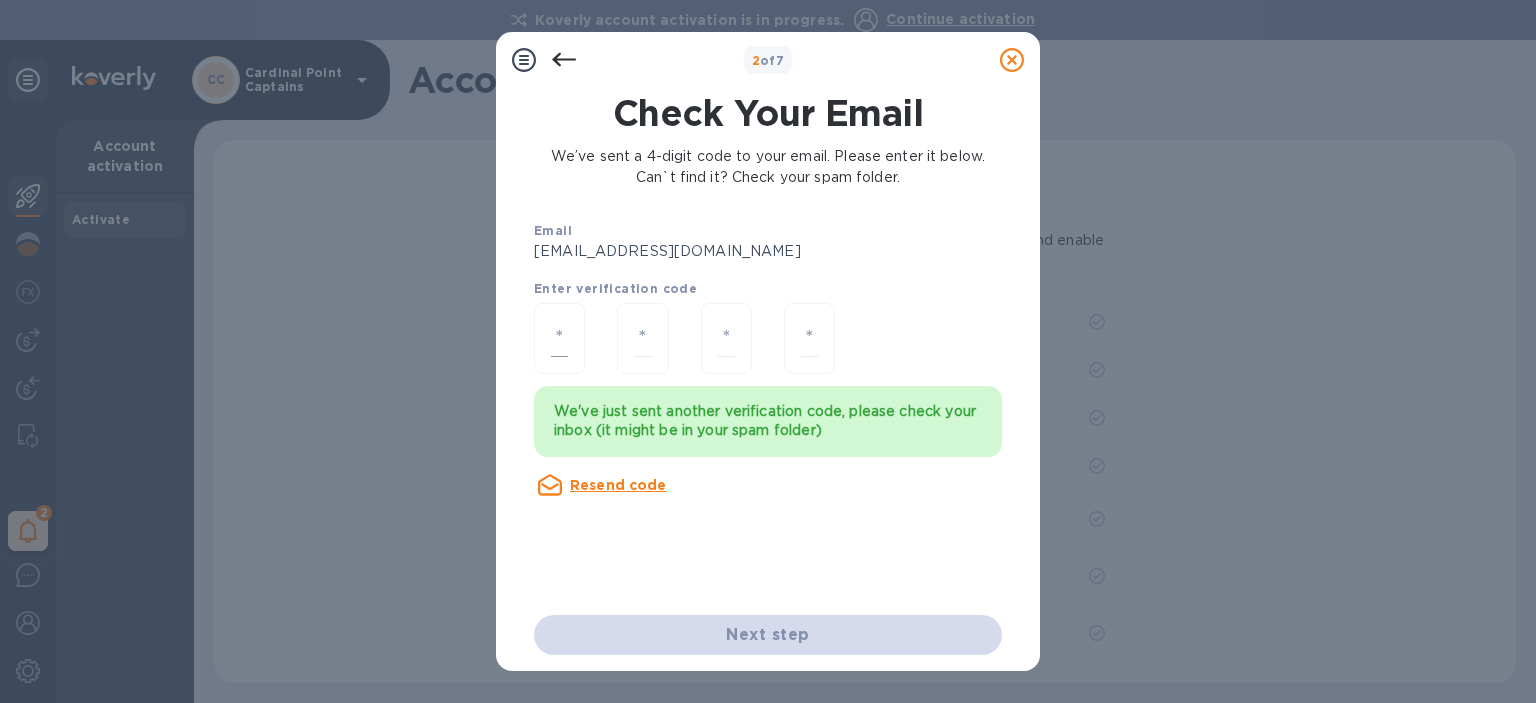click at bounding box center [559, 338] 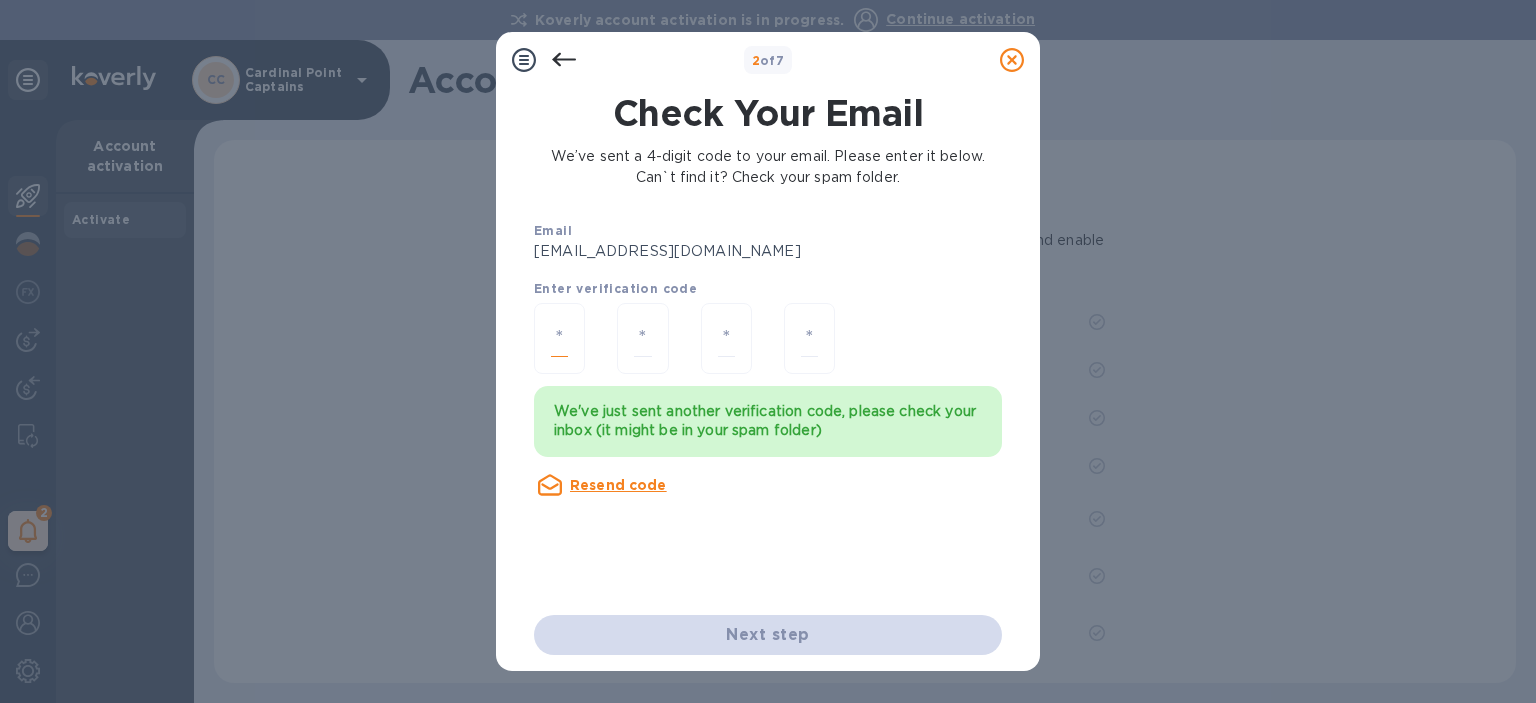 type on "8" 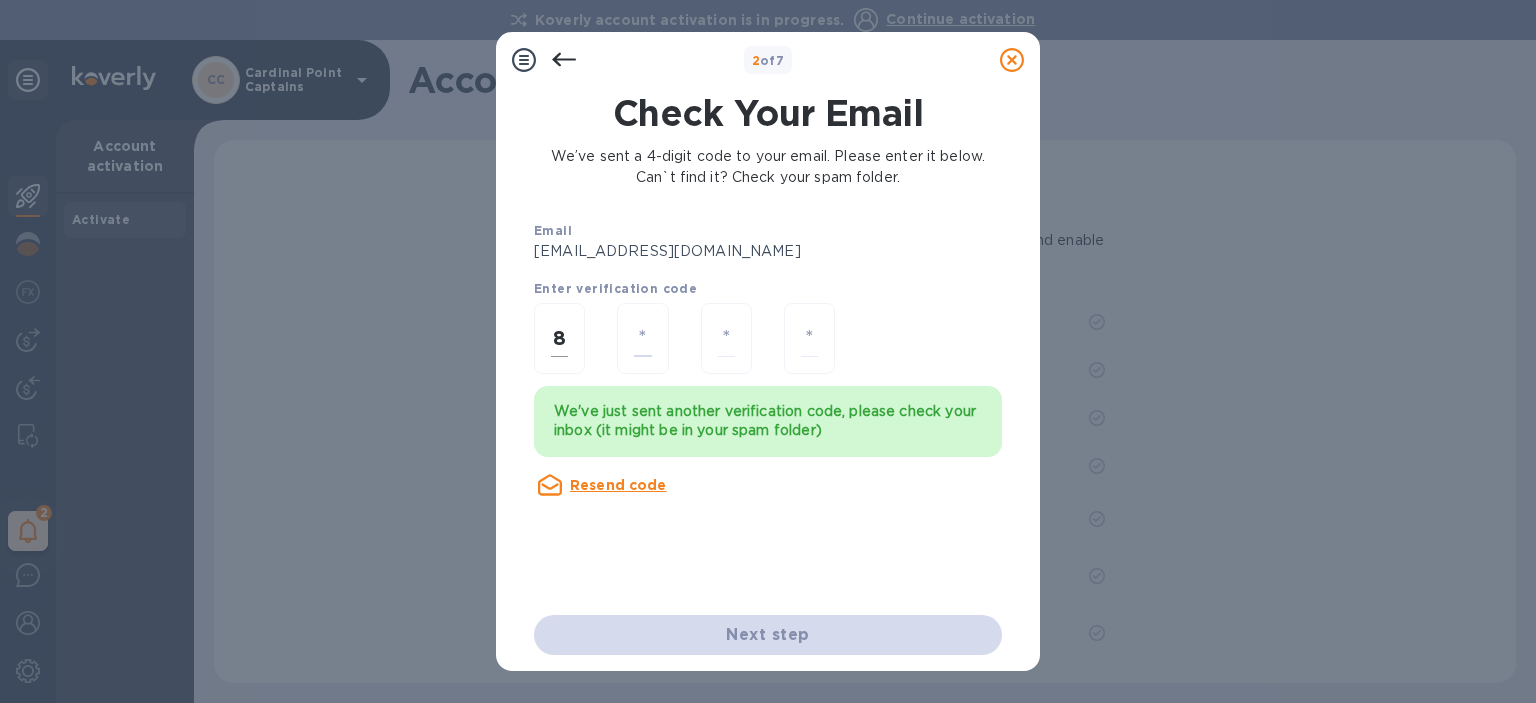 type on "6" 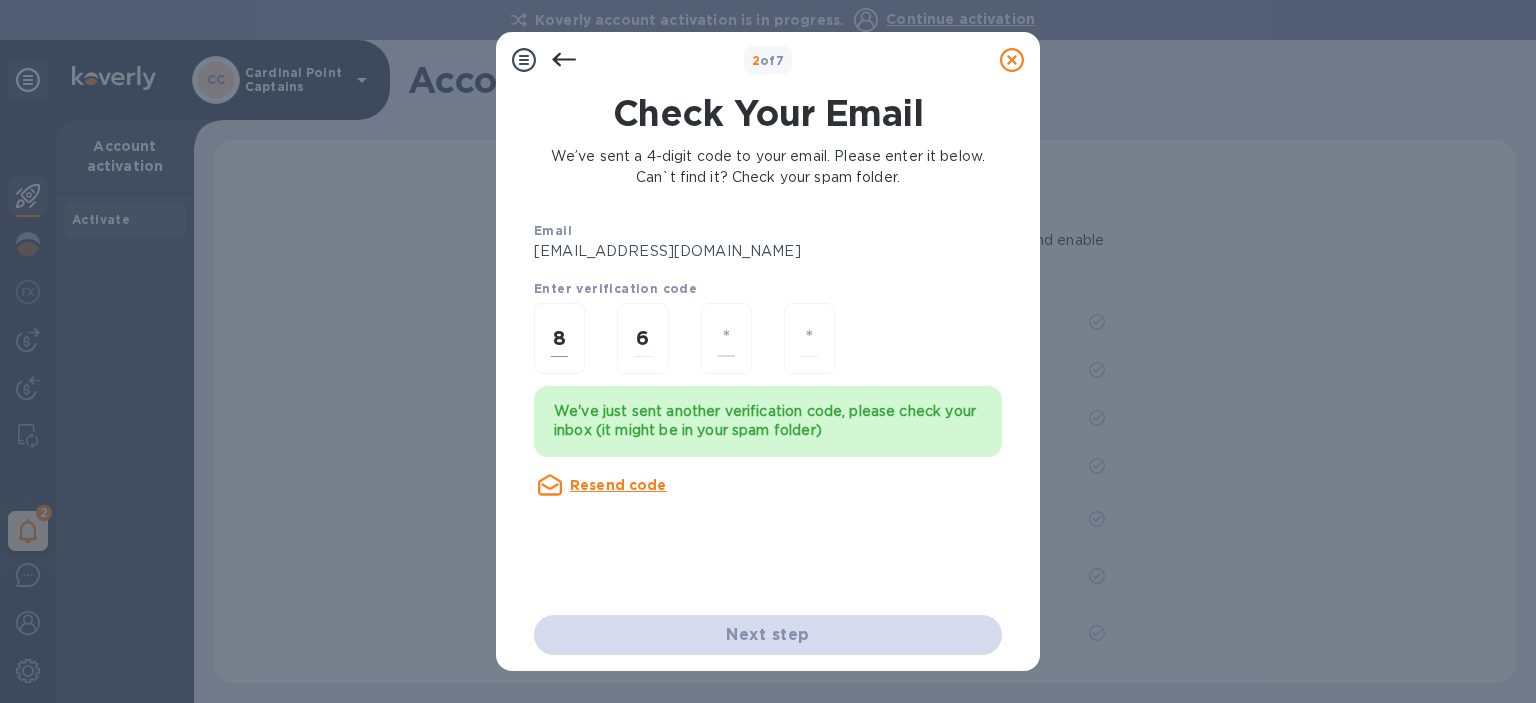type on "8" 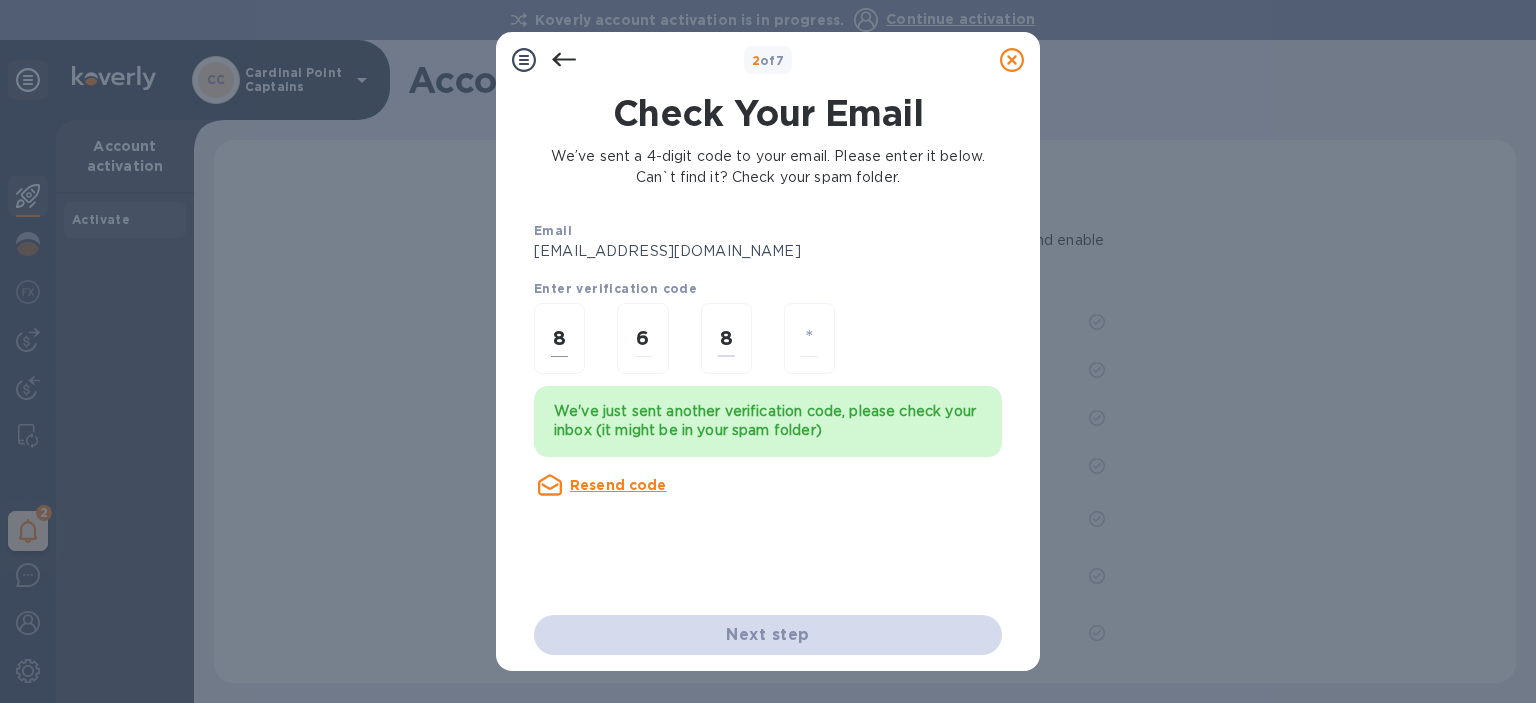 type on "6" 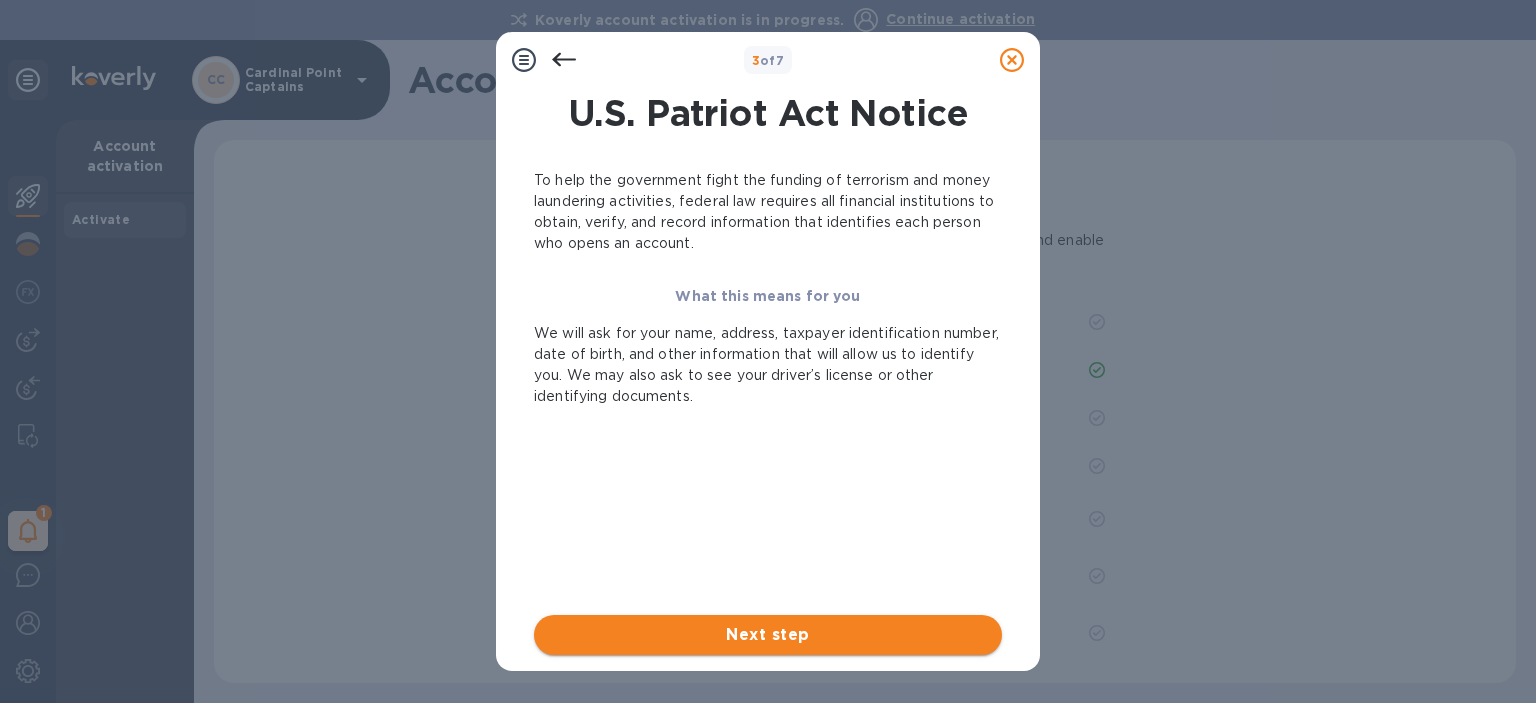 click on "Next step" at bounding box center (768, 635) 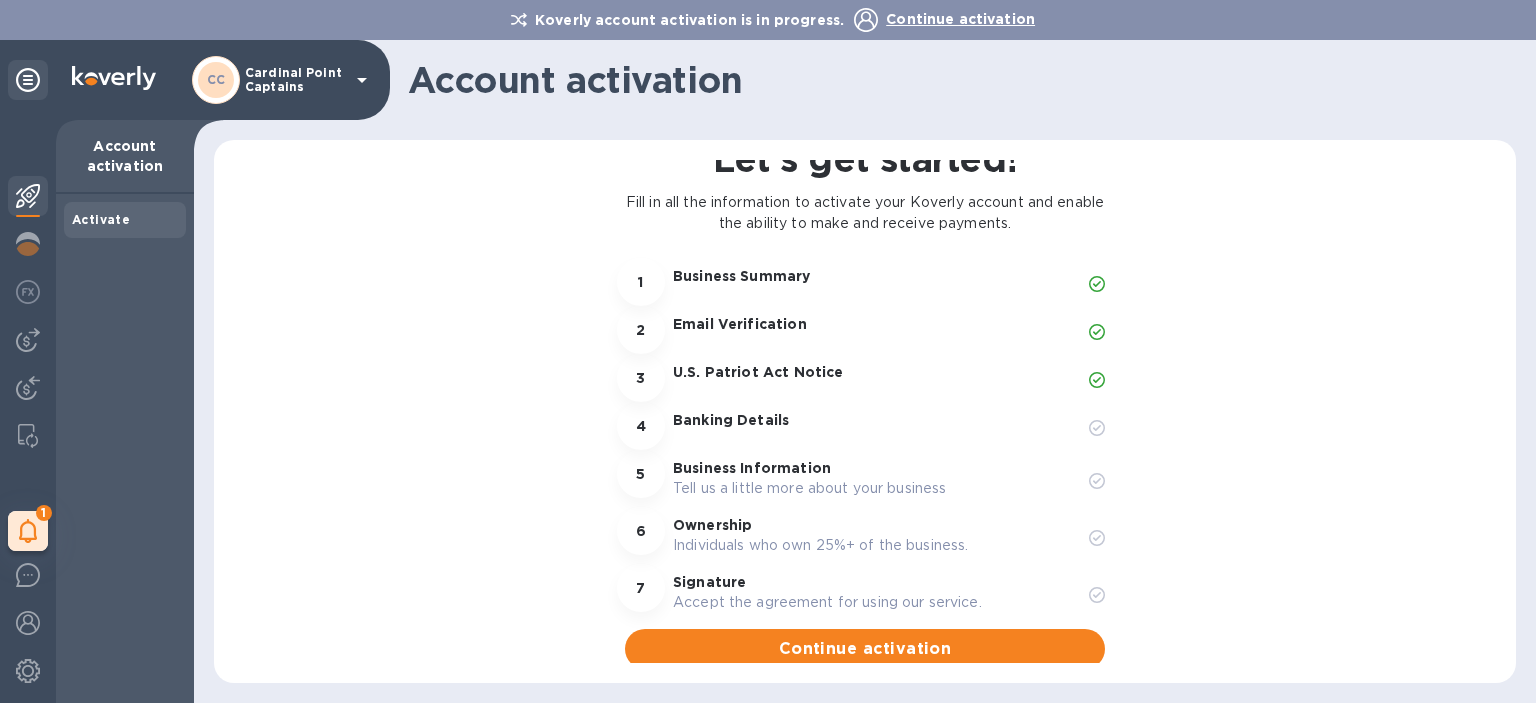 scroll, scrollTop: 56, scrollLeft: 0, axis: vertical 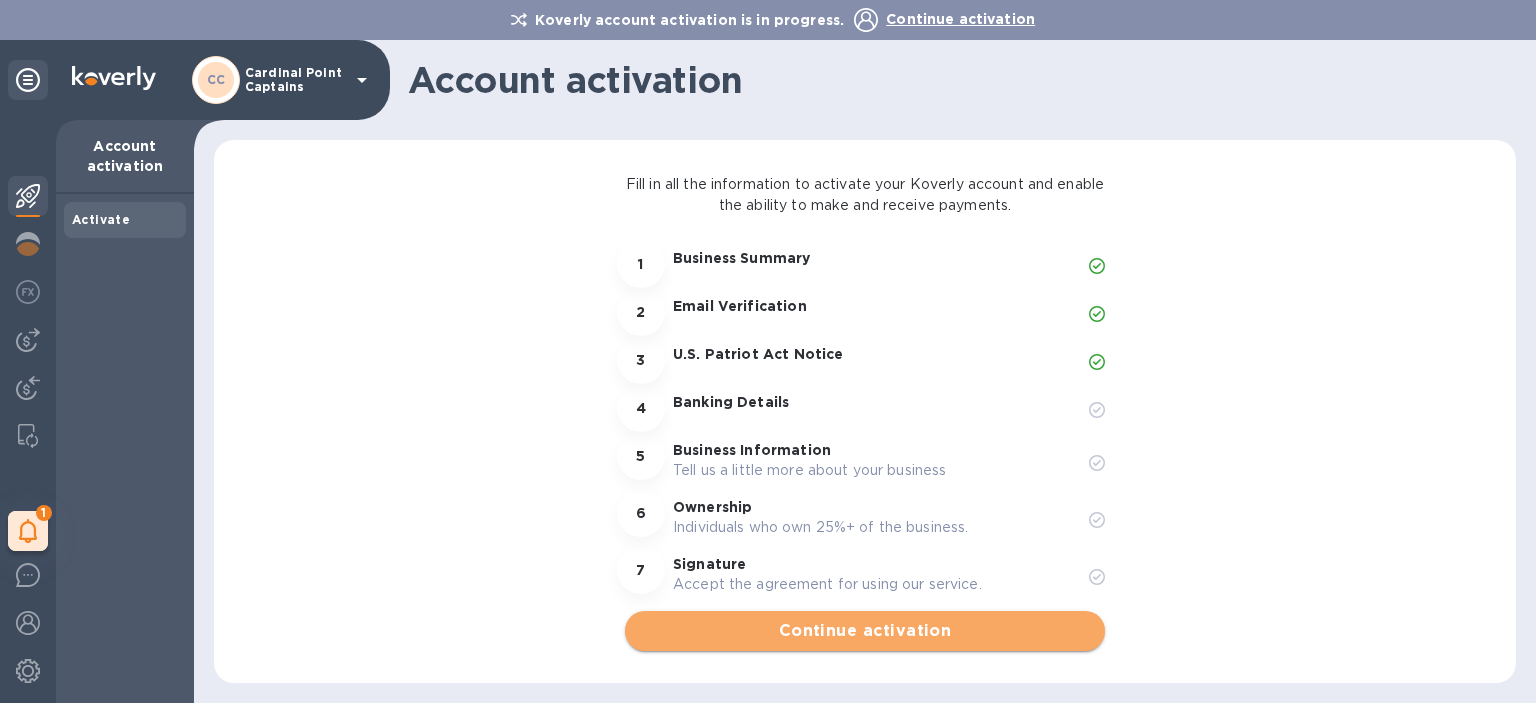 click on "Continue activation" at bounding box center [865, 631] 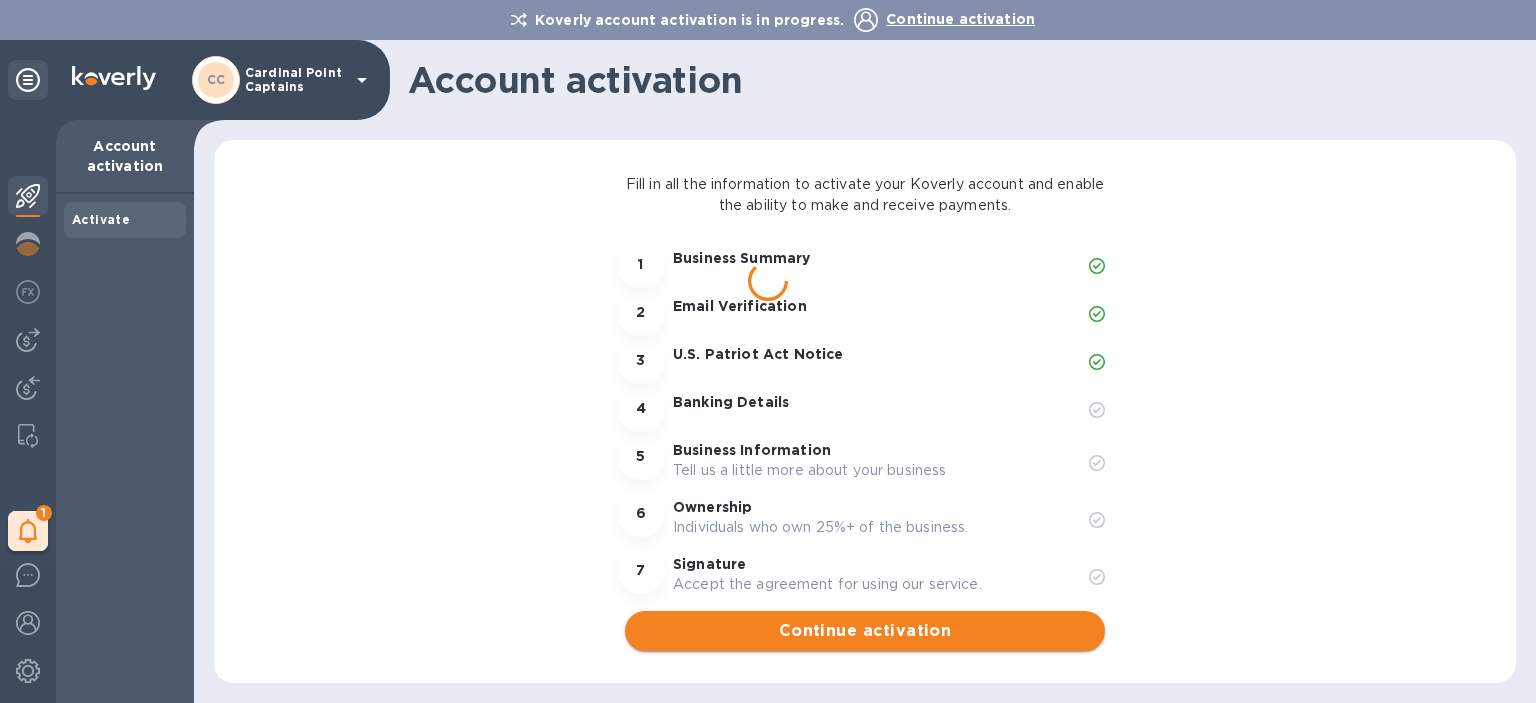 scroll, scrollTop: 0, scrollLeft: 0, axis: both 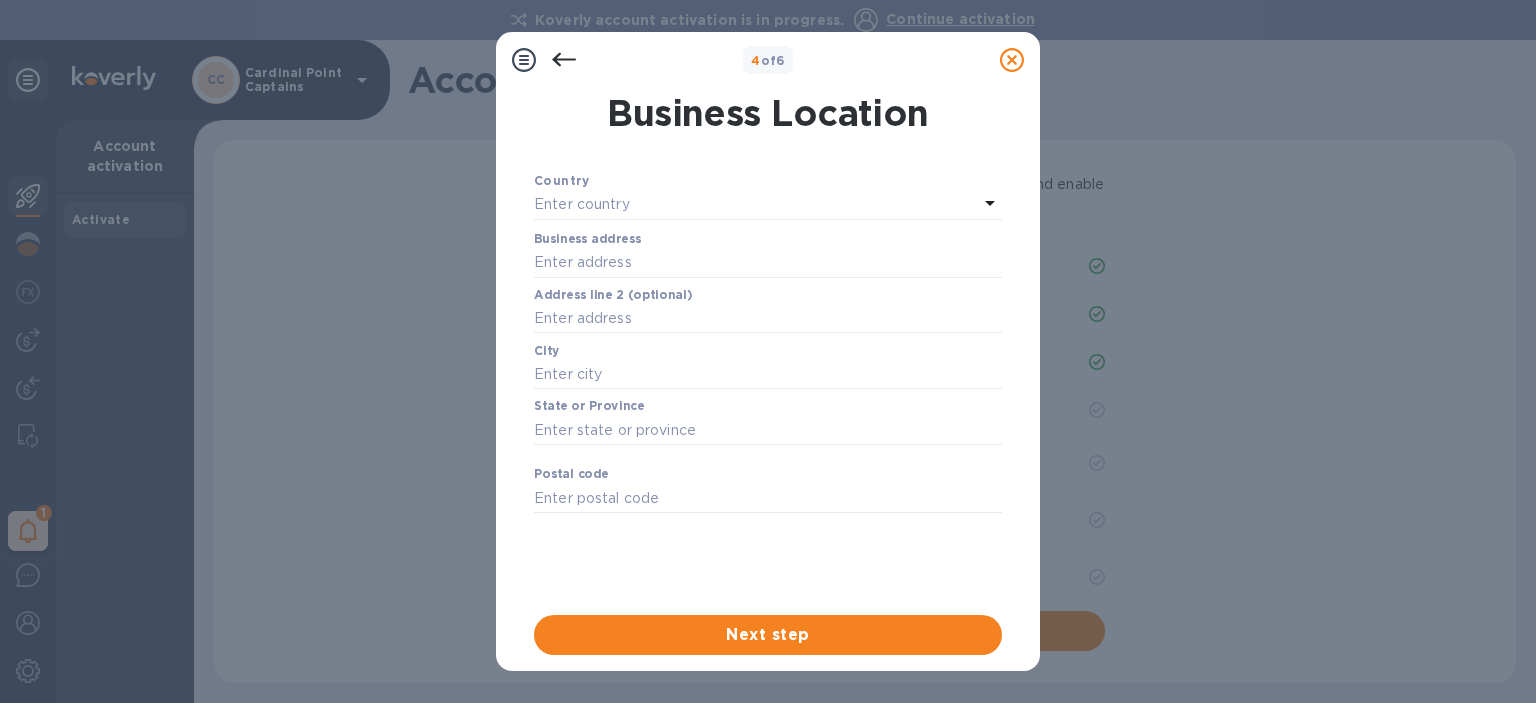 click on "Enter country" at bounding box center [756, 205] 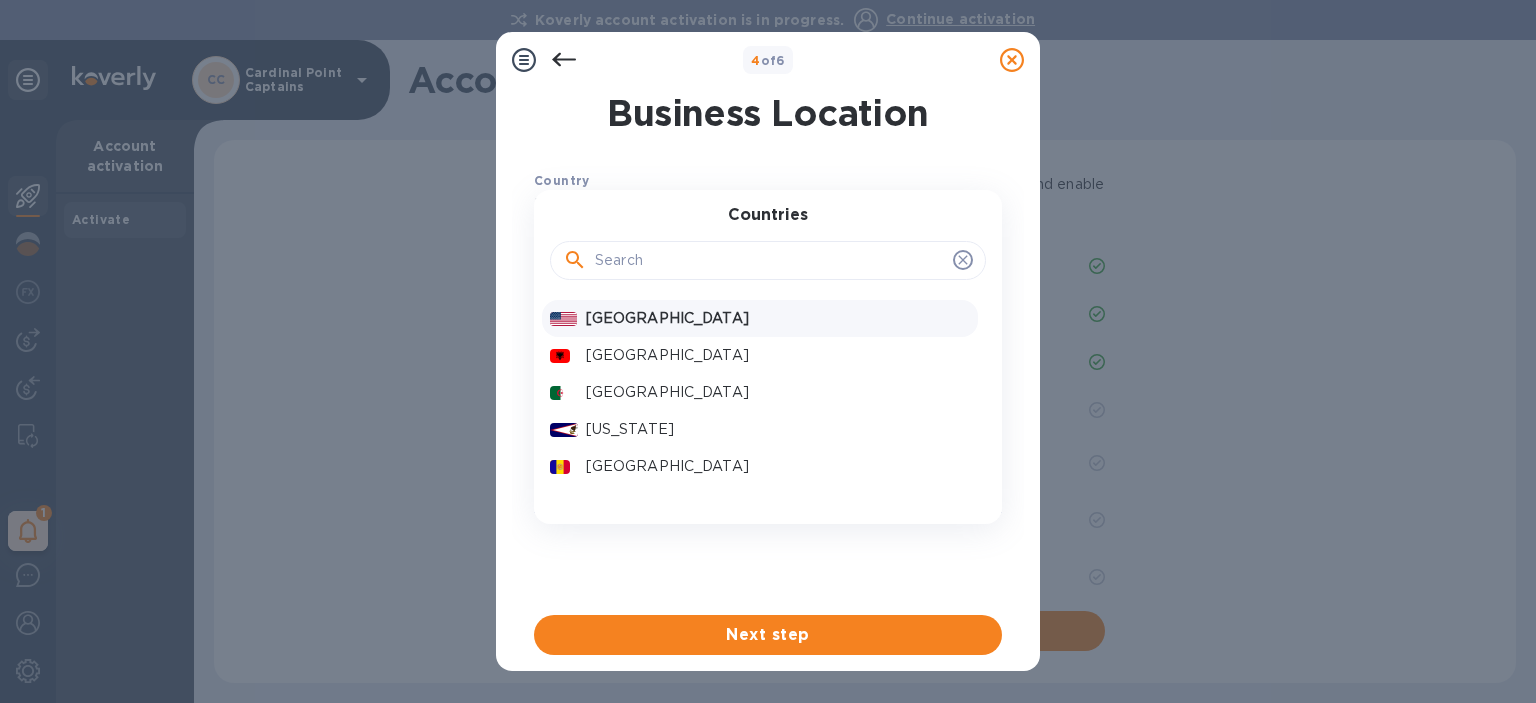 click on "United States" at bounding box center [778, 318] 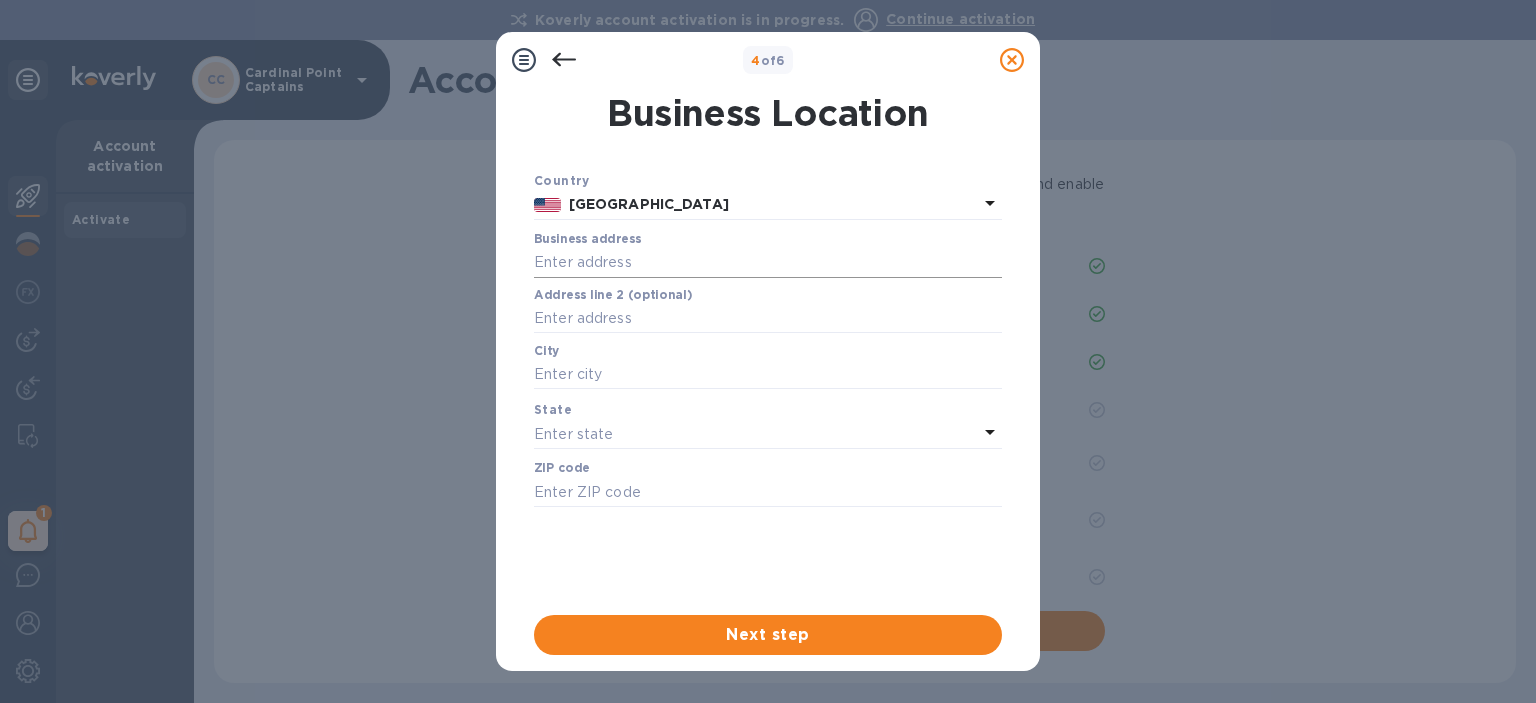 click at bounding box center [768, 263] 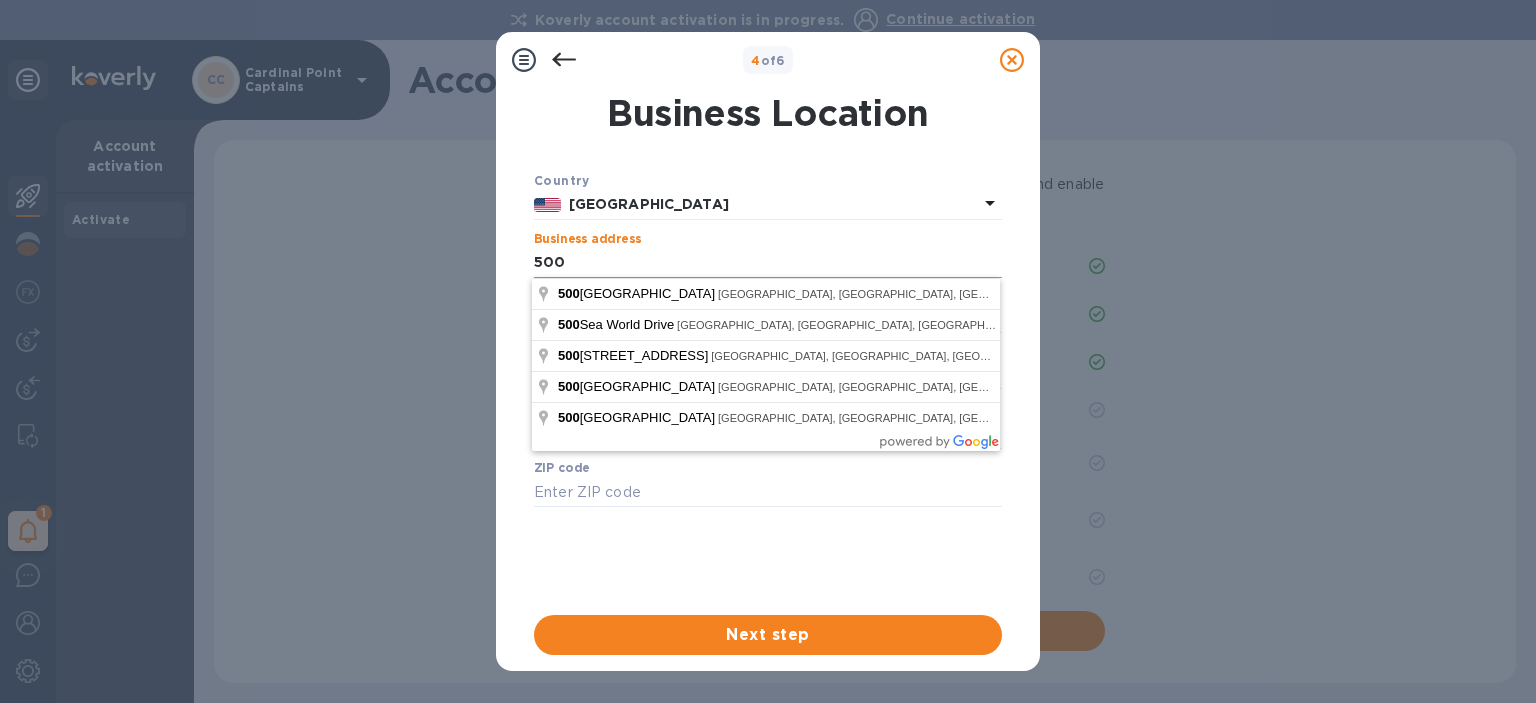 type on "5005" 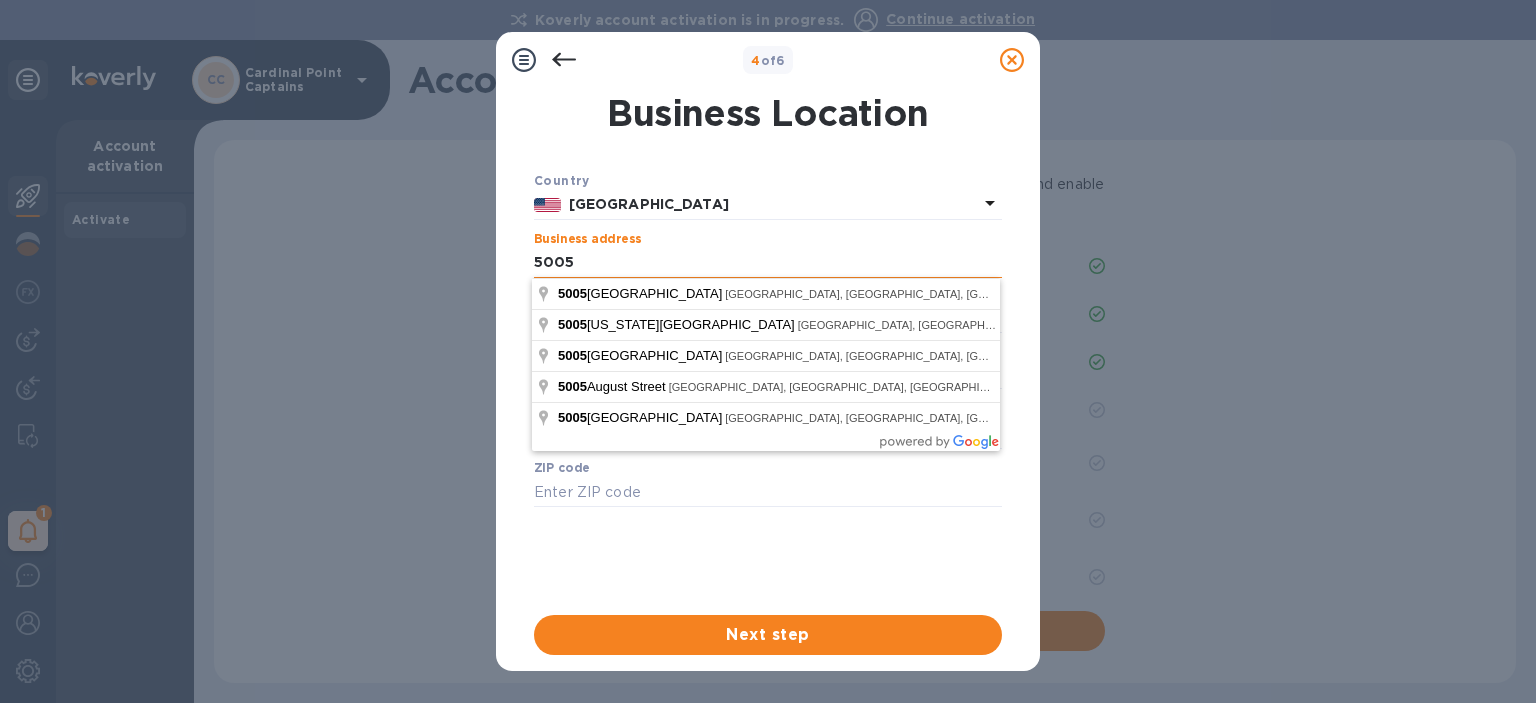 type on "San Diego" 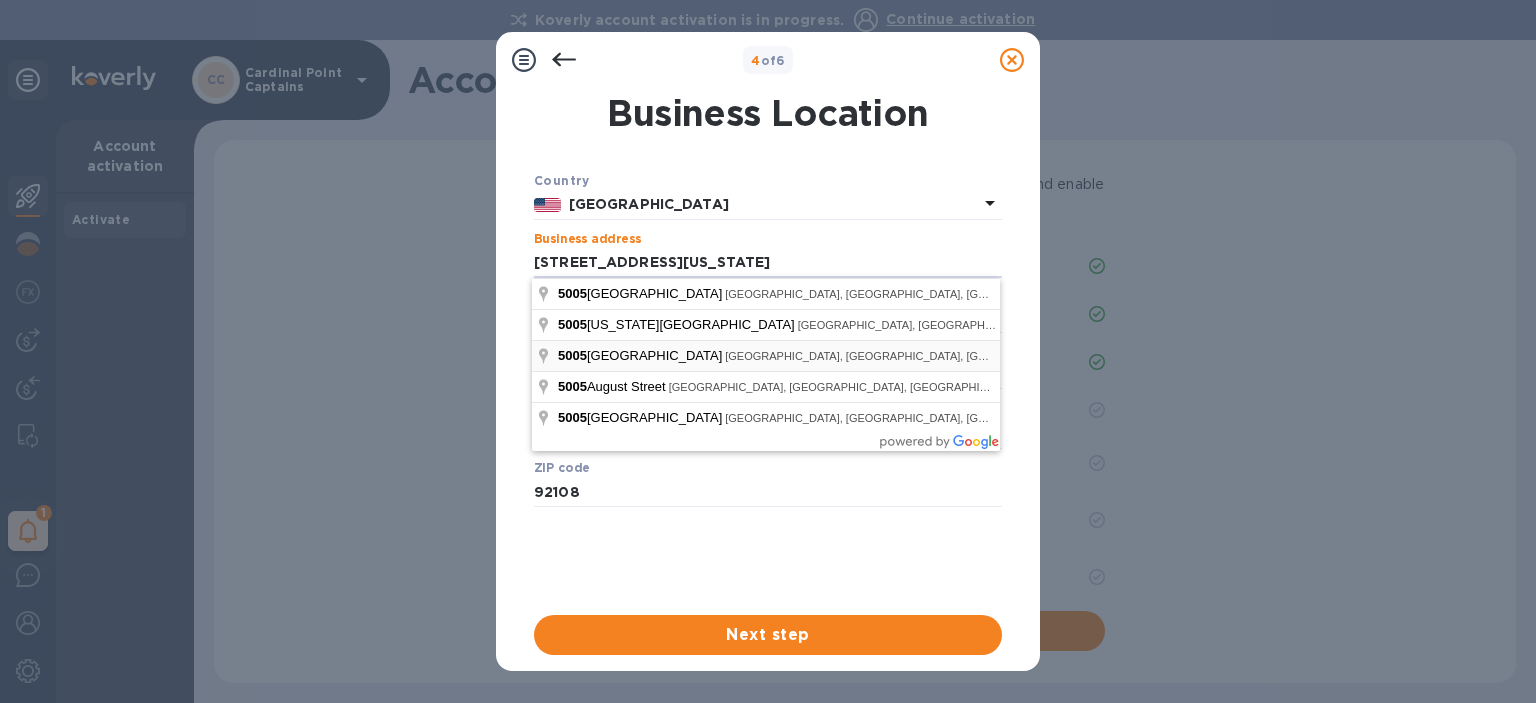 type on "5005 Texas Street" 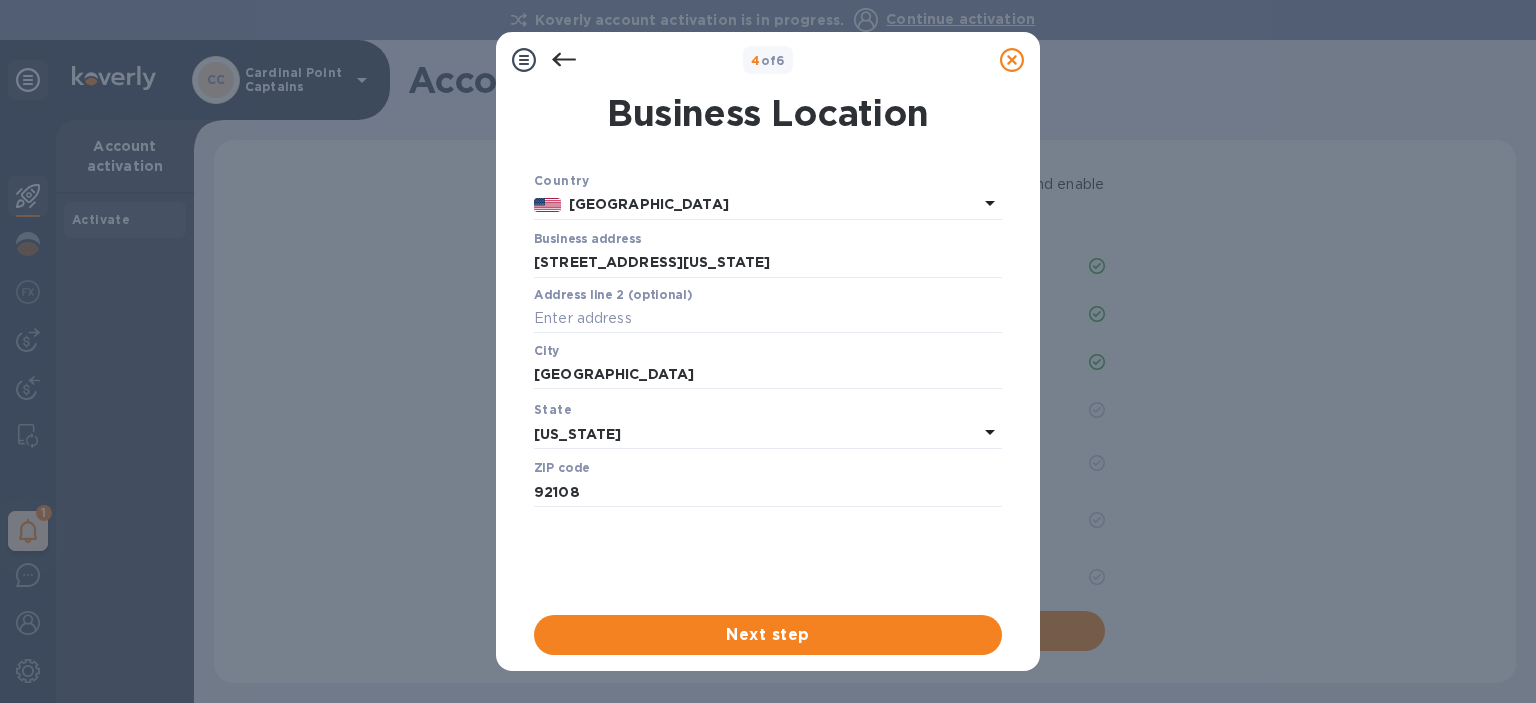 click on "Country United States Business address 5005 Texas Street ​ Address line 2 (optional) ​ City San Diego ​ State California ZIP code 92108 ​" at bounding box center (768, 384) 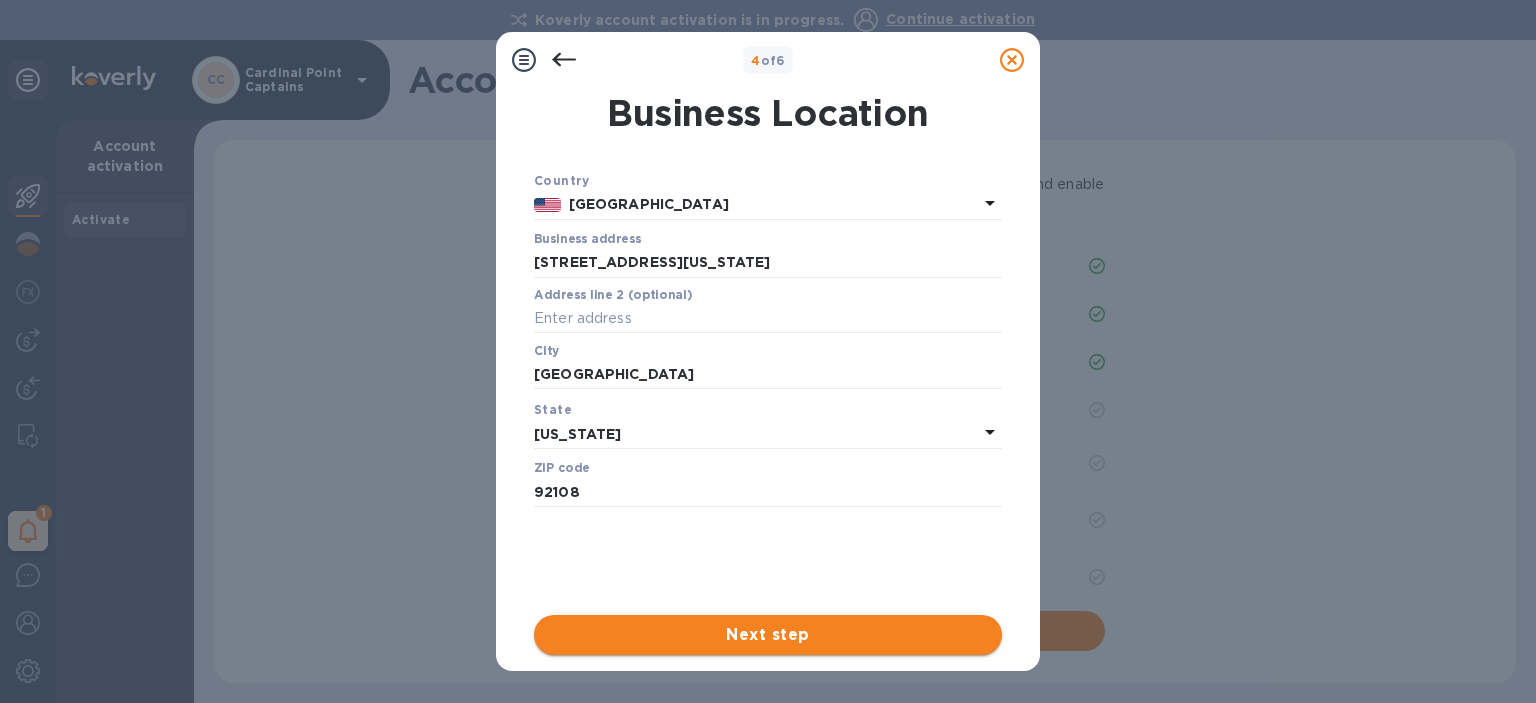 click on "Next step" at bounding box center (768, 635) 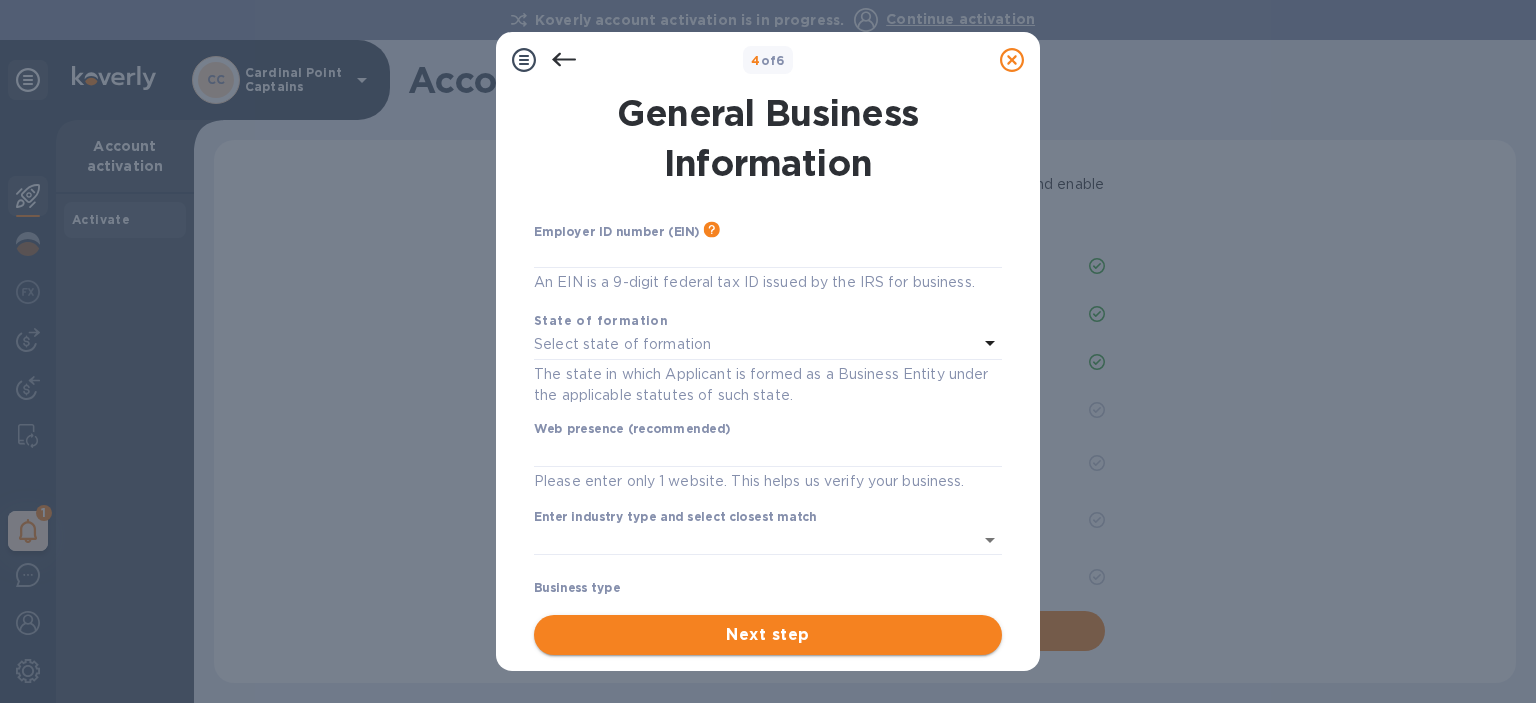 click on "Next step" at bounding box center (768, 635) 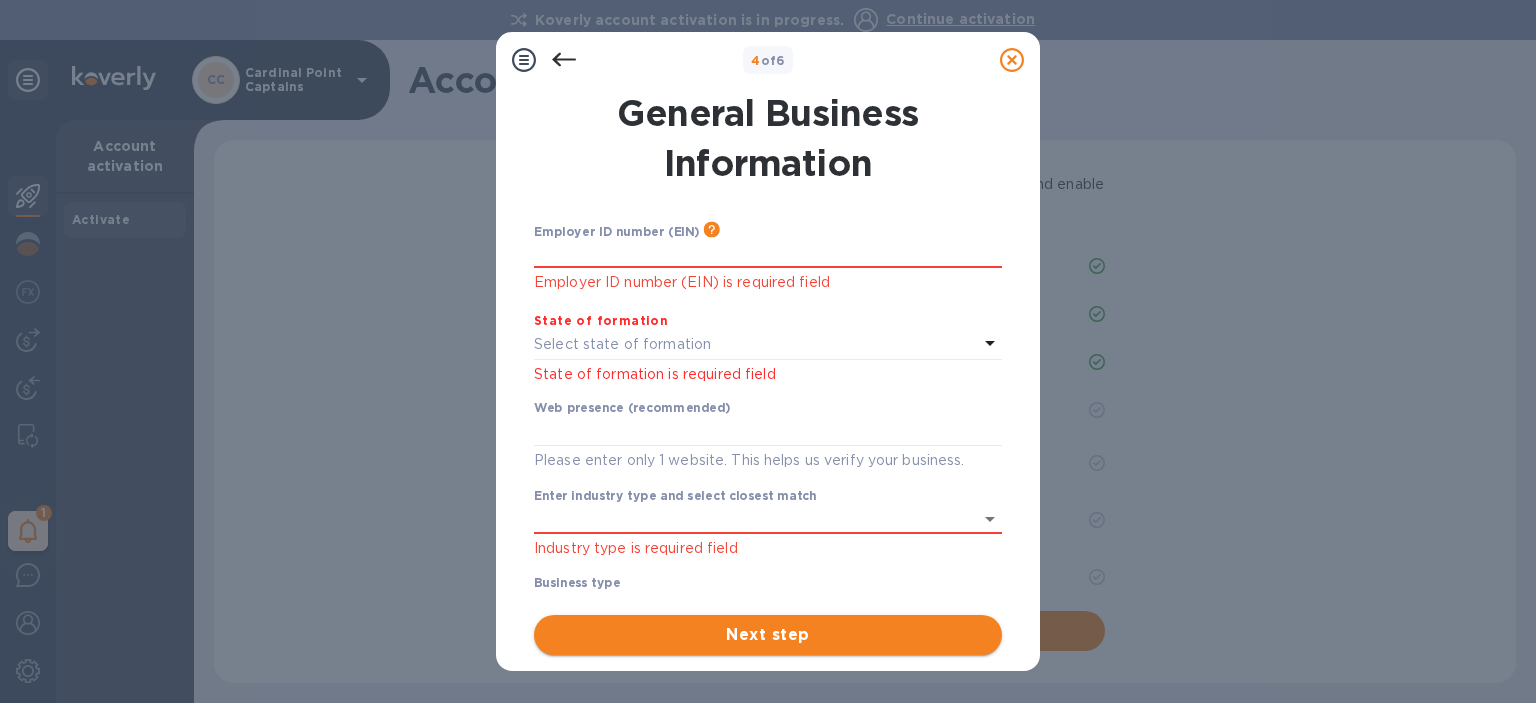 click on "Next step" at bounding box center (768, 635) 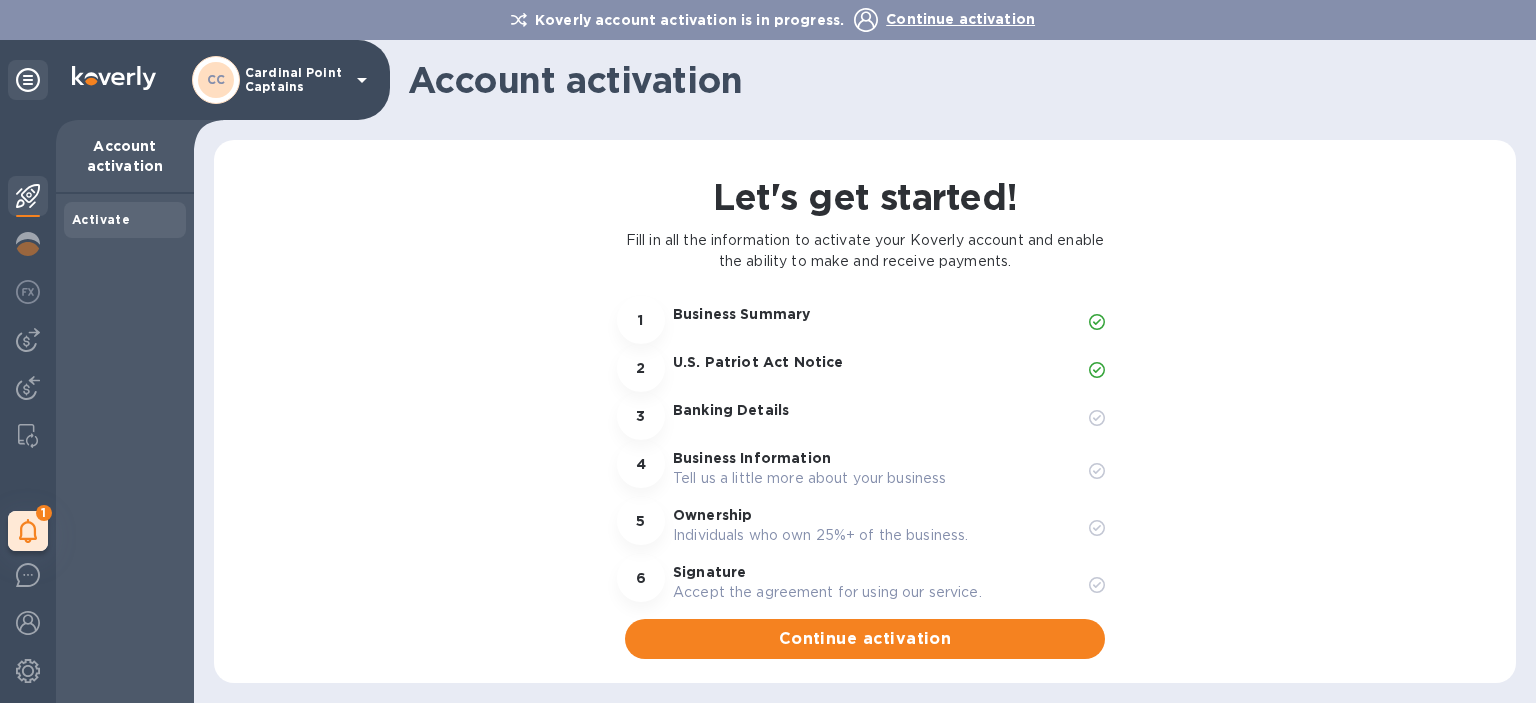 click on "Cardinal Point Captains" at bounding box center (295, 80) 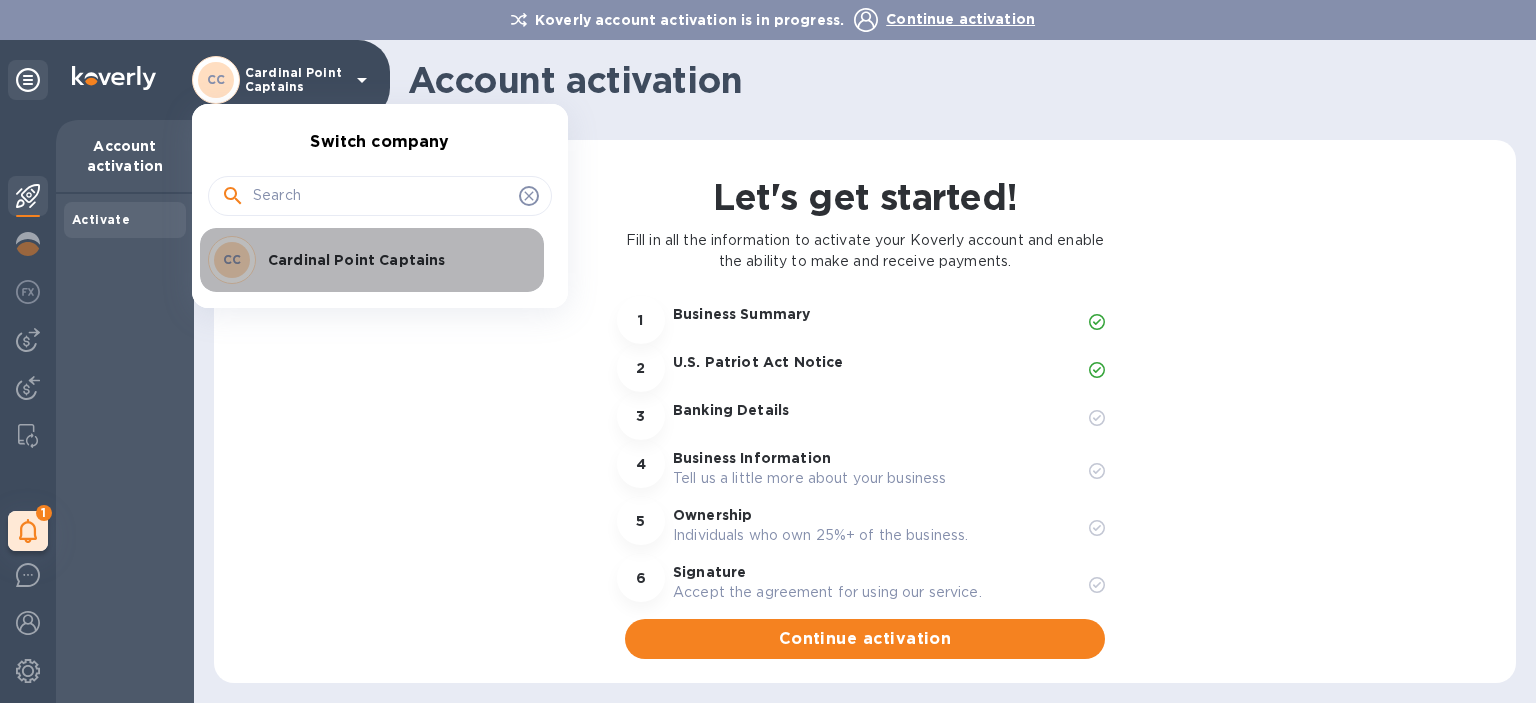 click on "CC Cardinal Point Captains" at bounding box center [364, 260] 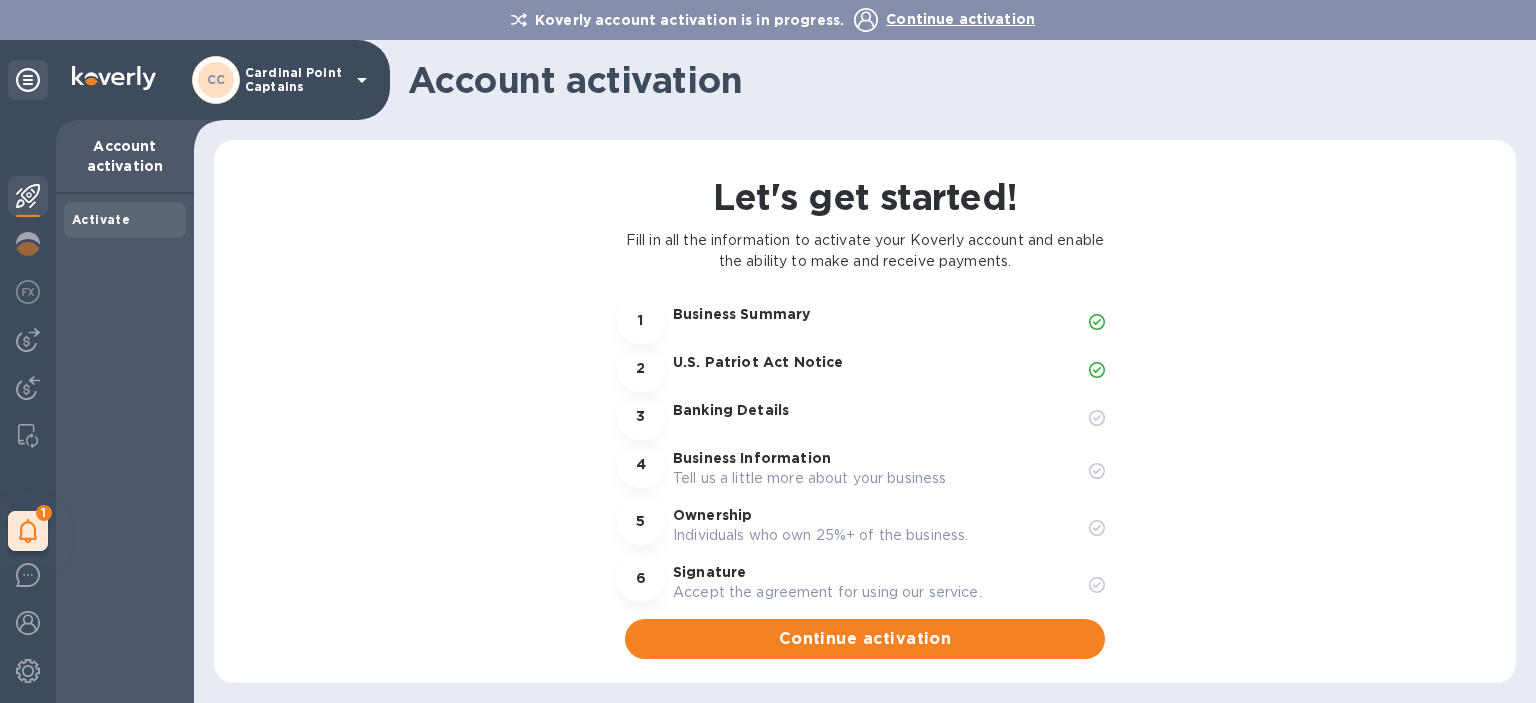 scroll, scrollTop: 0, scrollLeft: 0, axis: both 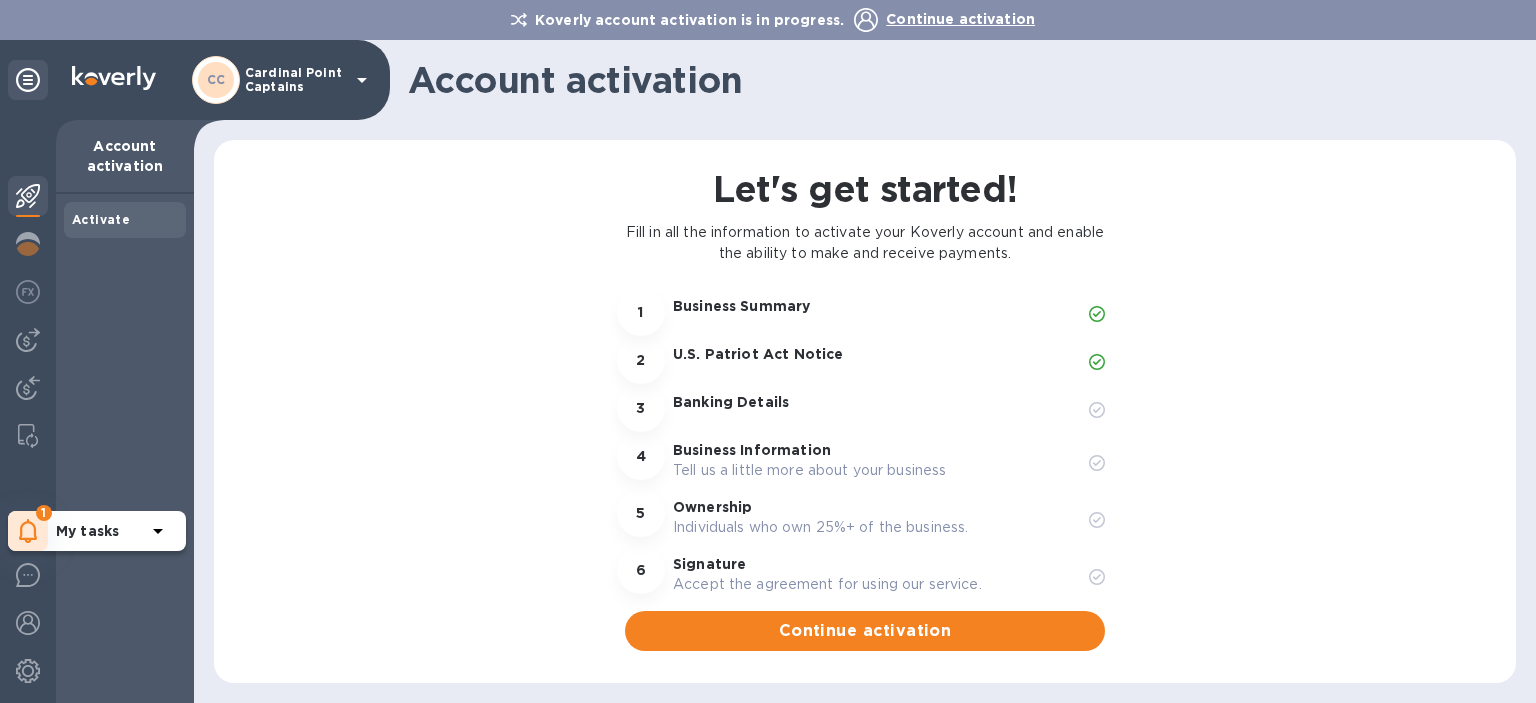 click 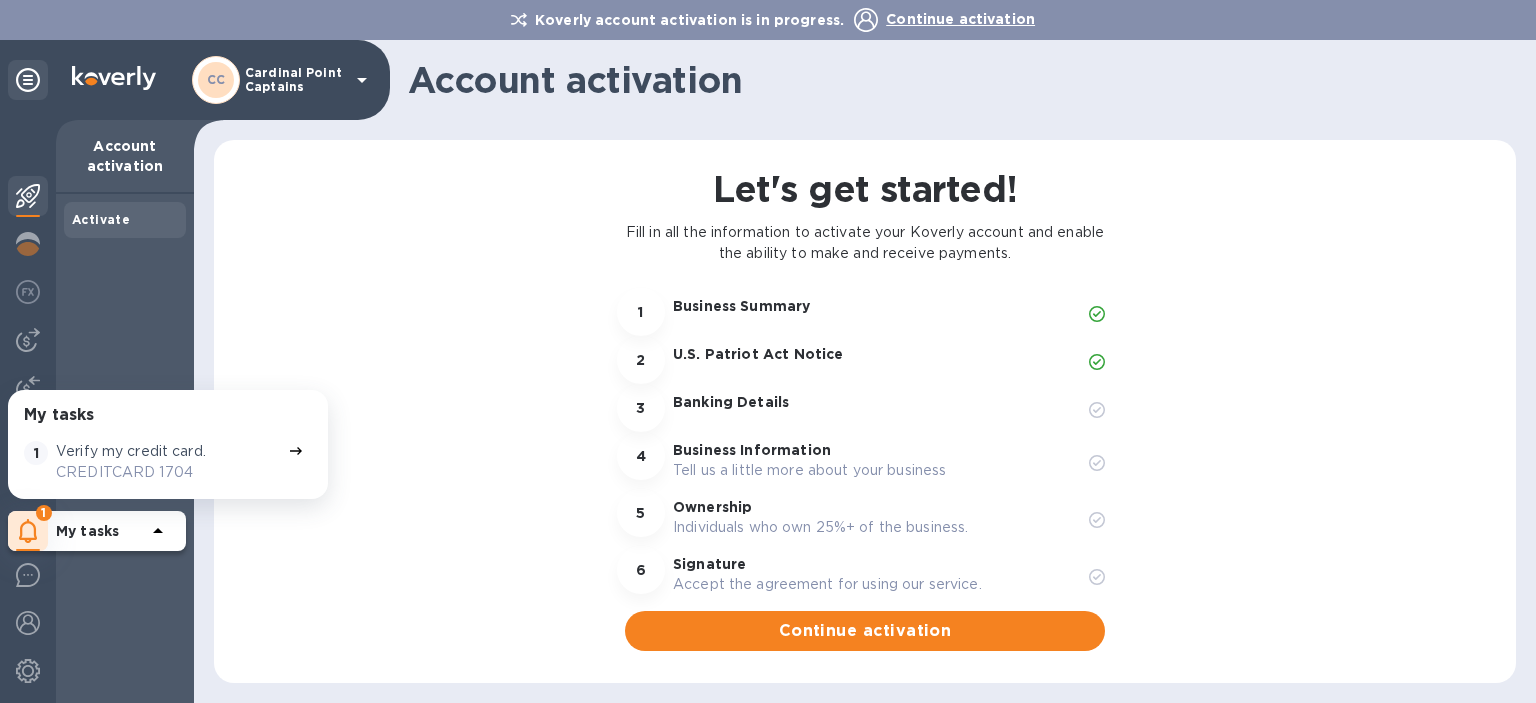 click on "My tasks 1 Verify my credit card. CREDITCARD 1704" at bounding box center (168, 444) 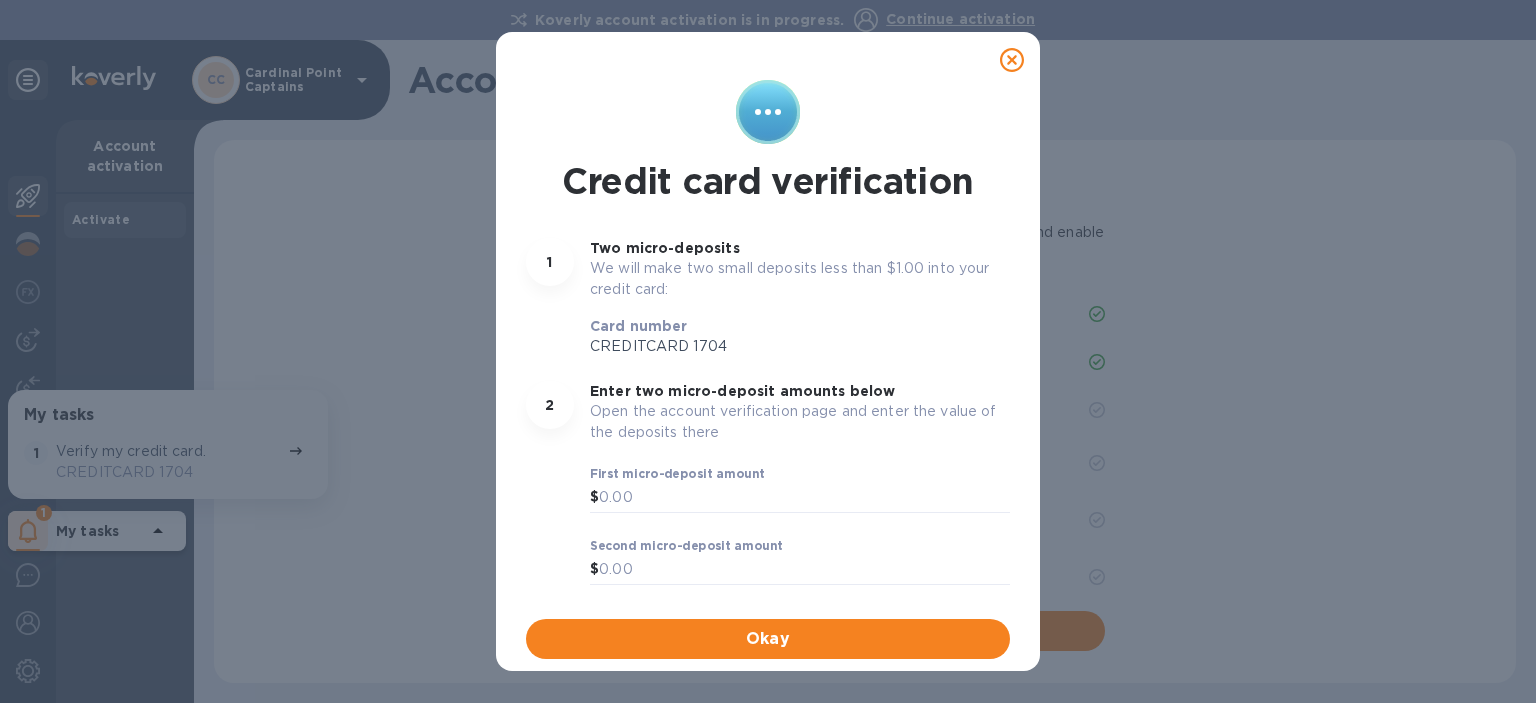 click 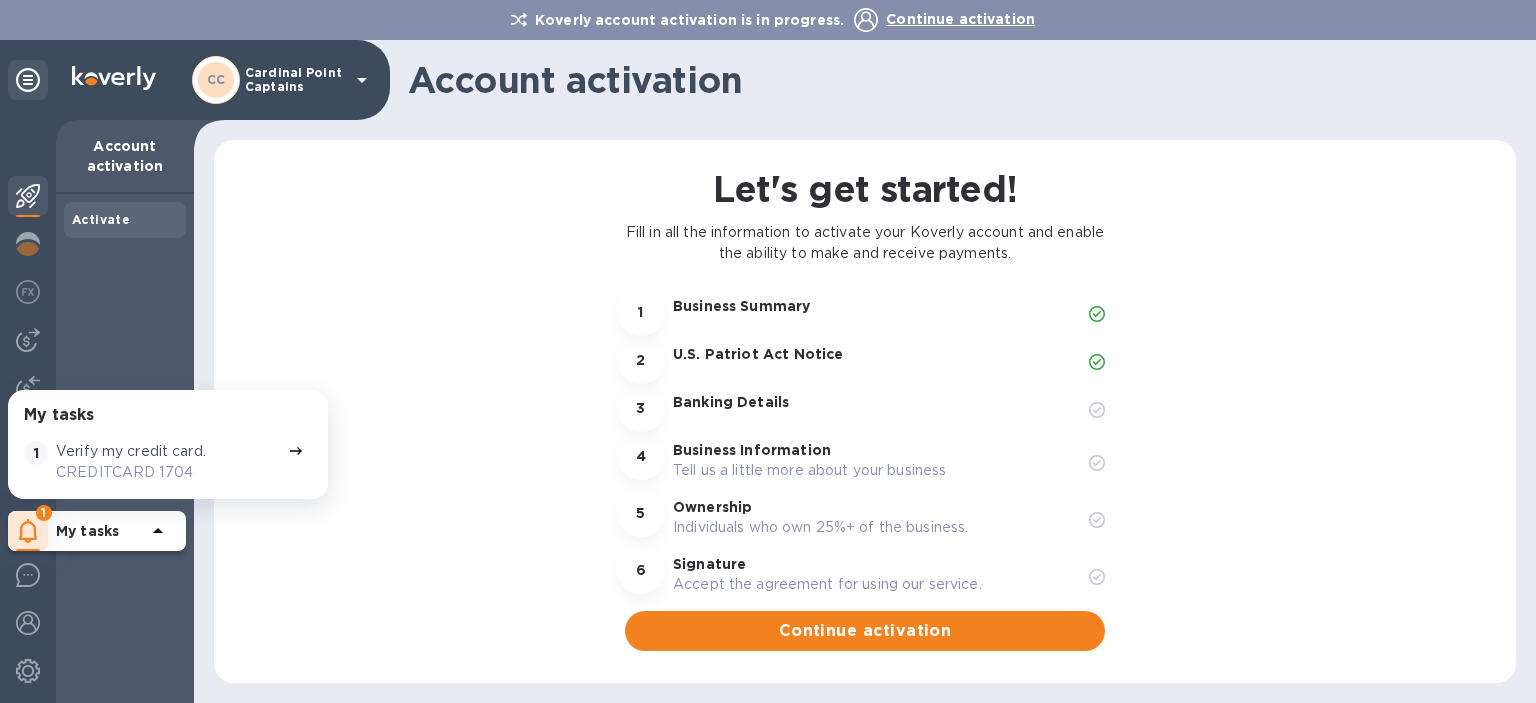 click on "Let's get started! Fill in all the information to activate your Koverly account and enable the ability to make and receive payments. 1 Business Summary 2 U.S. Patriot Act Notice 3 Banking Details 4 Business Information Tell us a little more about your business 5 Ownership Individuals who own 25%+ of the business. 6 Signature Accept the agreement for using our service. Continue activation" at bounding box center (865, 407) 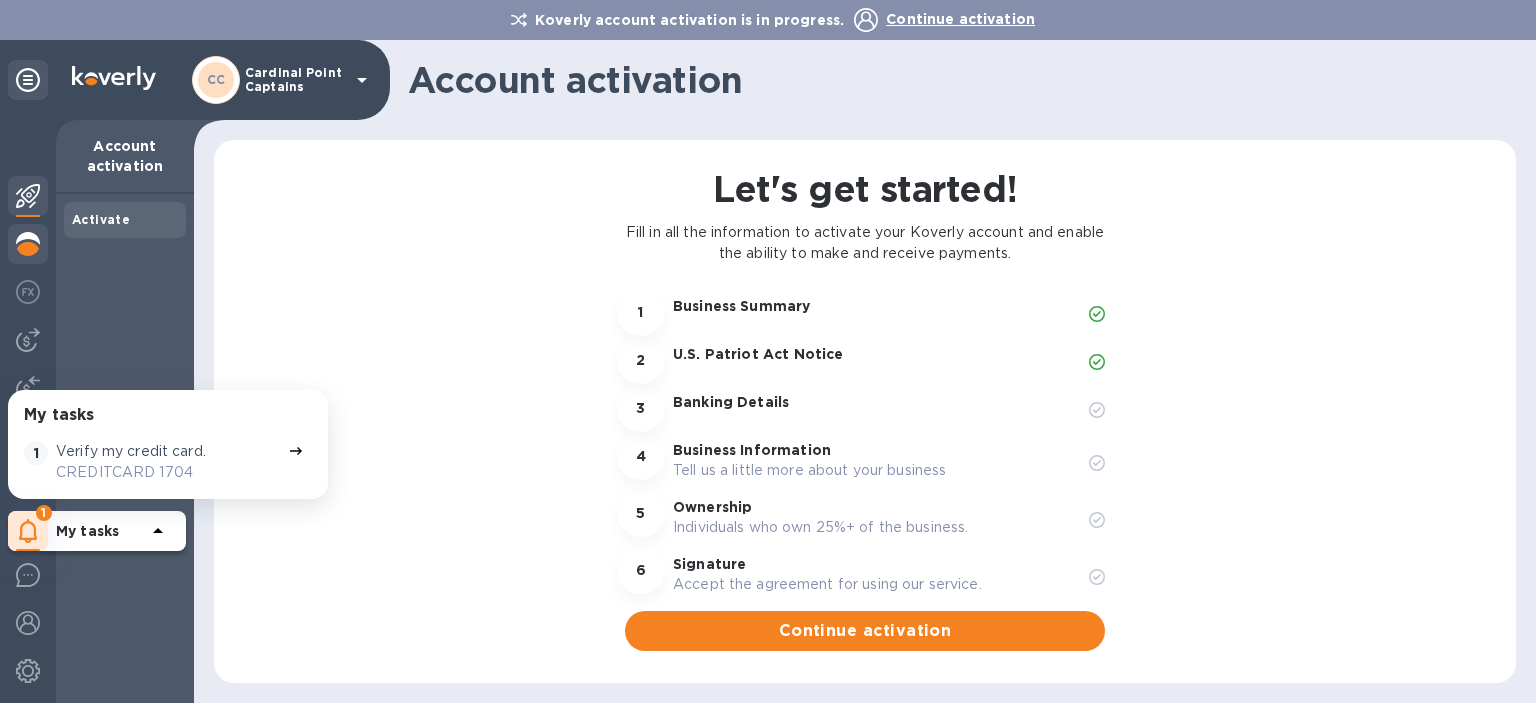 click at bounding box center (28, 244) 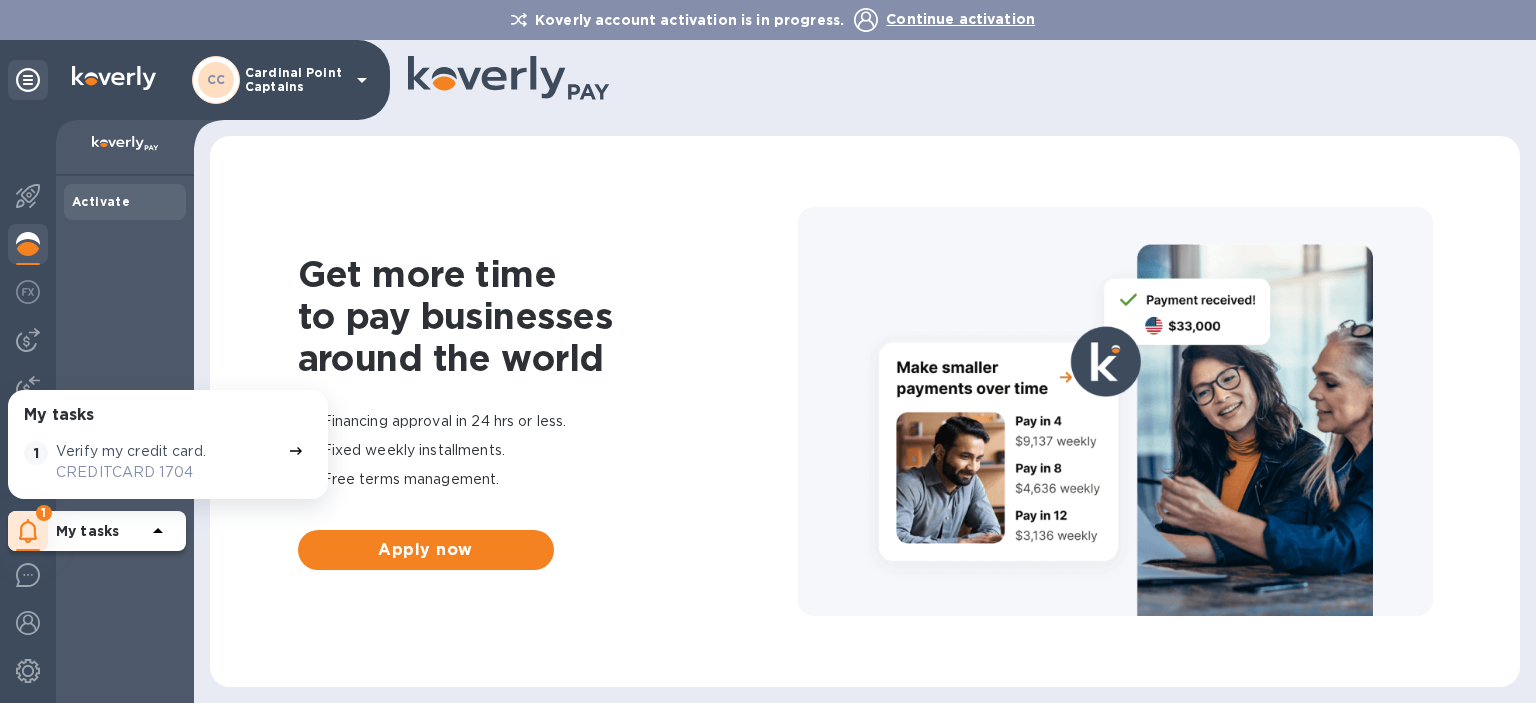 click on "Activate" at bounding box center (125, 439) 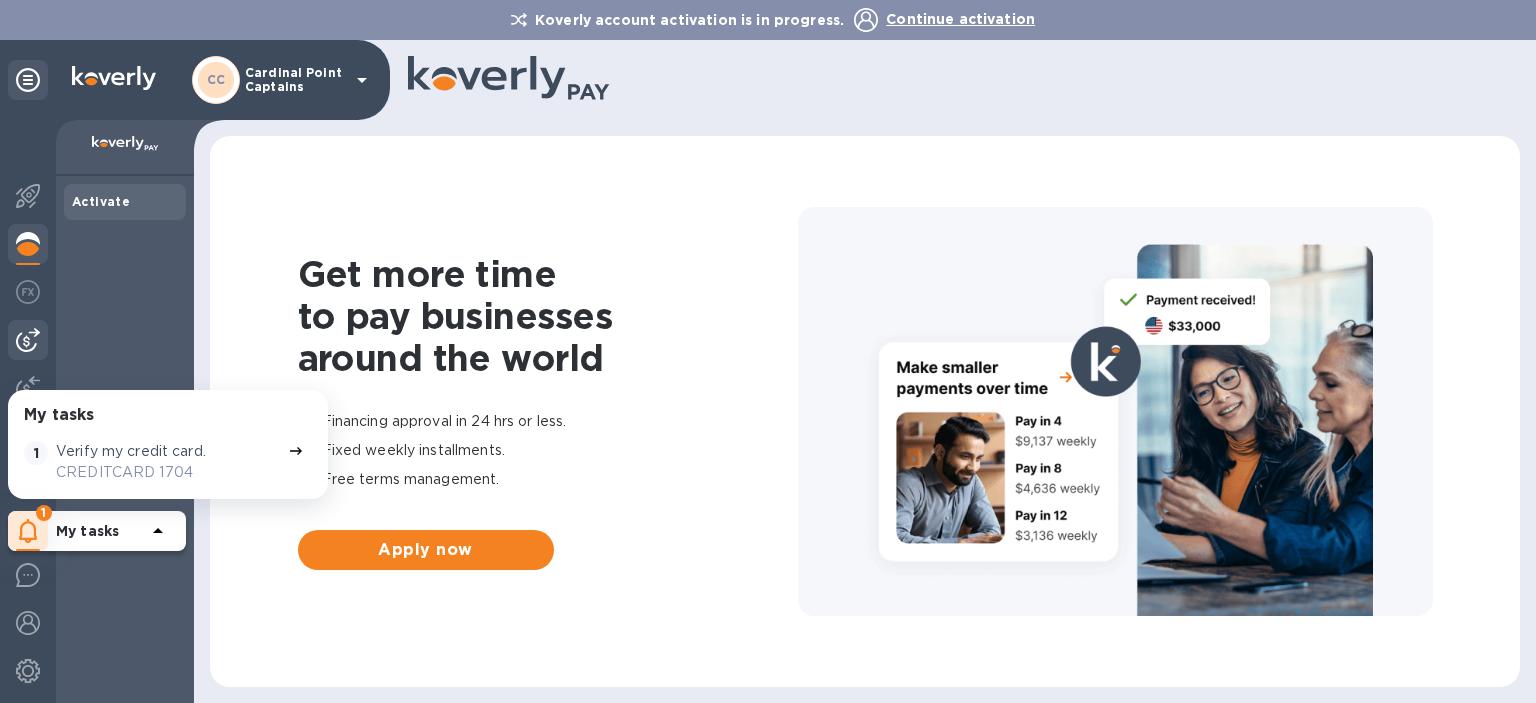 click at bounding box center [28, 340] 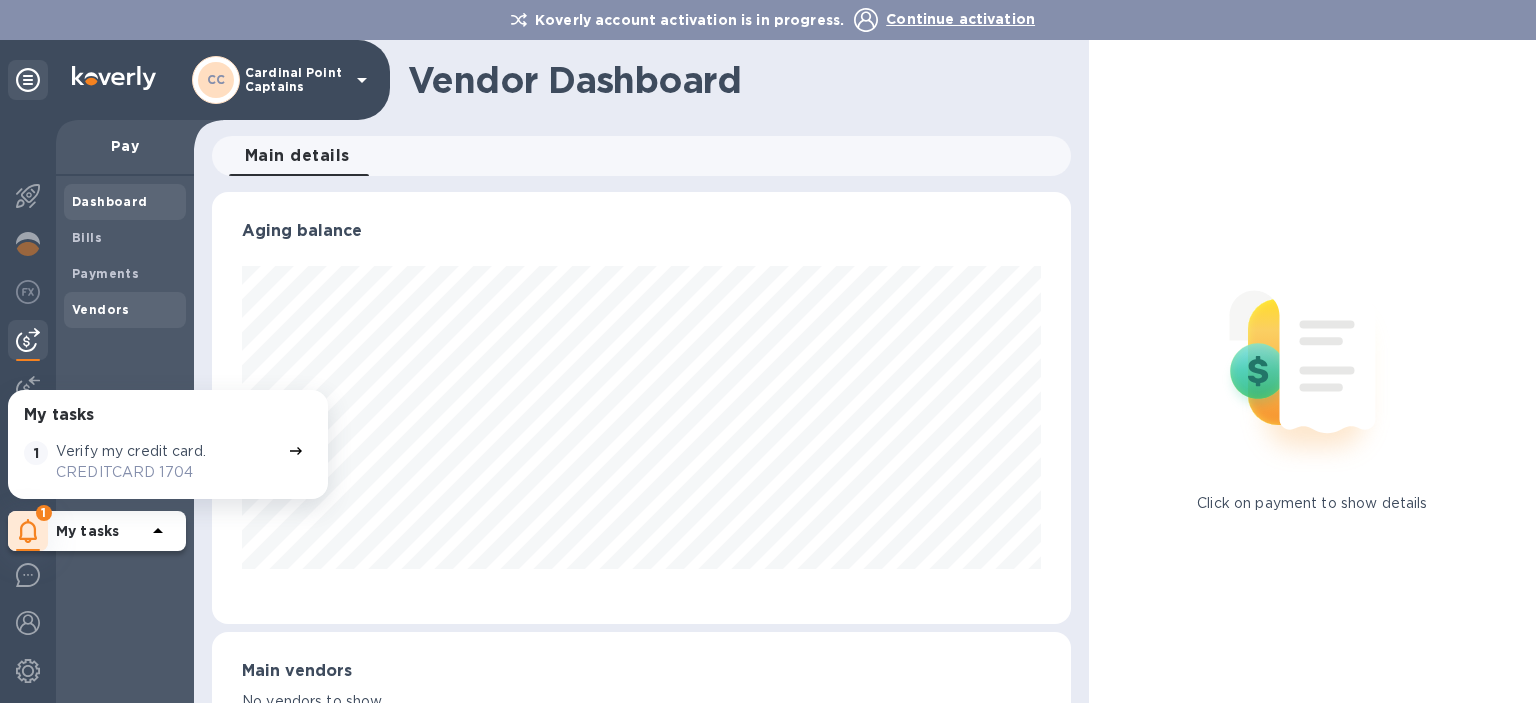 scroll, scrollTop: 999568, scrollLeft: 999142, axis: both 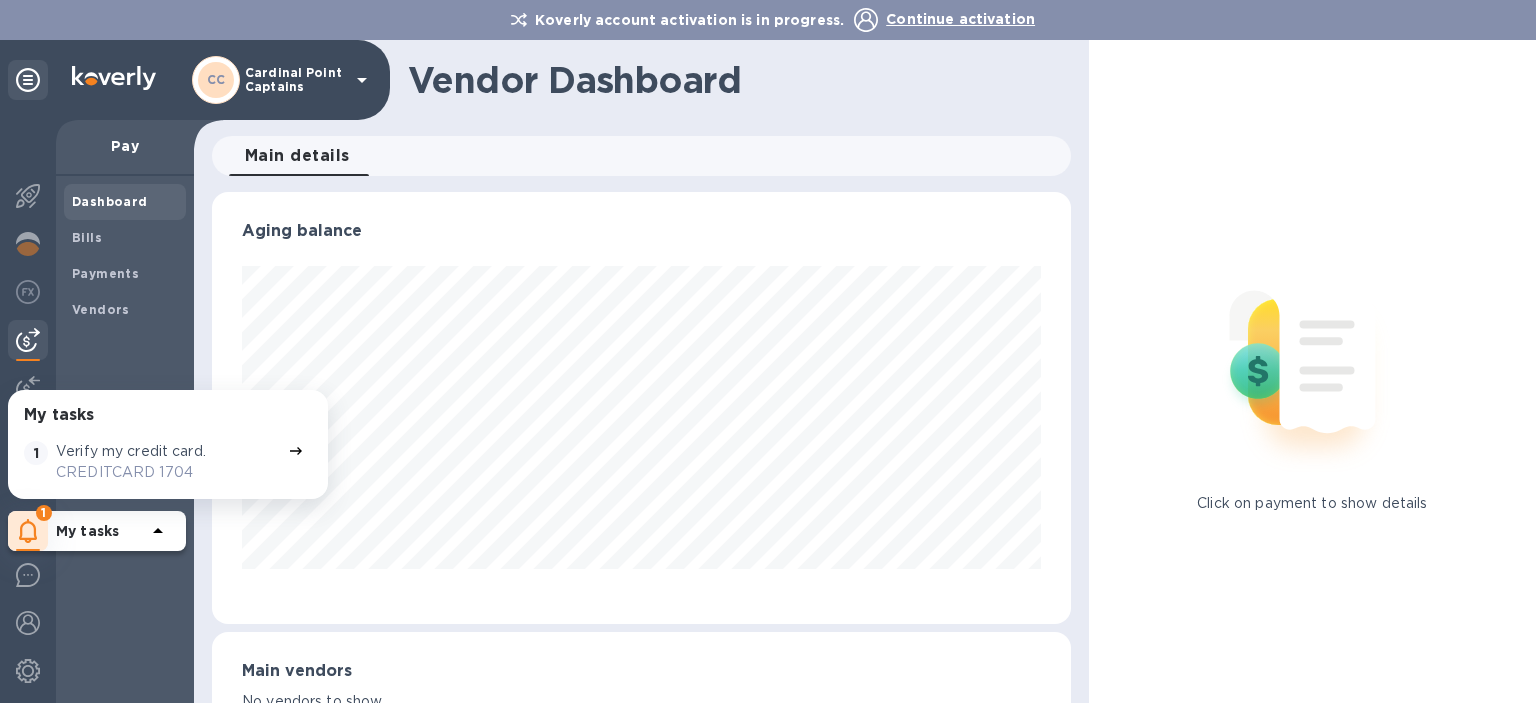 click on "My tasks" at bounding box center [87, 531] 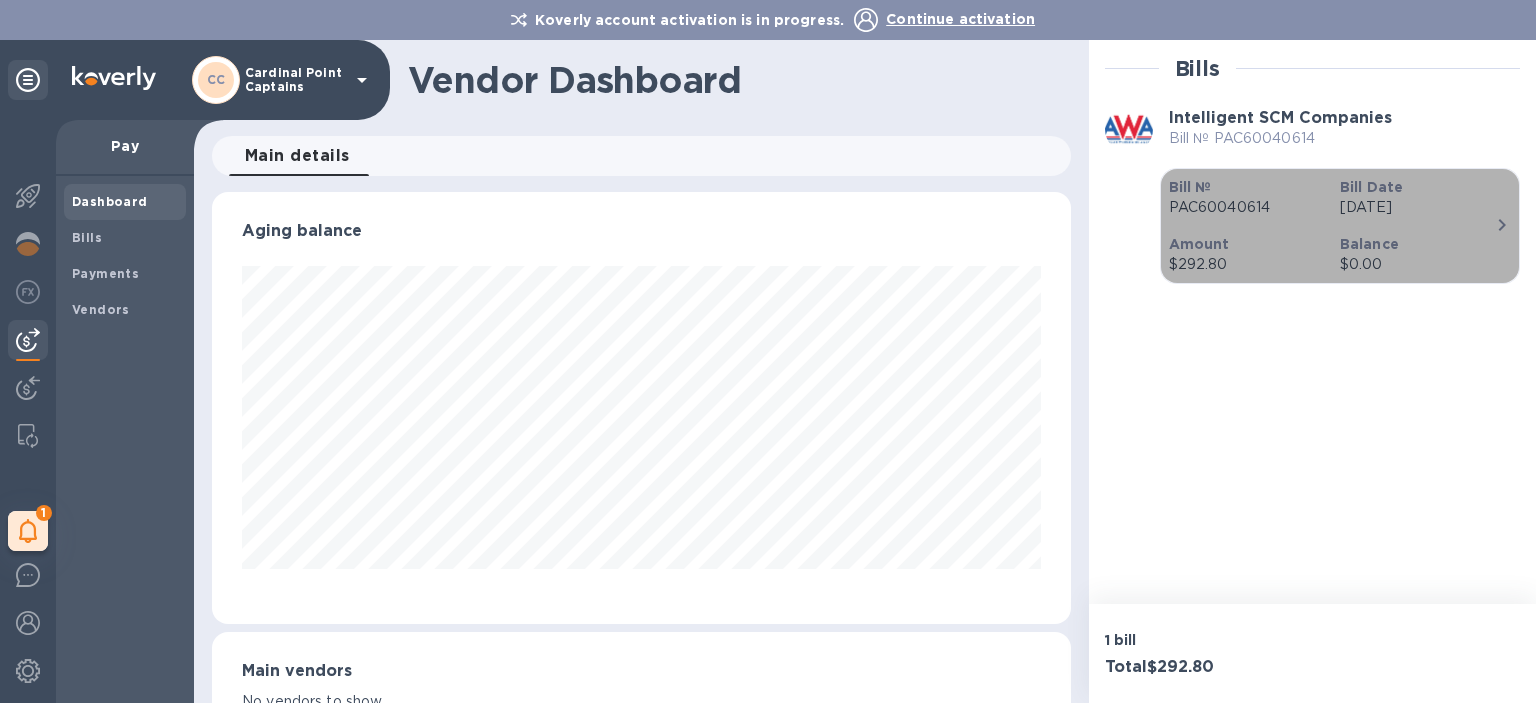 click 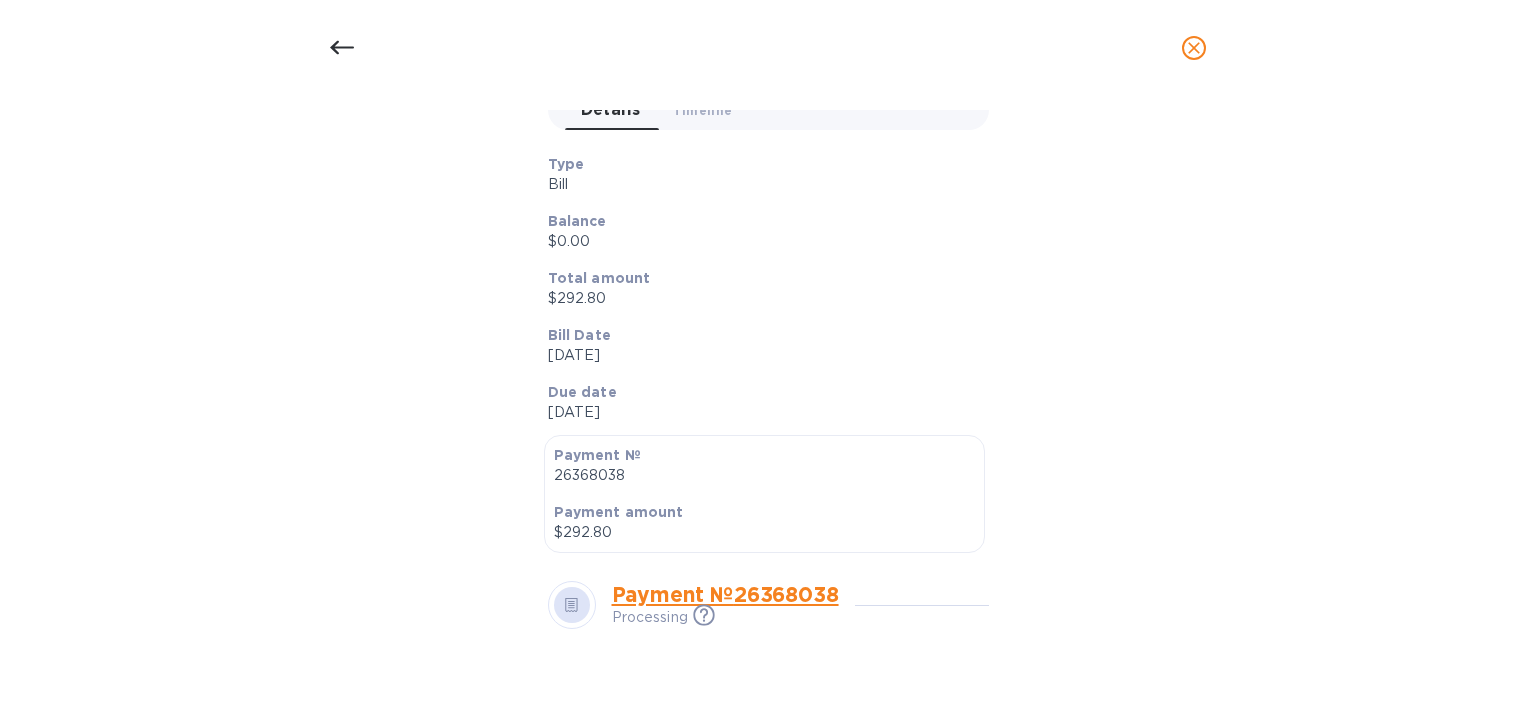 scroll, scrollTop: 0, scrollLeft: 0, axis: both 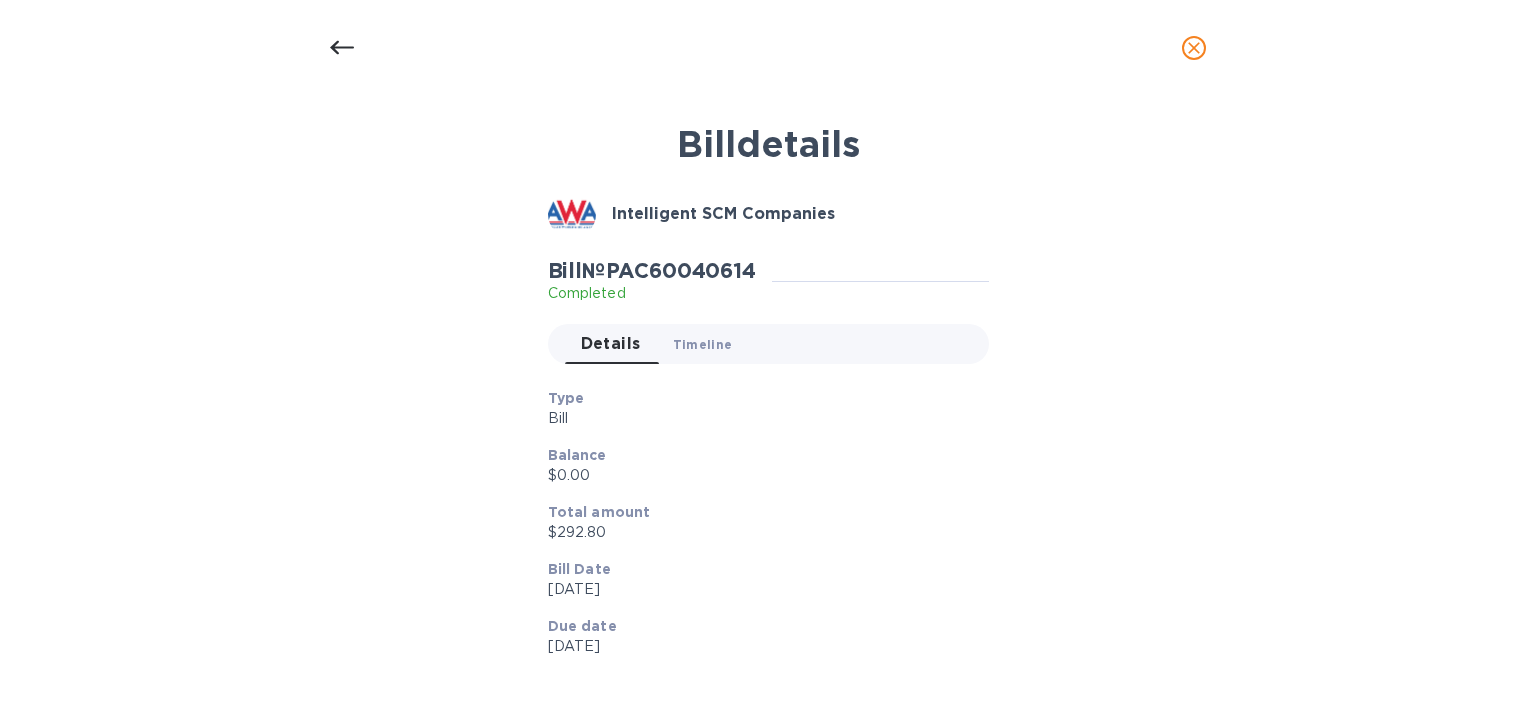 click on "Timeline 0" at bounding box center [703, 344] 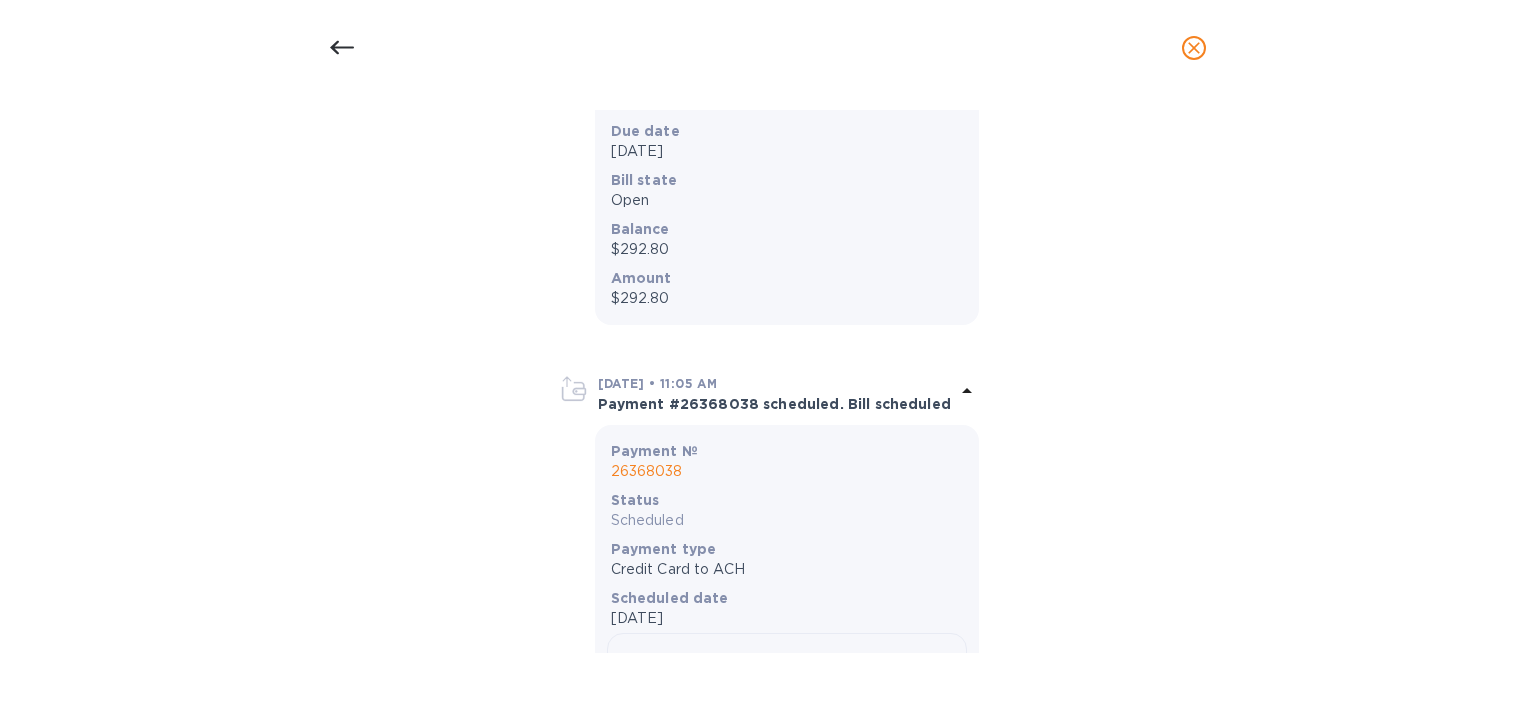 scroll, scrollTop: 0, scrollLeft: 0, axis: both 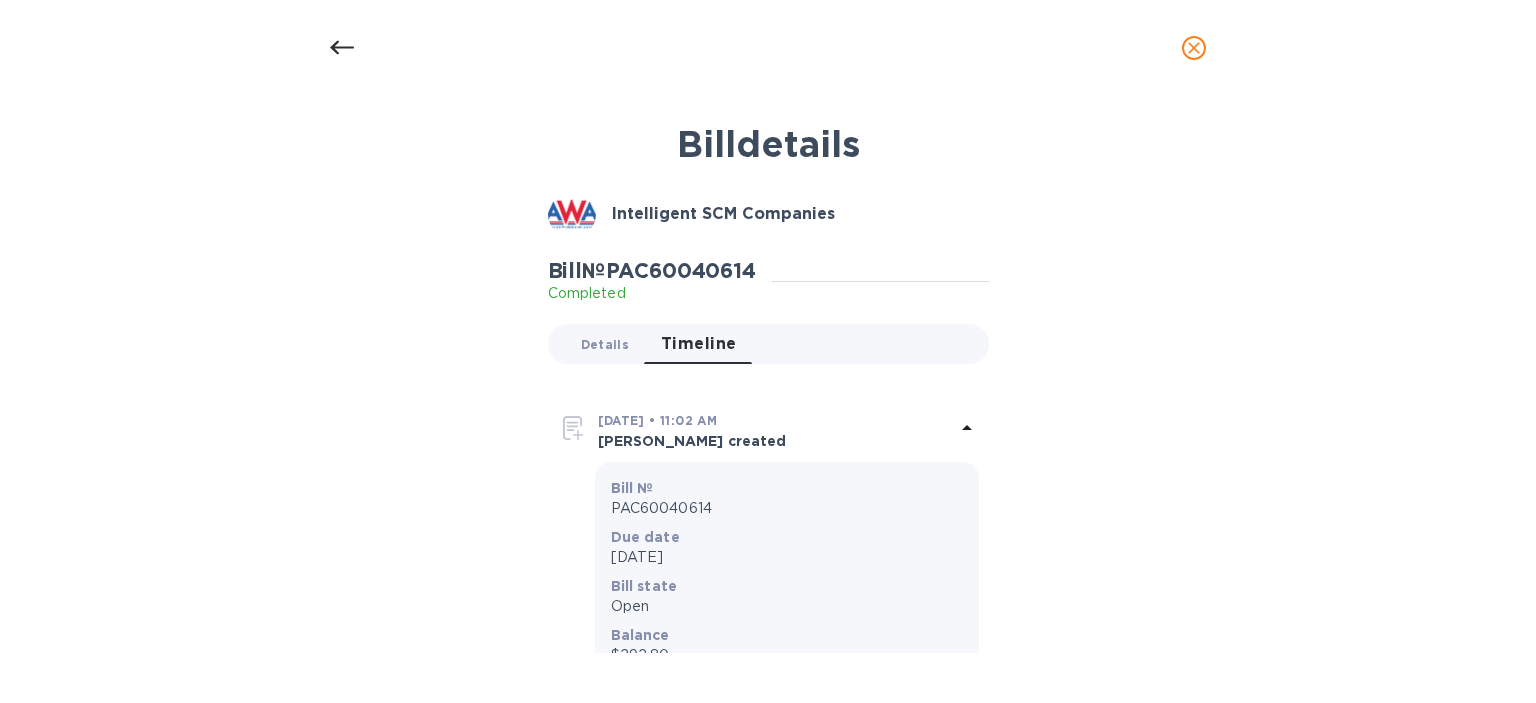 click on "Details 0" at bounding box center (605, 344) 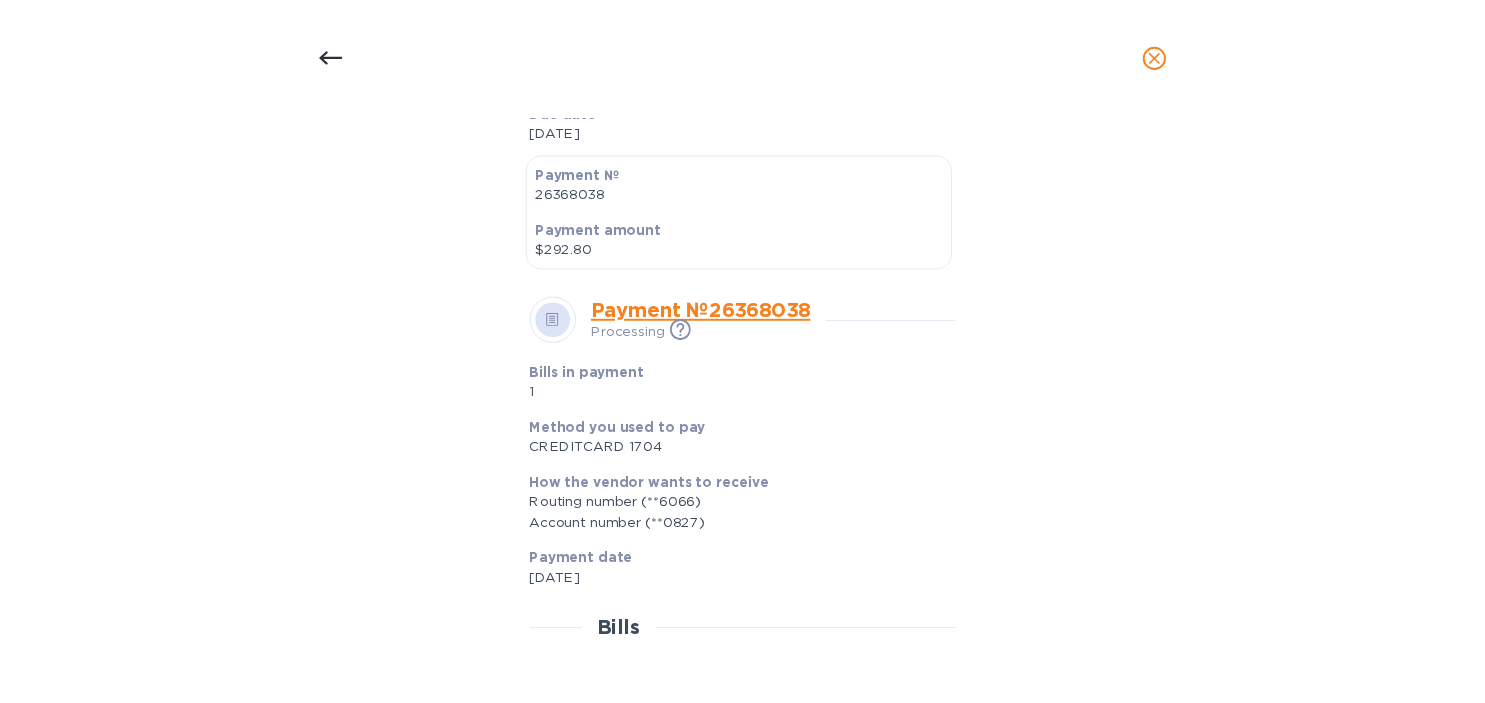 scroll, scrollTop: 576, scrollLeft: 0, axis: vertical 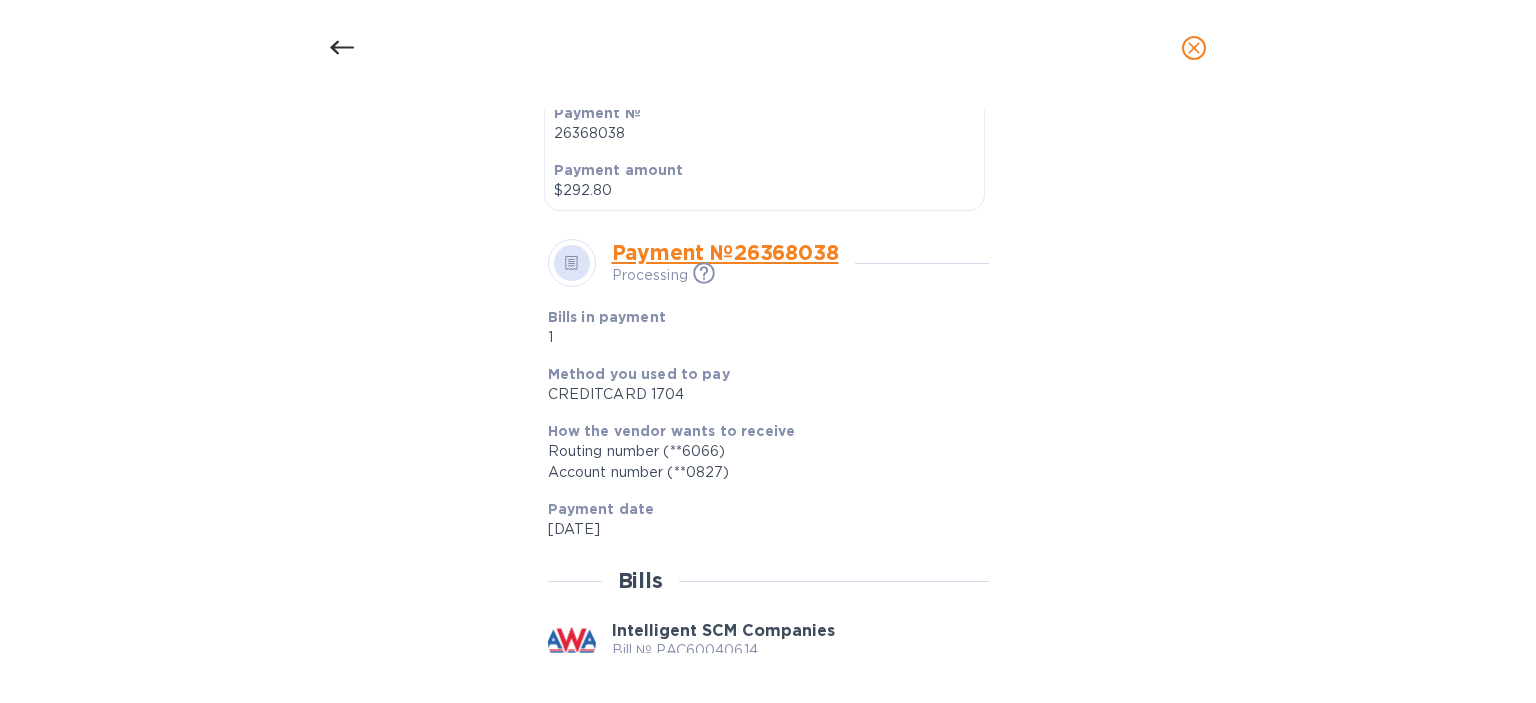 click on "Payment №  26368038" at bounding box center (725, 252) 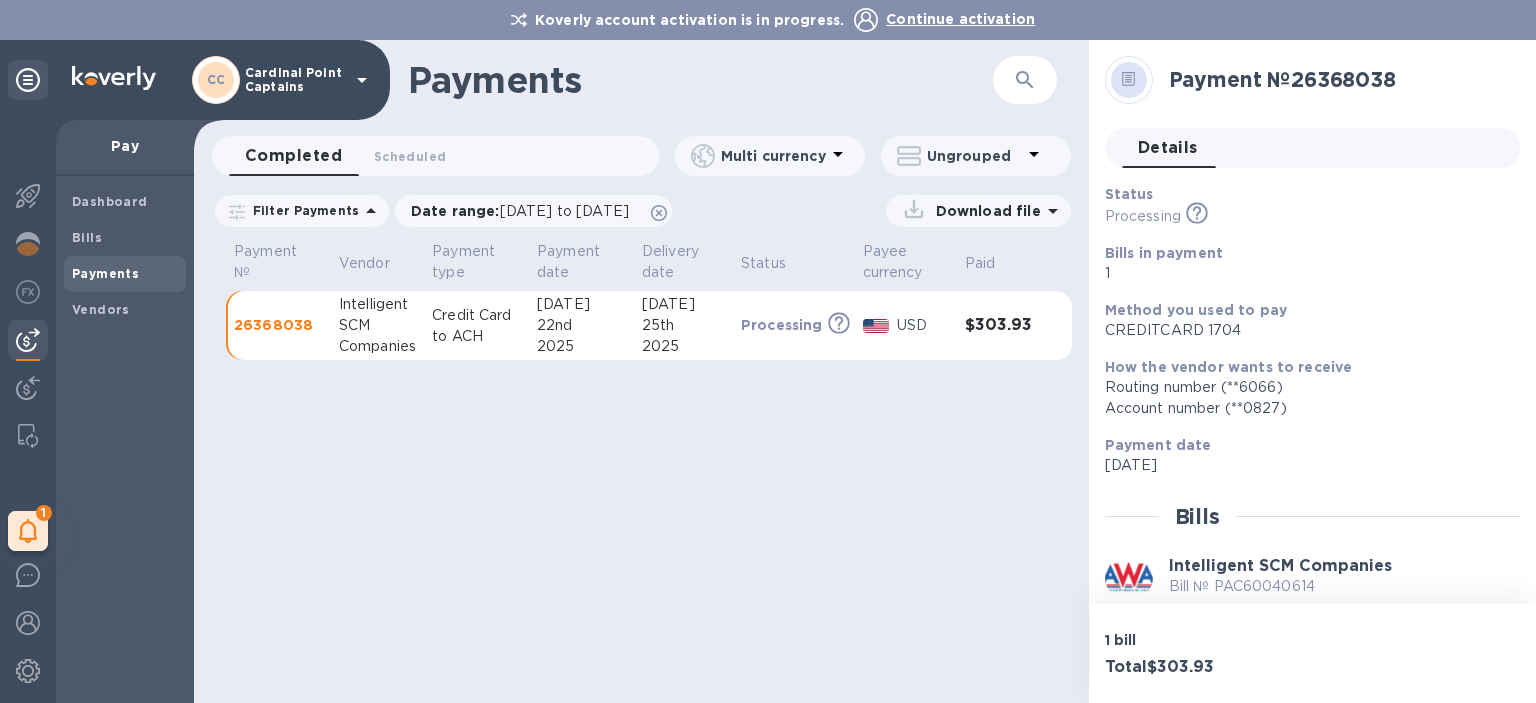 click on "22nd" at bounding box center (581, 325) 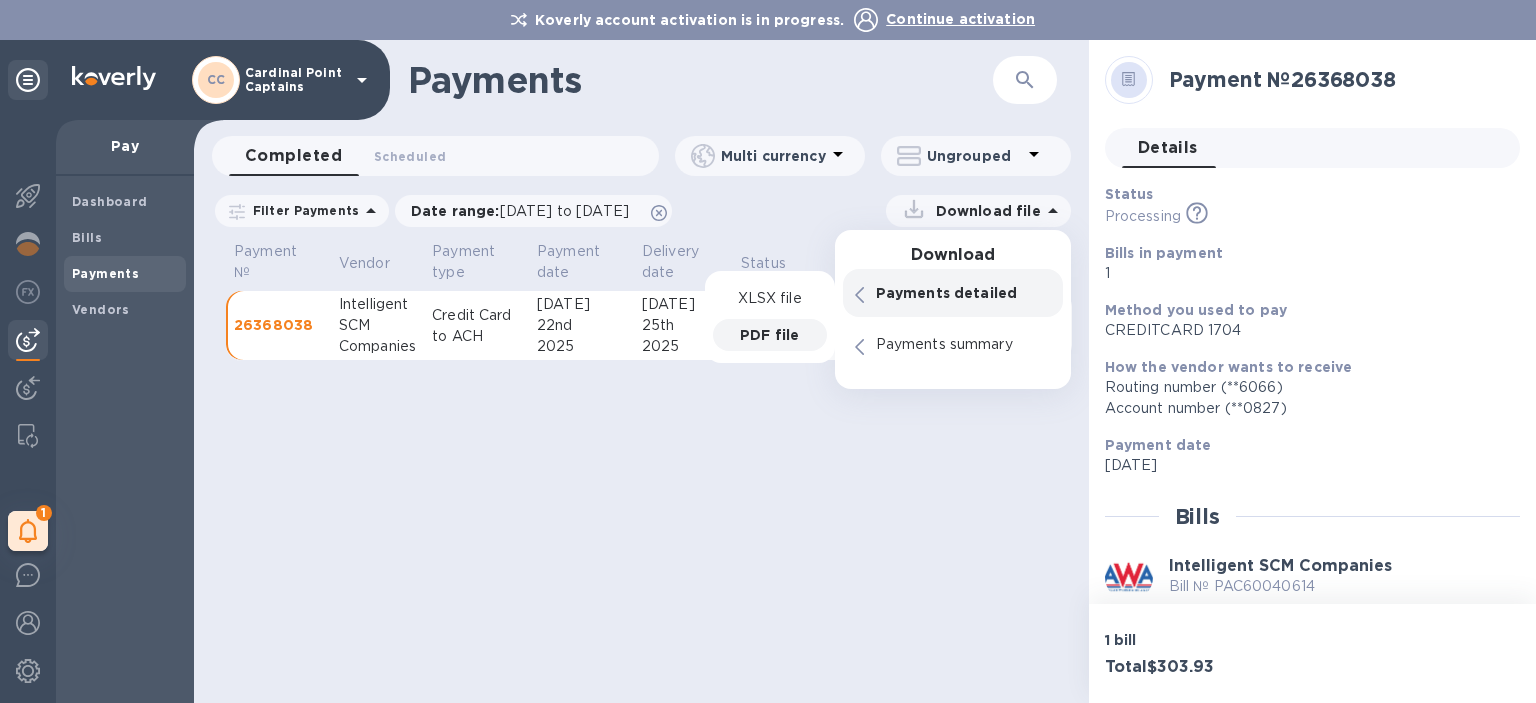 click on "PDF file" at bounding box center [769, 335] 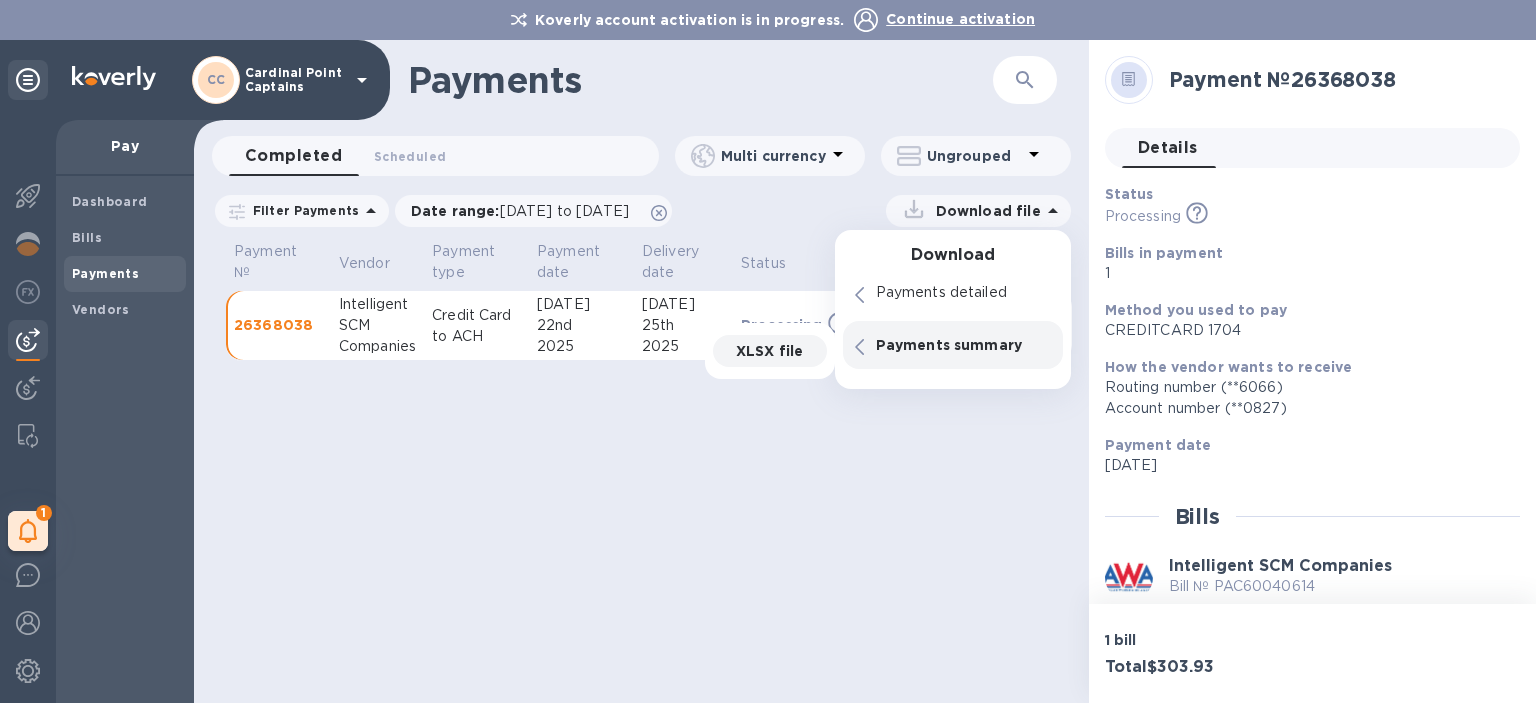 click on "XLSX file" at bounding box center [769, 351] 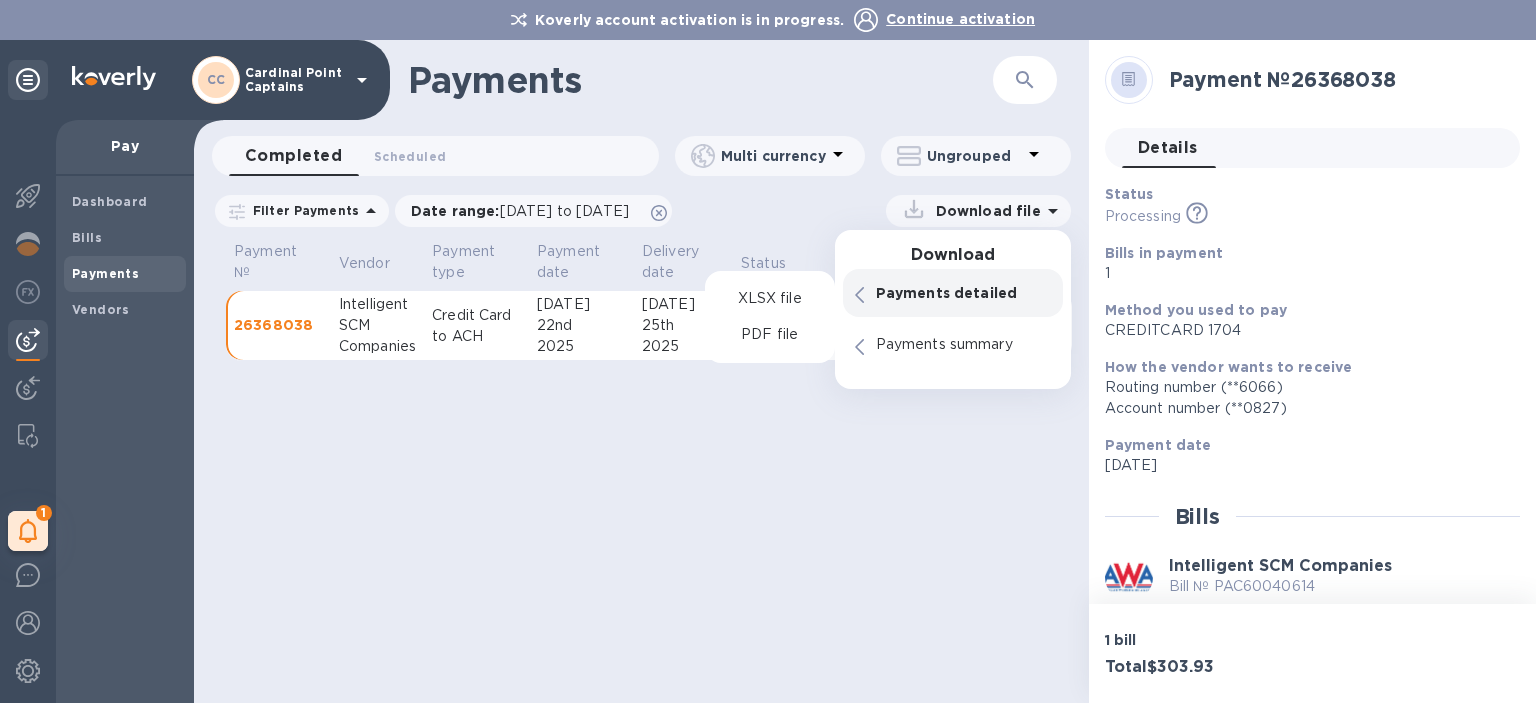 click on "Koverly account activation is in progress. Continue activation" at bounding box center [768, 20] 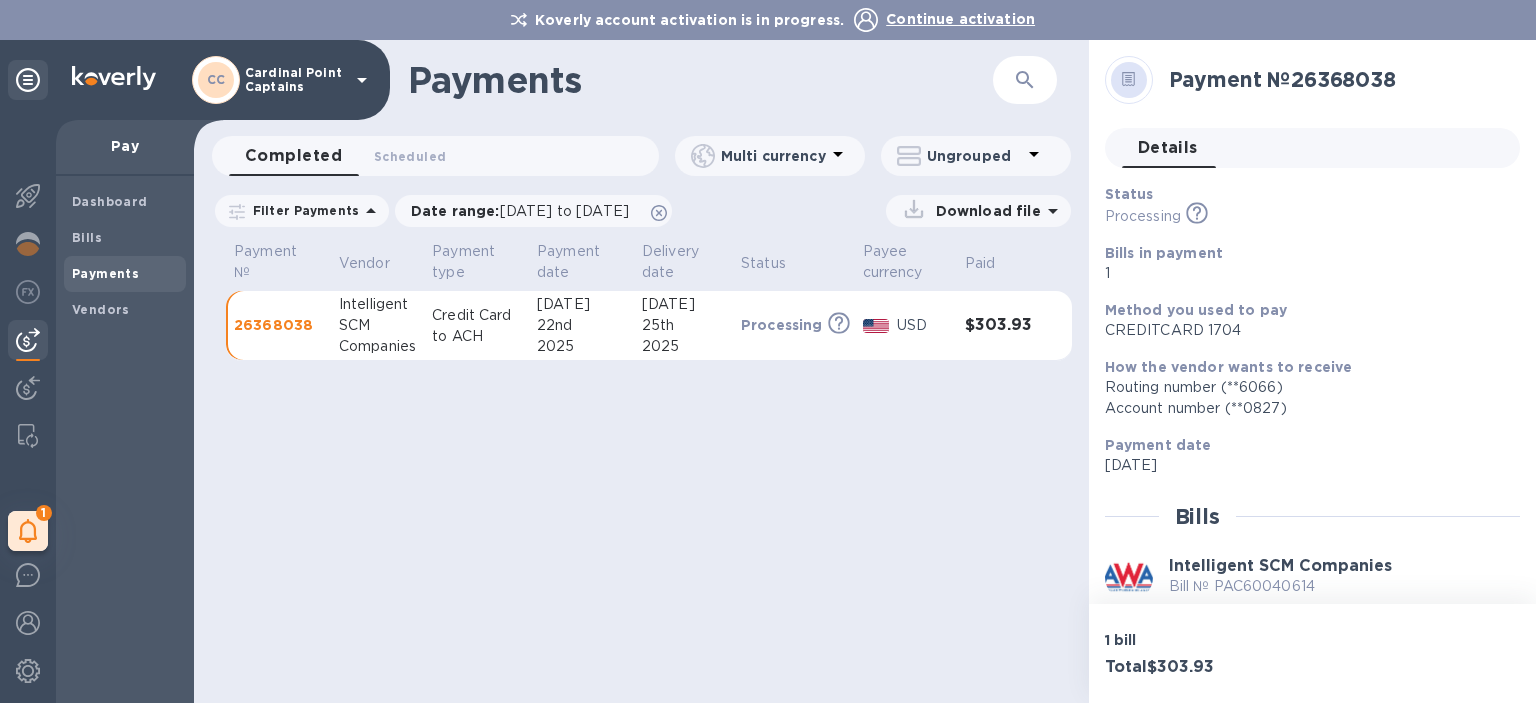 click on "Download file" at bounding box center (984, 211) 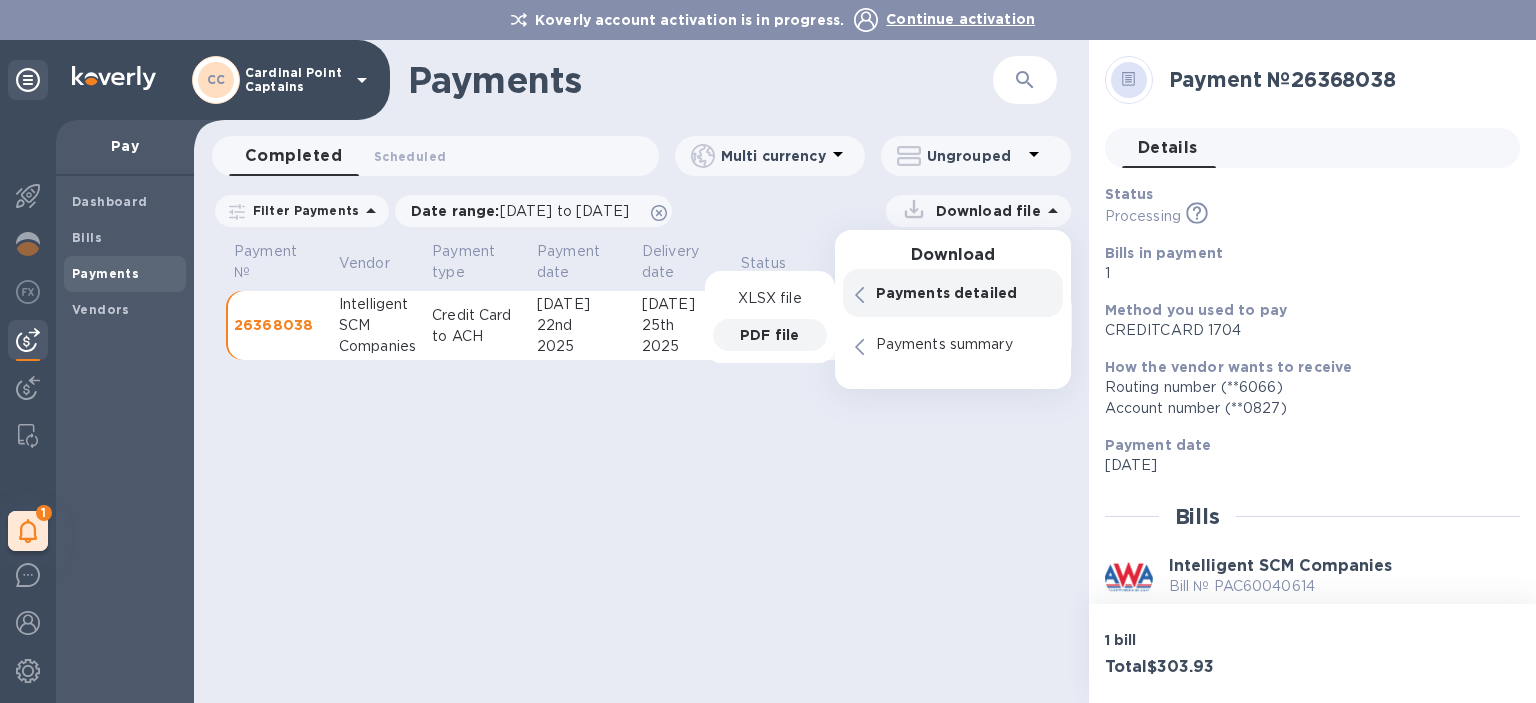 click on "PDF file" at bounding box center (769, 335) 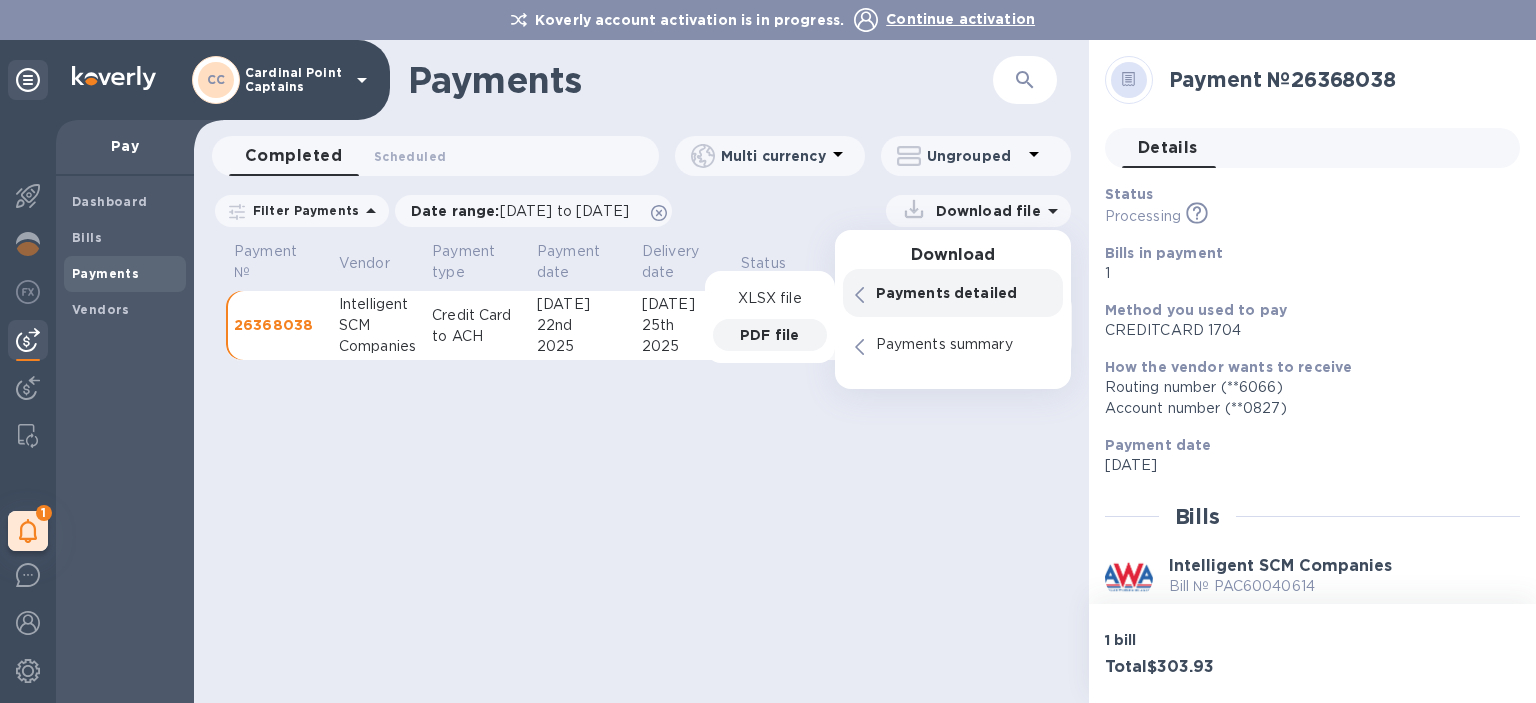 click on "Payments ​ Completed 0 Scheduled 0 Multi currency Ungrouped Filter Payments Date range :  06/22/2025 to 07/23/2025 Download file Download Payments detailed XLSX file PDF file Payments summary Payment № Vendor Payment type Payment date Delivery date Status Payee currency Paid 26368038 Intelligent SCM Companies Credit Card to ACH Jul 22nd 2025 Jul 25th 2025 Processing This payment is under compliance review, which may take up to 3 business days. USD $303.93" at bounding box center [641, 371] 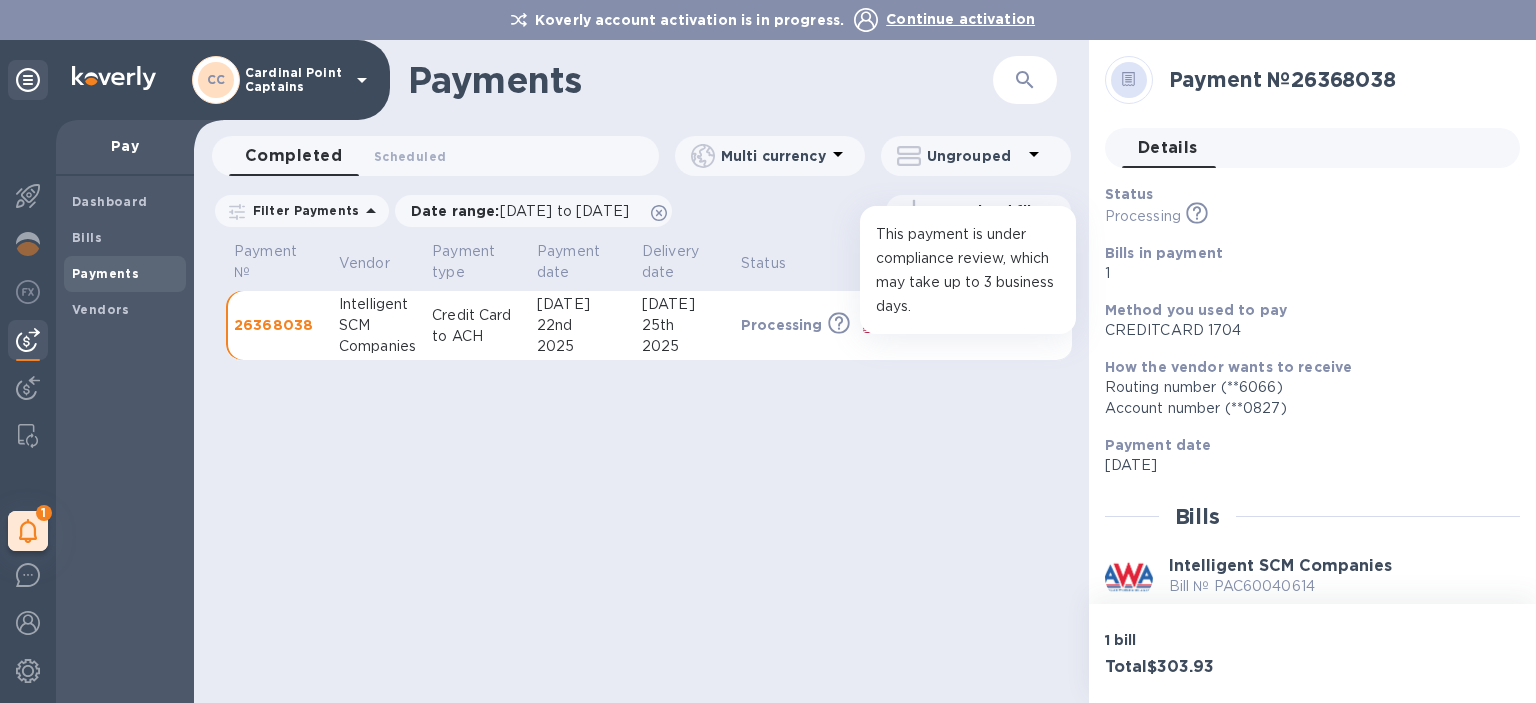 click 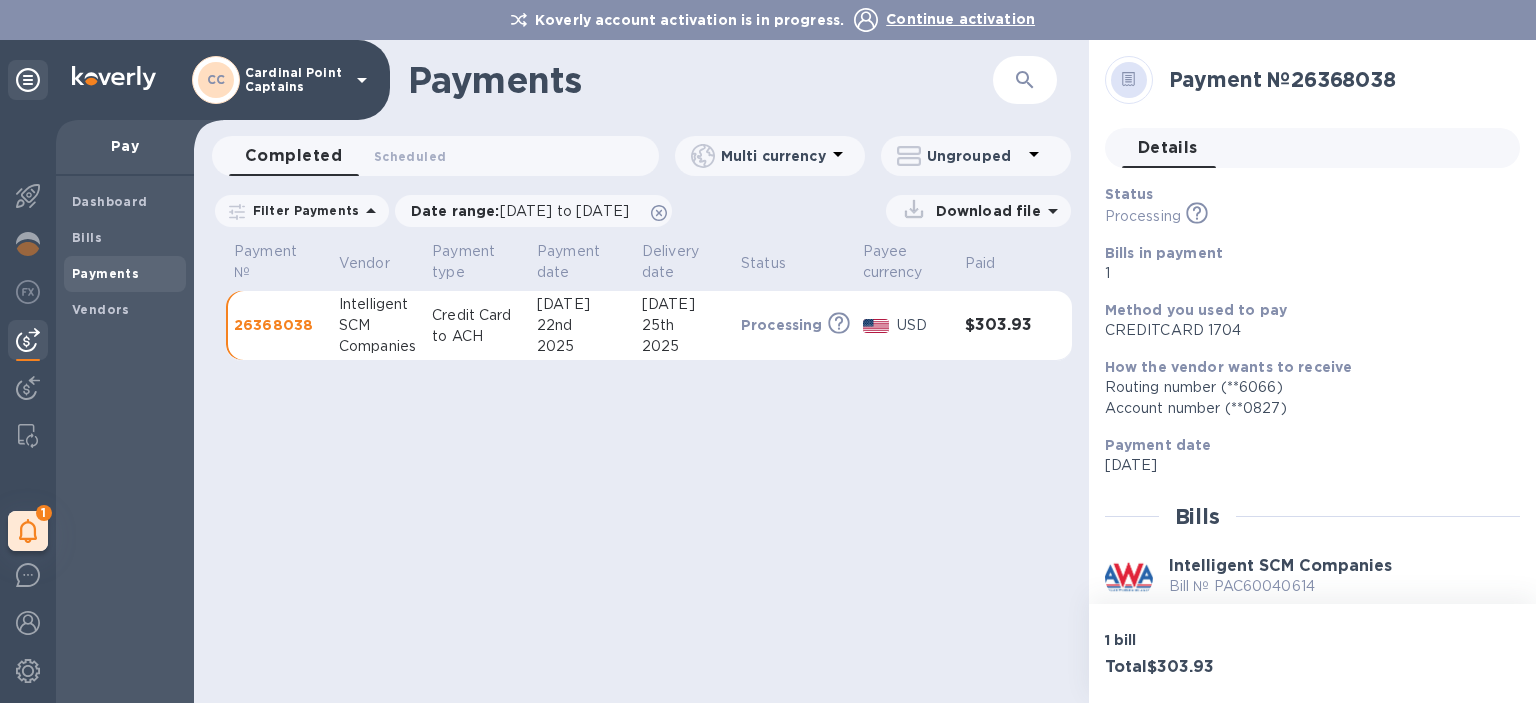 click on "Payments ​ Completed 0 Scheduled 0 Multi currency Ungrouped Filter Payments Date range :  06/22/2025 to 07/23/2025 Download file Payment № Vendor Payment type Payment date Delivery date Status Payee currency Paid 26368038 Intelligent SCM Companies Credit Card to ACH Jul 22nd 2025 Jul 25th 2025 Processing This payment is under compliance review, which may take up to 3 business days. USD $303.93" at bounding box center (641, 371) 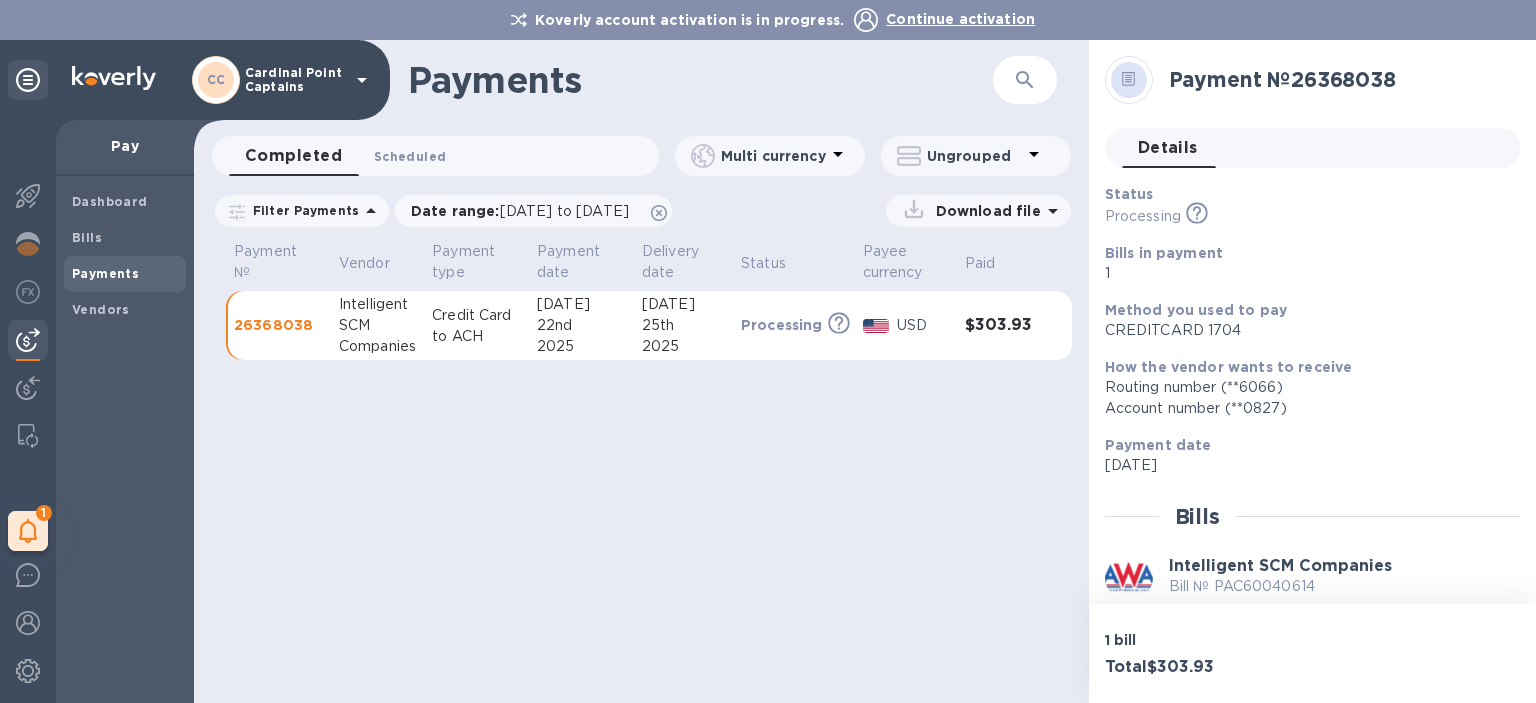 click on "Scheduled 0" at bounding box center (410, 156) 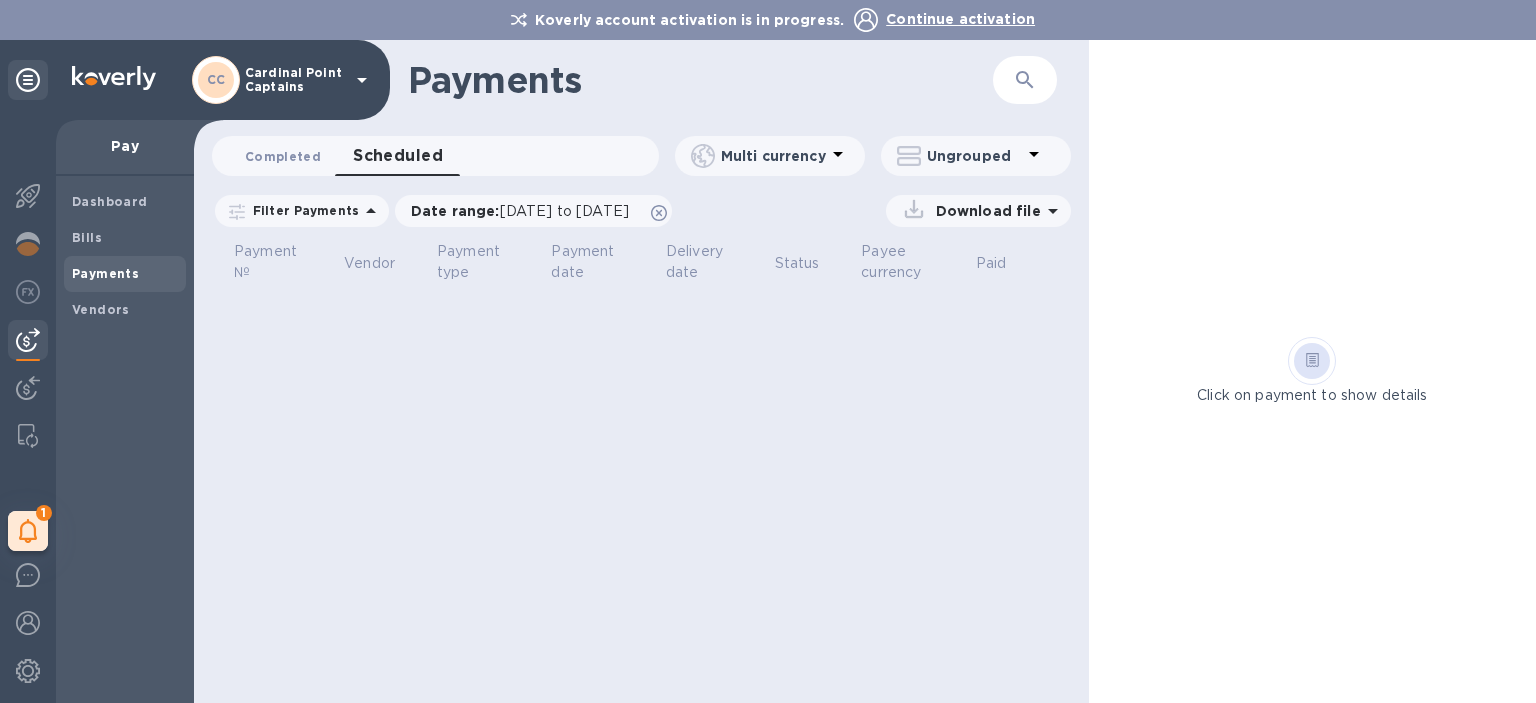 click on "Completed 0" at bounding box center (283, 156) 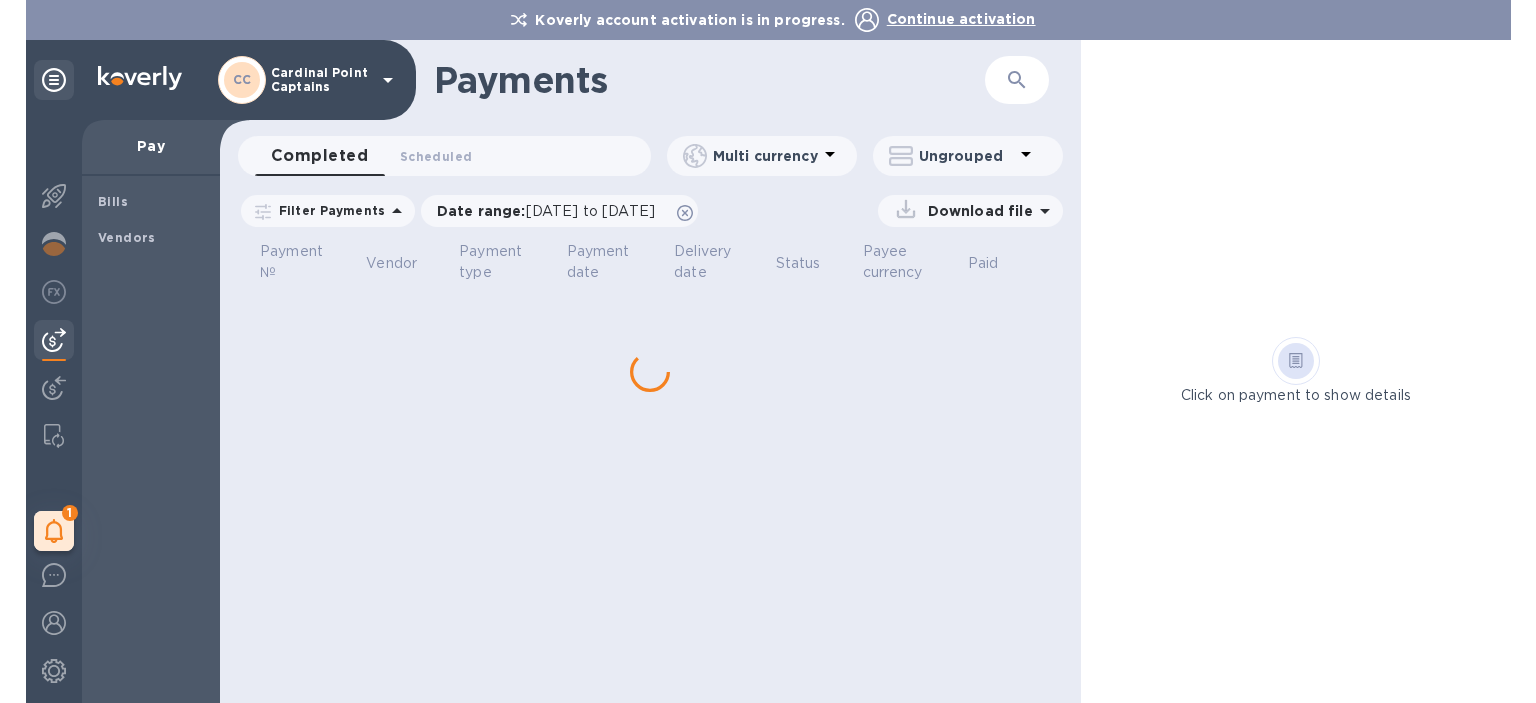 scroll, scrollTop: 0, scrollLeft: 0, axis: both 